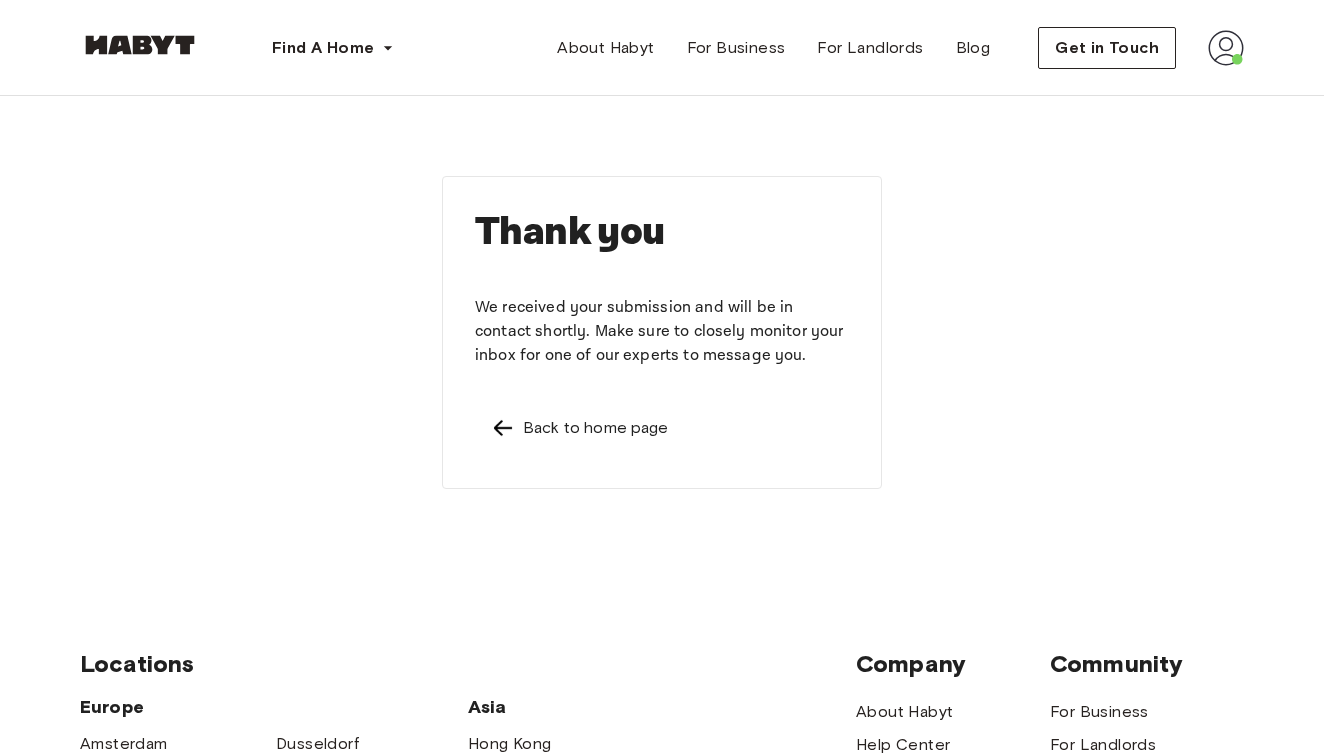 scroll, scrollTop: 0, scrollLeft: 0, axis: both 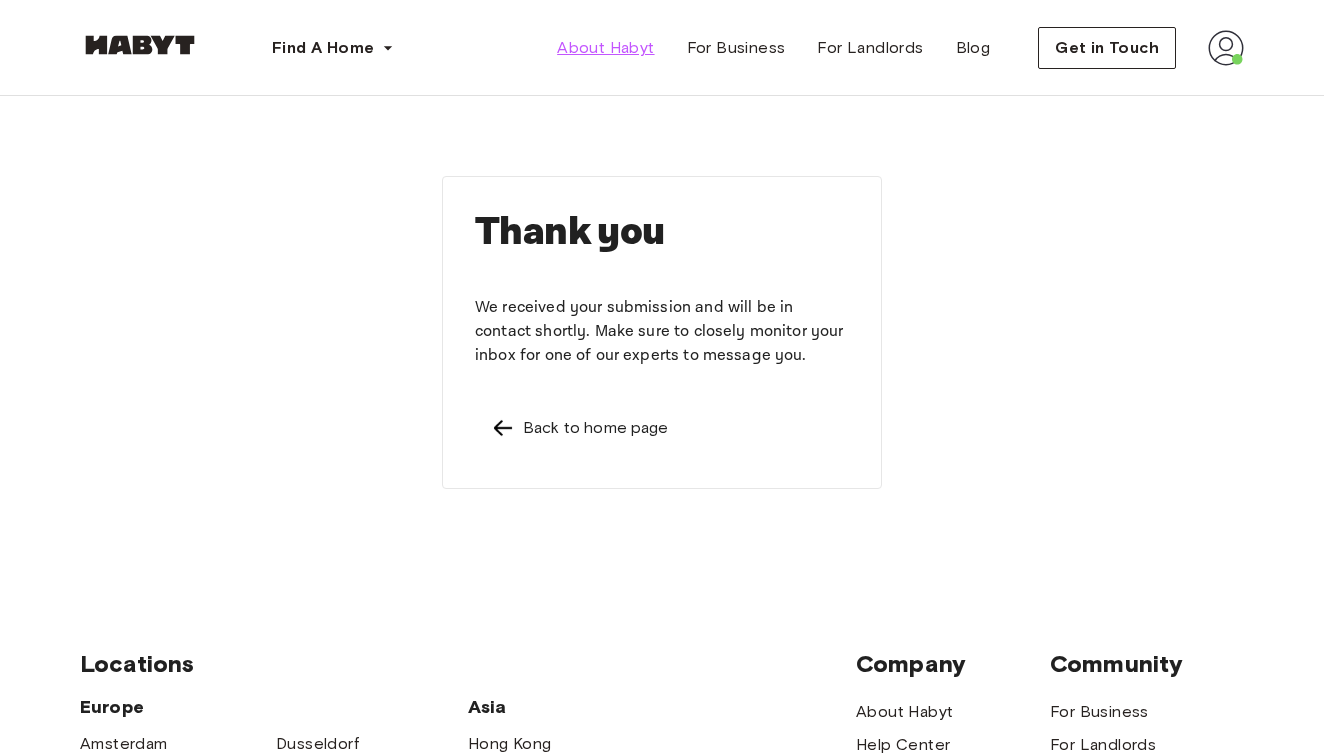 click on "About Habyt" at bounding box center [605, 48] 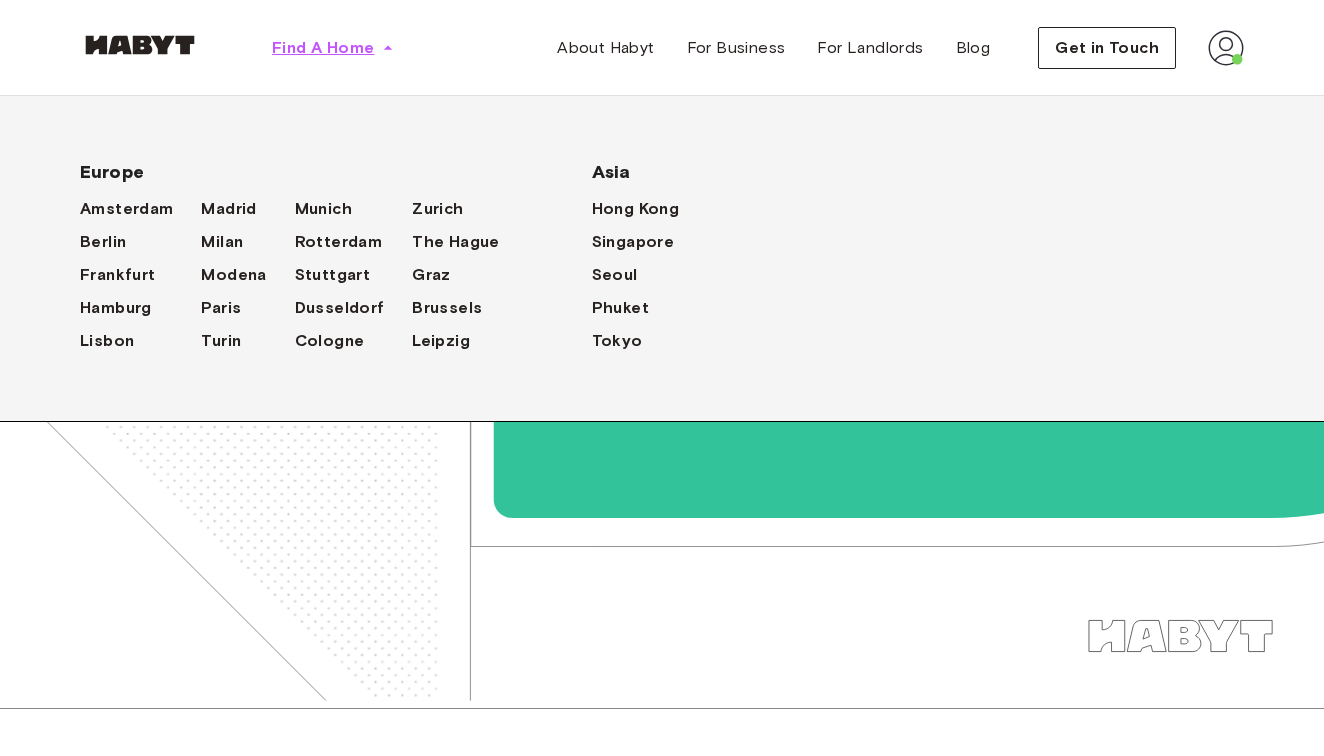 click on "Find A Home" at bounding box center (333, 48) 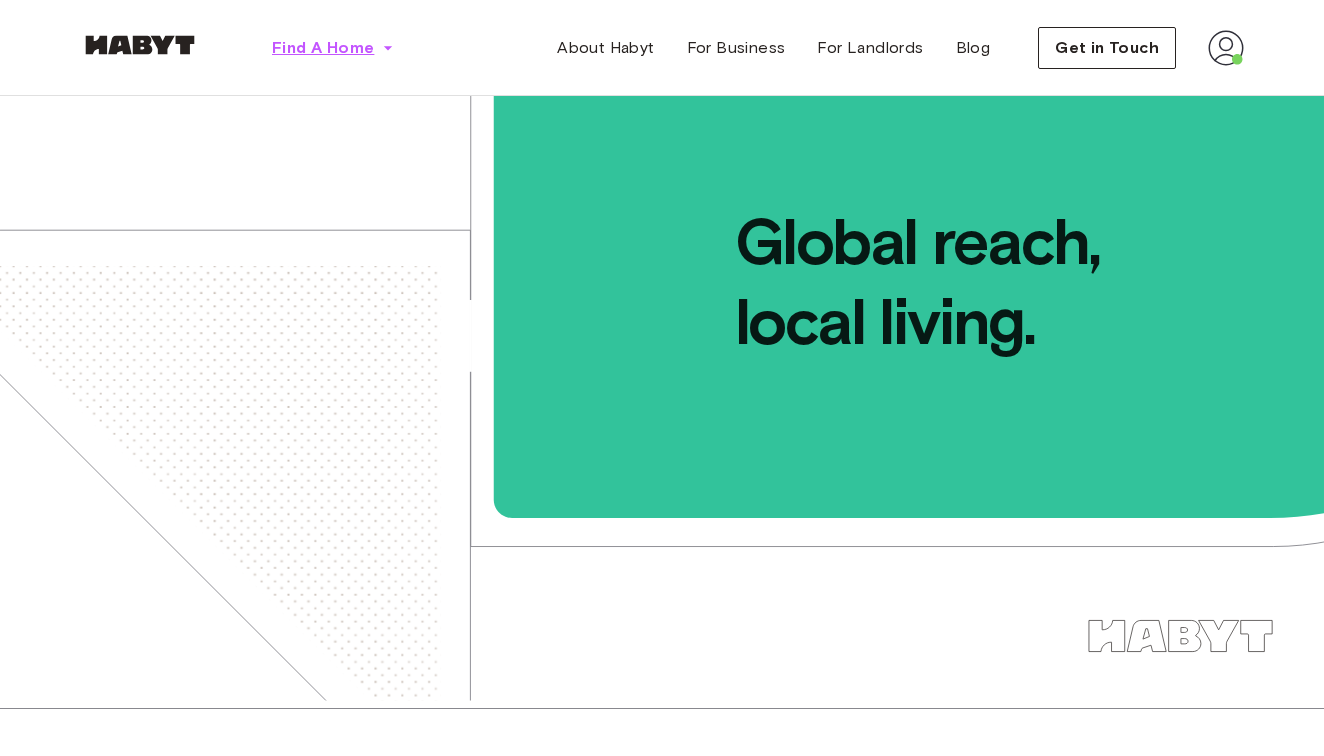click on "Find A Home" at bounding box center (323, 48) 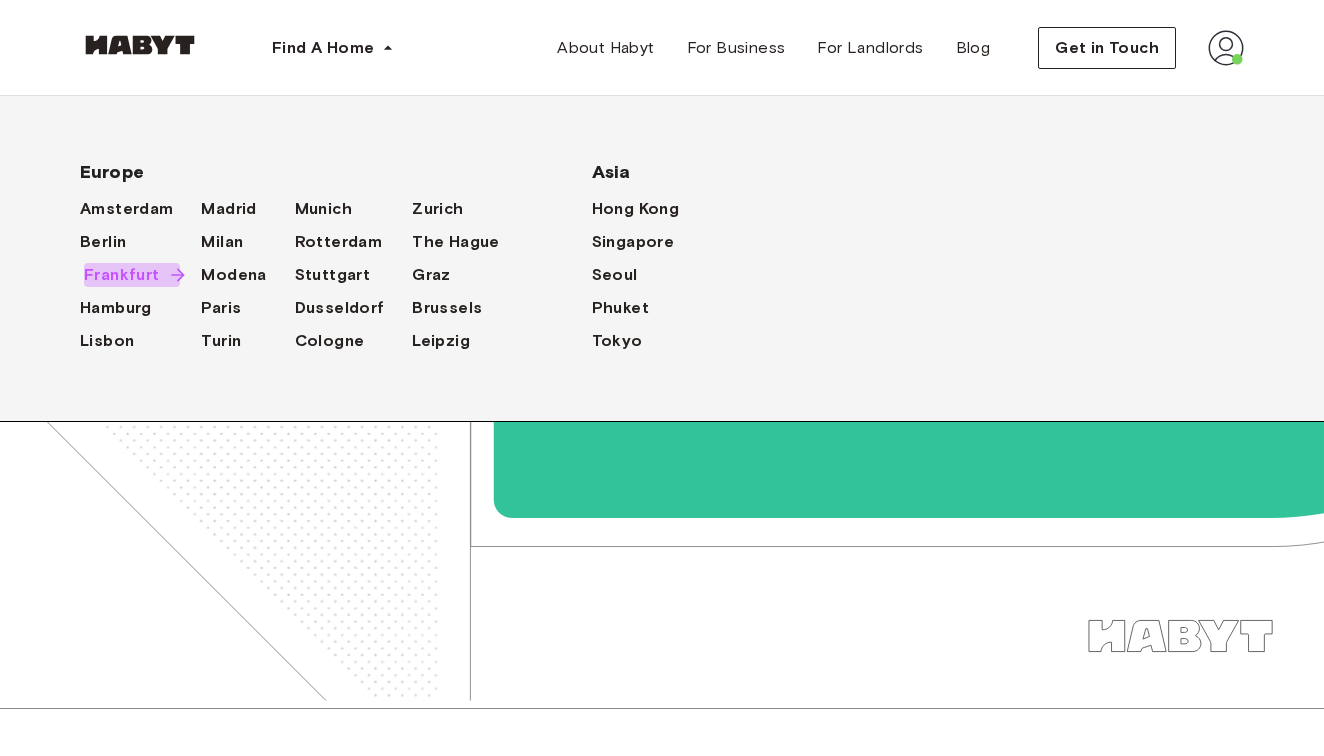 click on "Frankfurt" at bounding box center [122, 275] 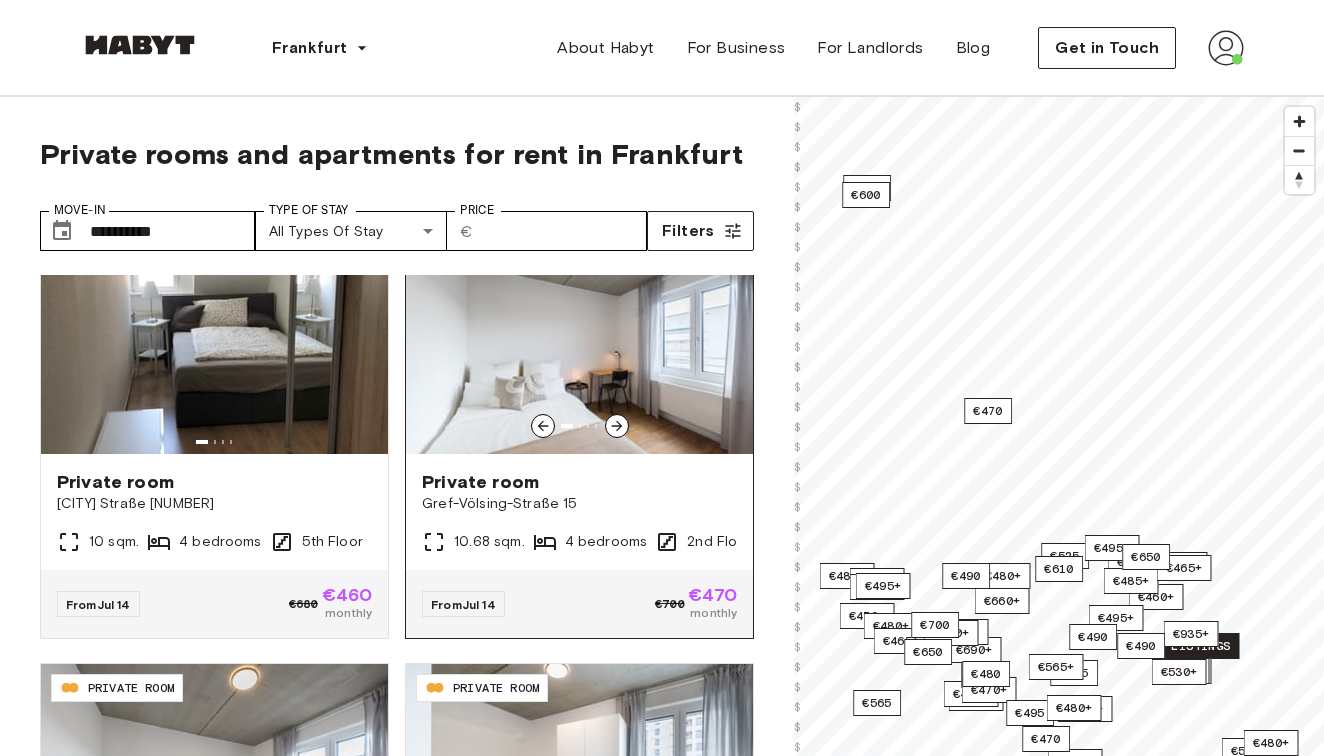 scroll, scrollTop: 520, scrollLeft: 0, axis: vertical 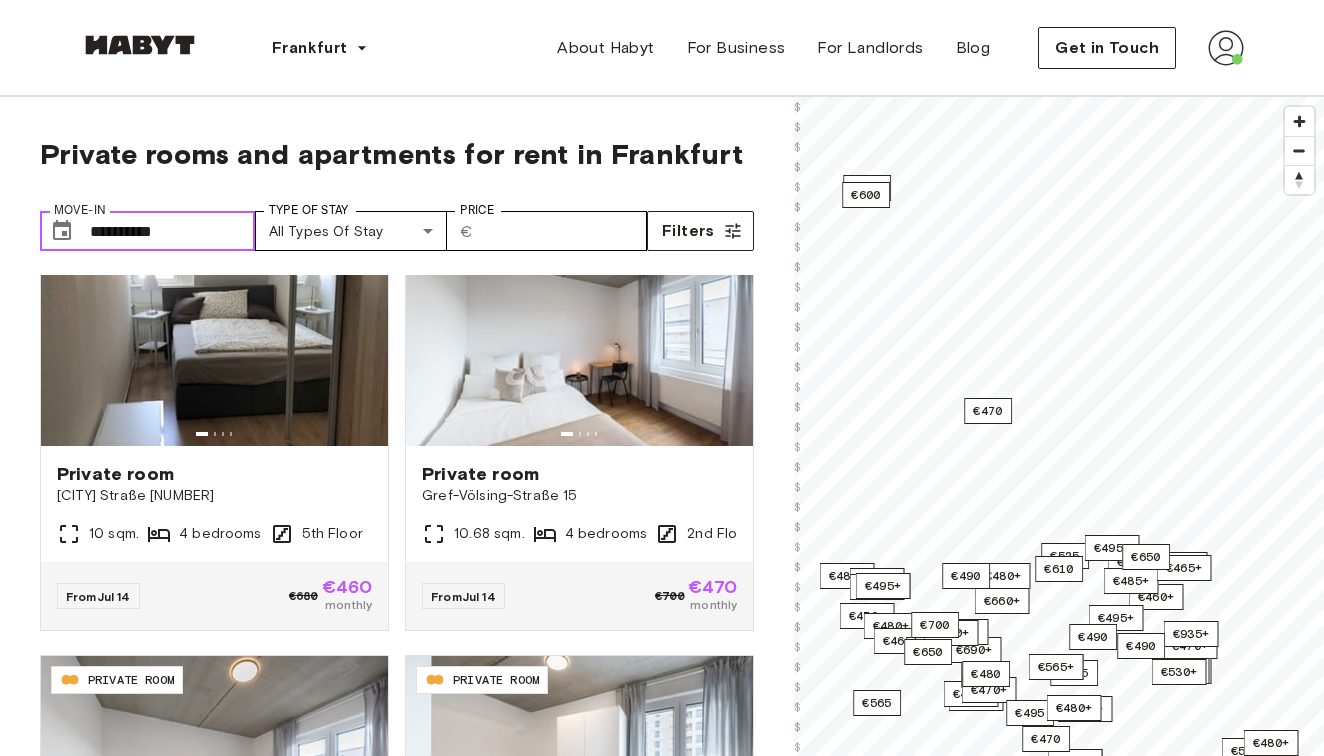 click on "**********" at bounding box center [172, 231] 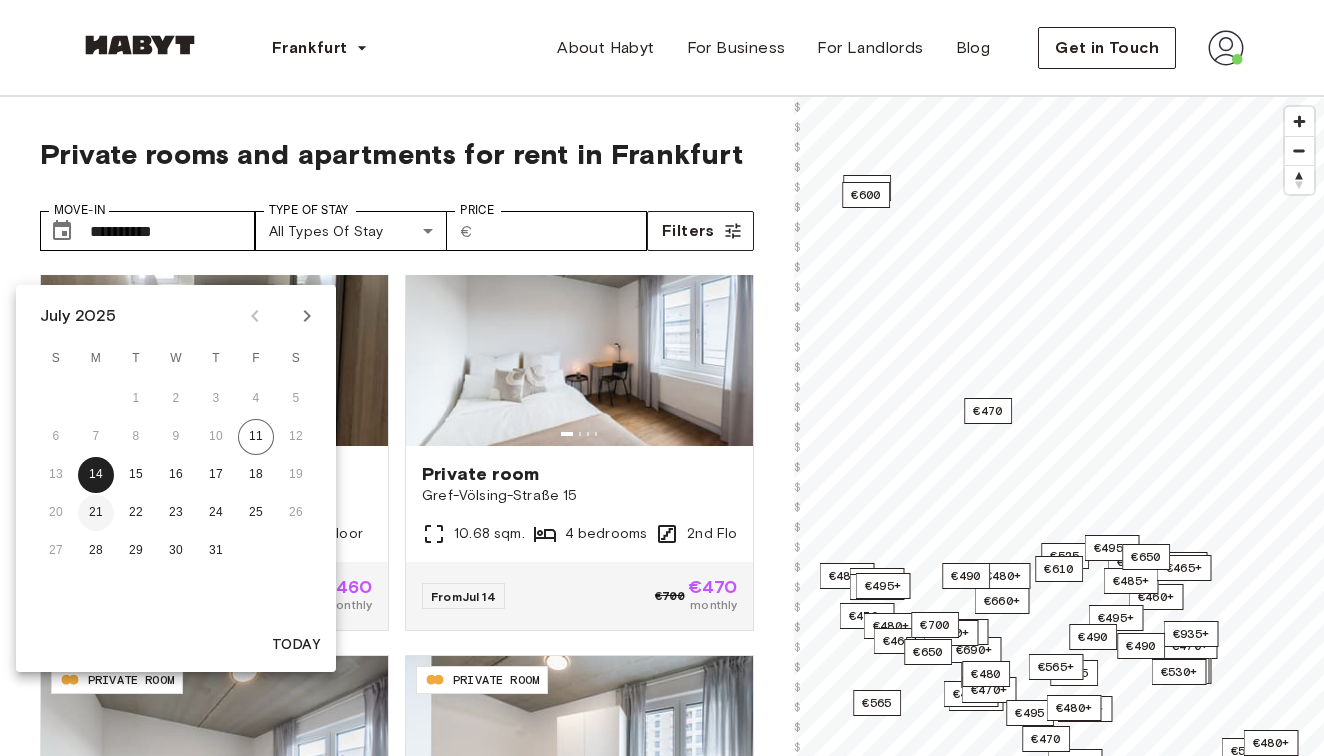 click on "21" at bounding box center [96, 513] 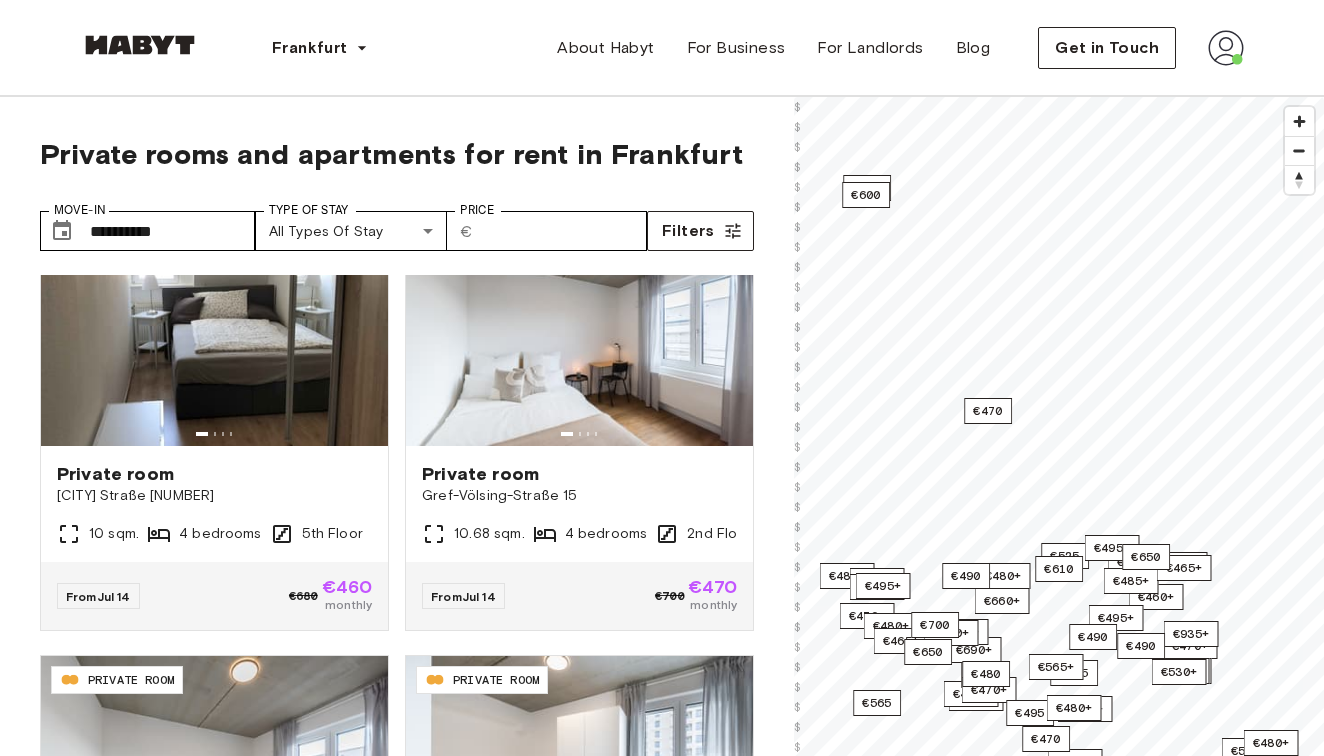 type on "**********" 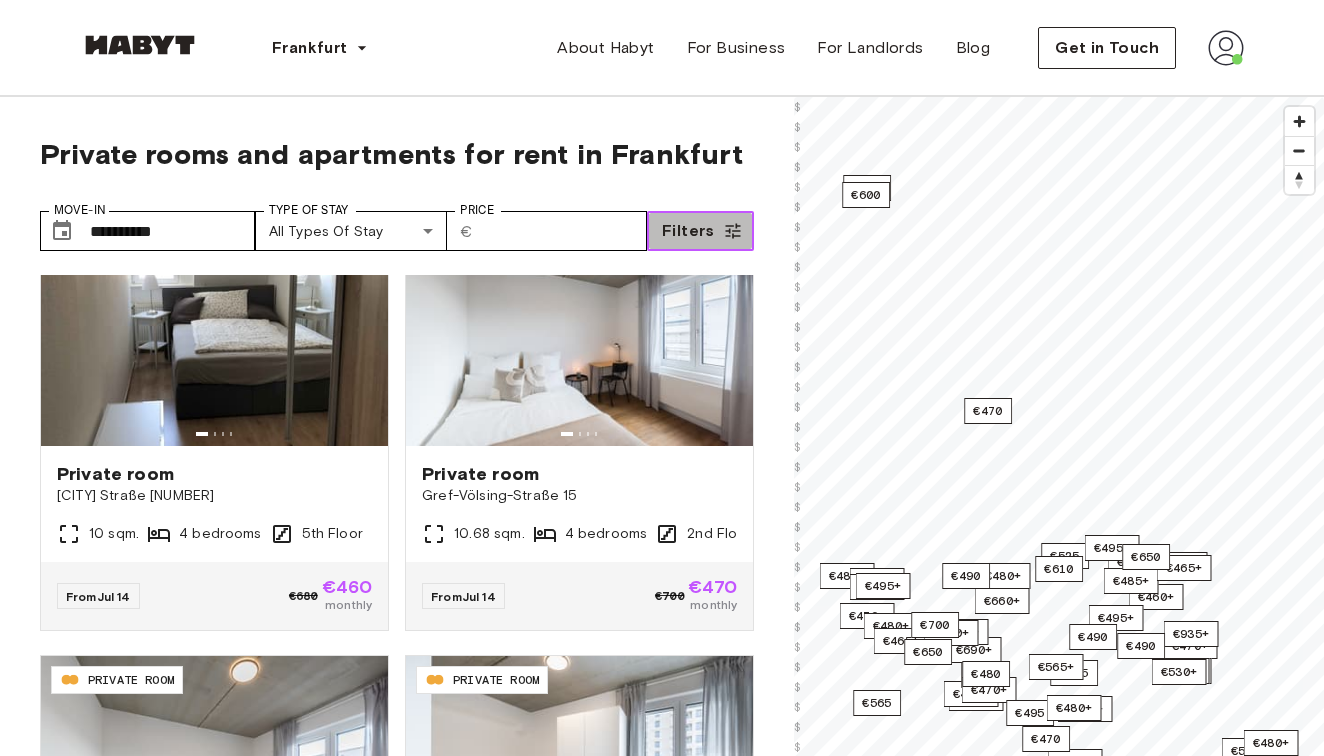 click on "Filters" at bounding box center [688, 231] 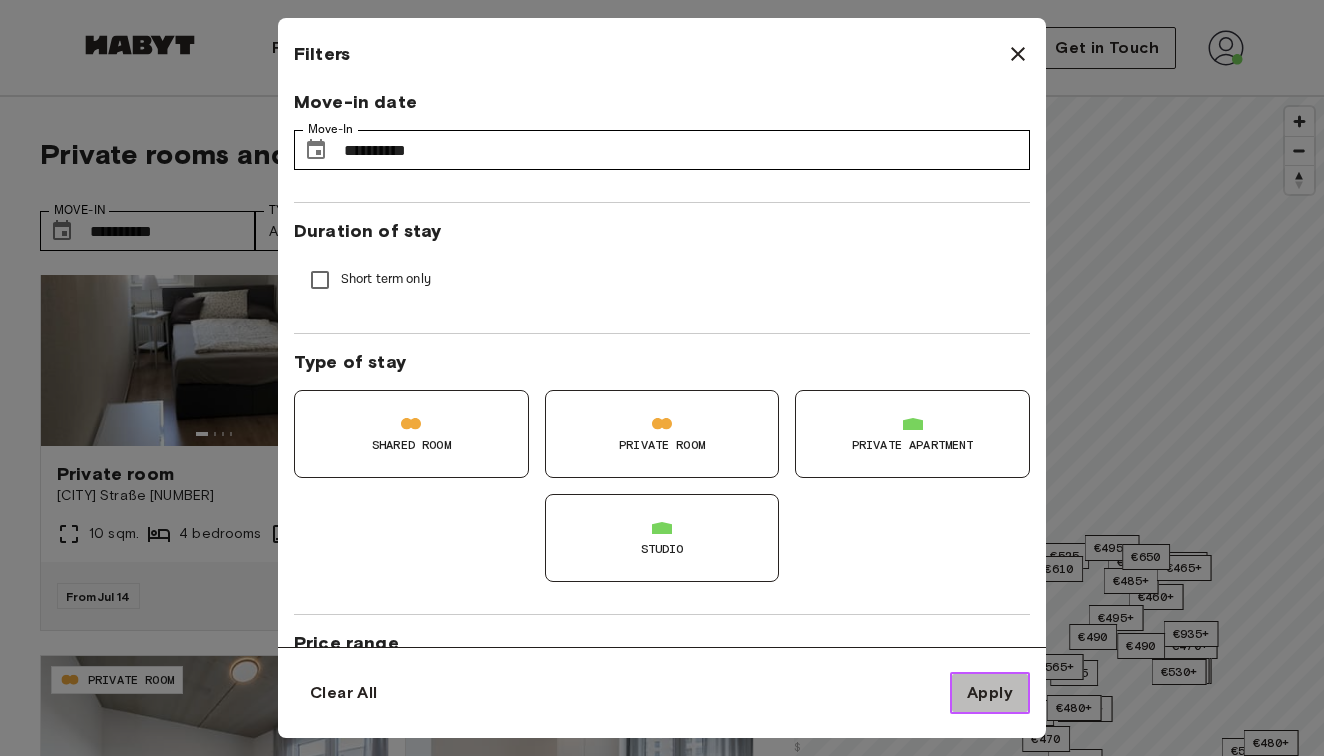click on "Apply" at bounding box center [990, 693] 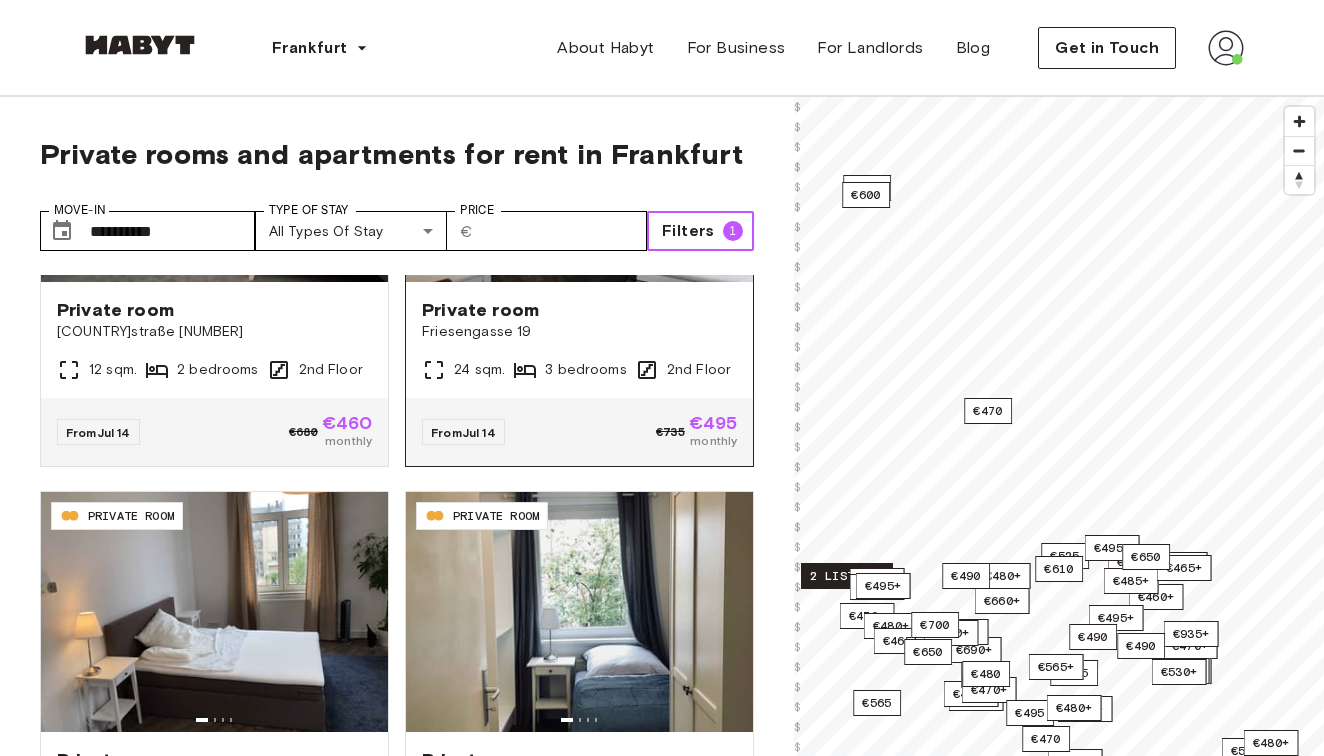 scroll, scrollTop: 3834, scrollLeft: 0, axis: vertical 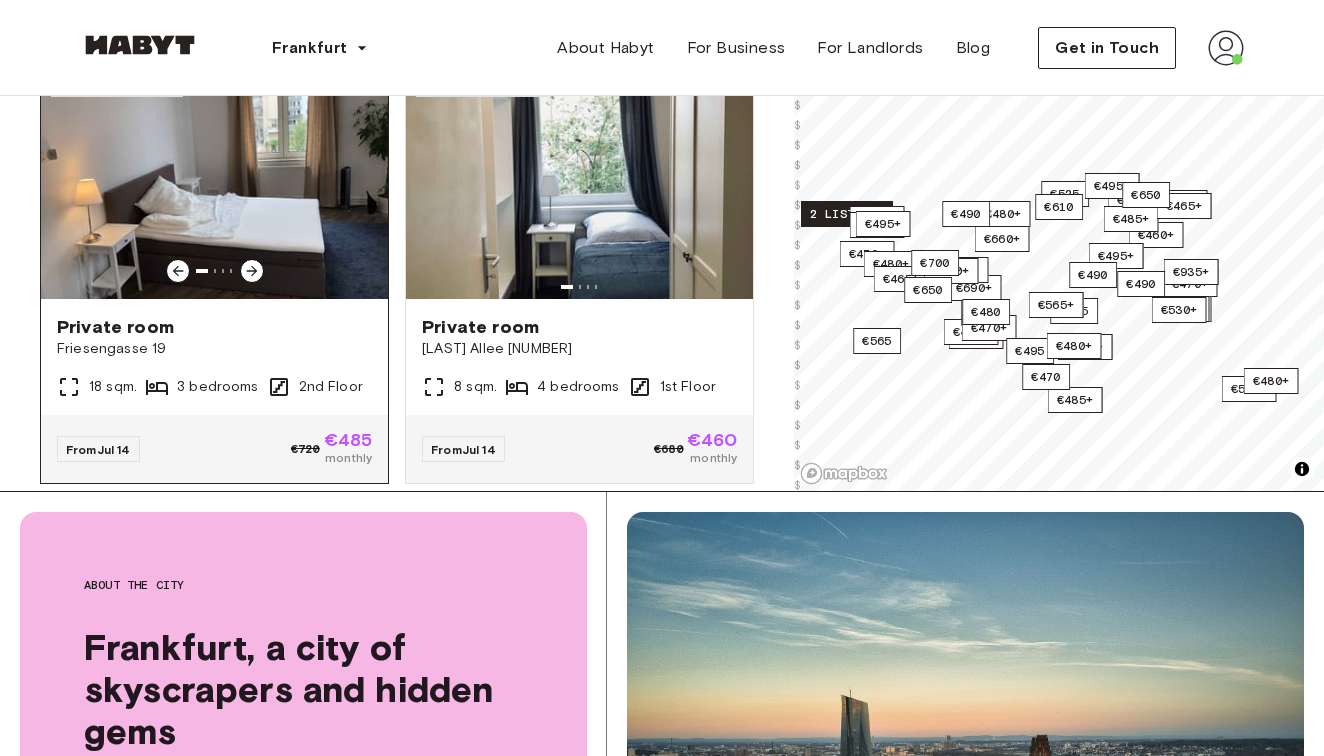 click 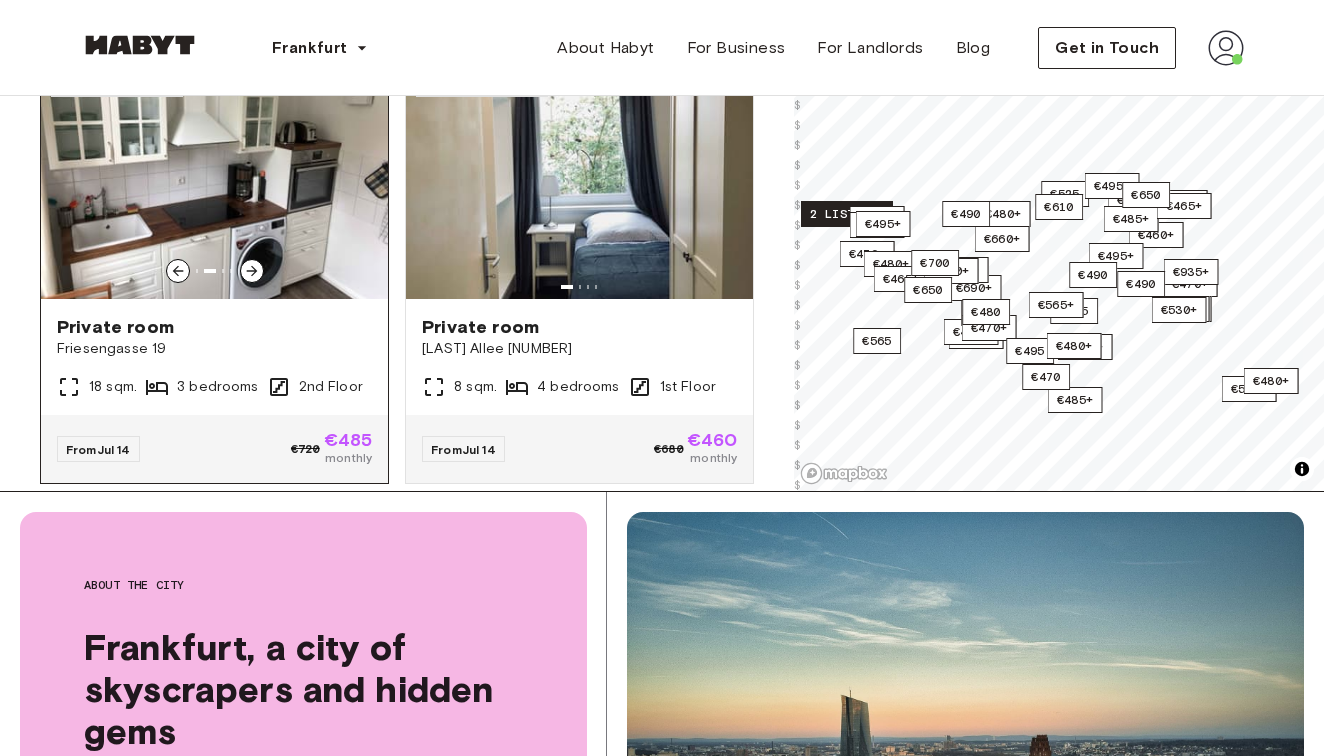 click 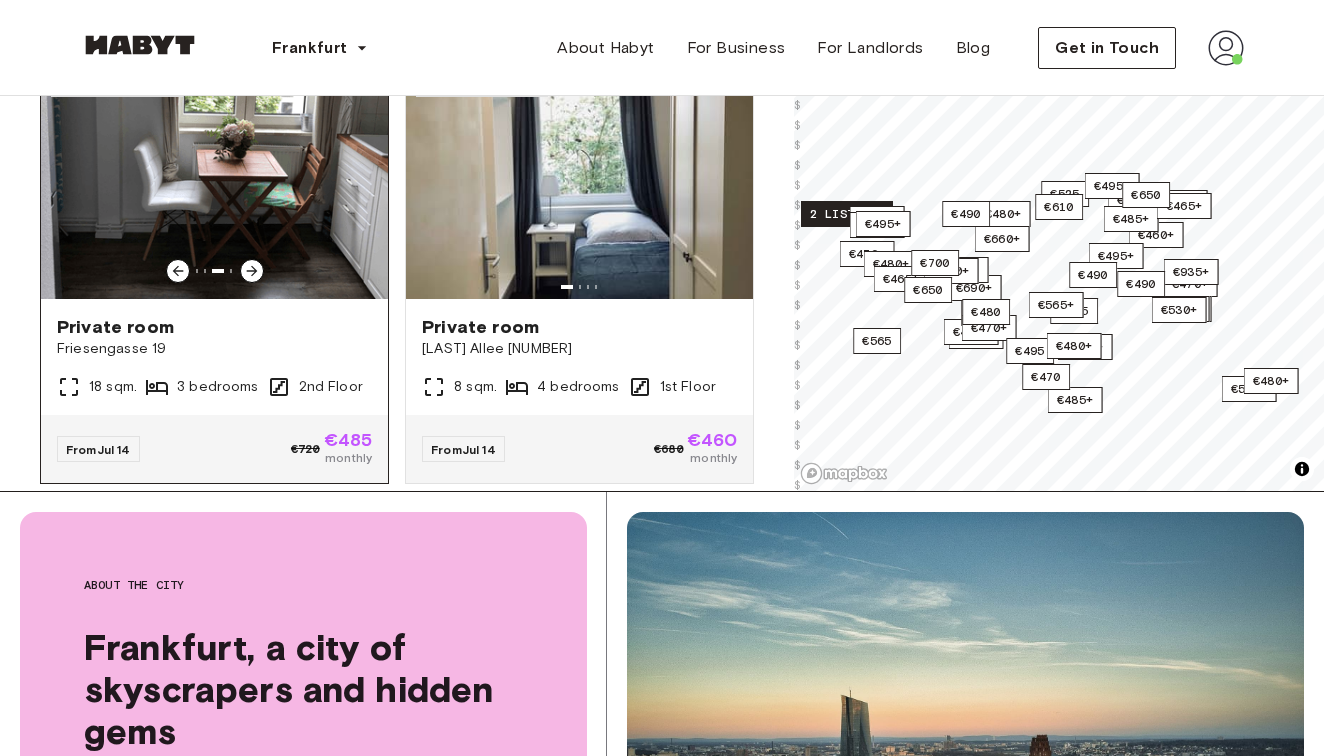click 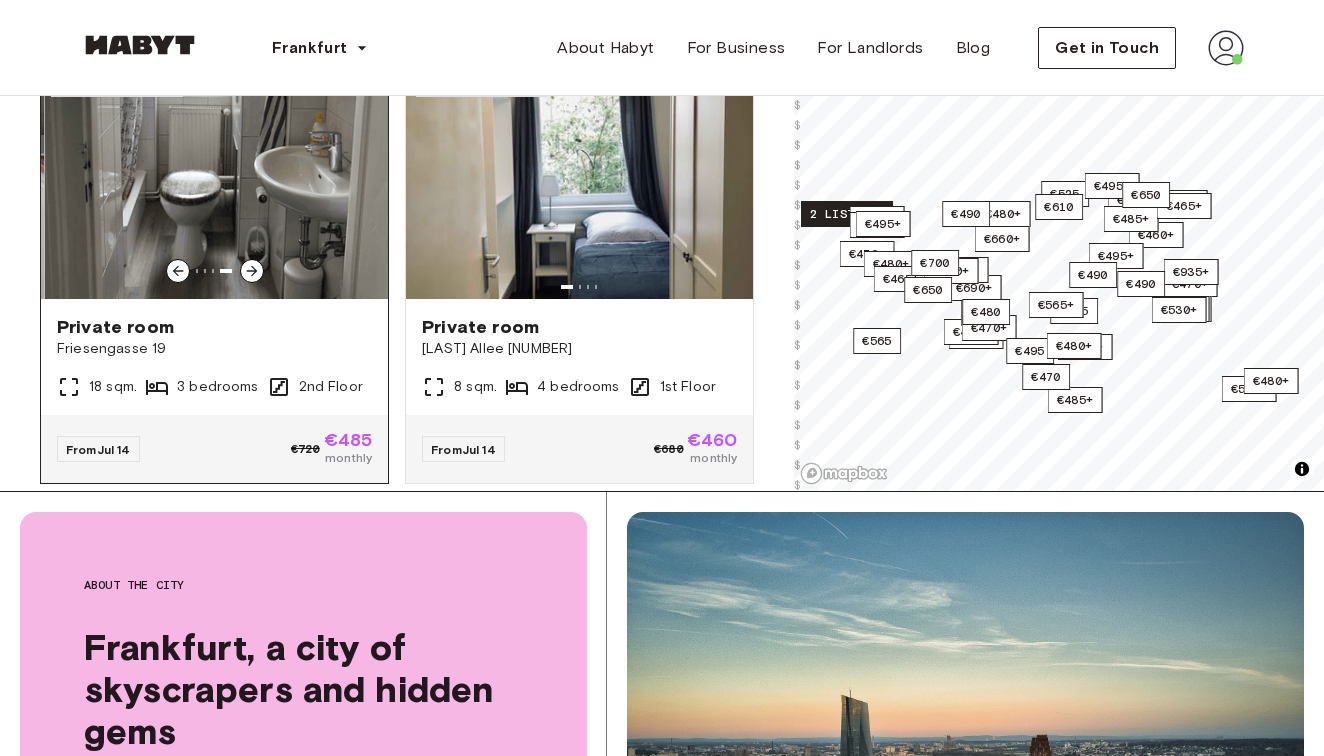 click 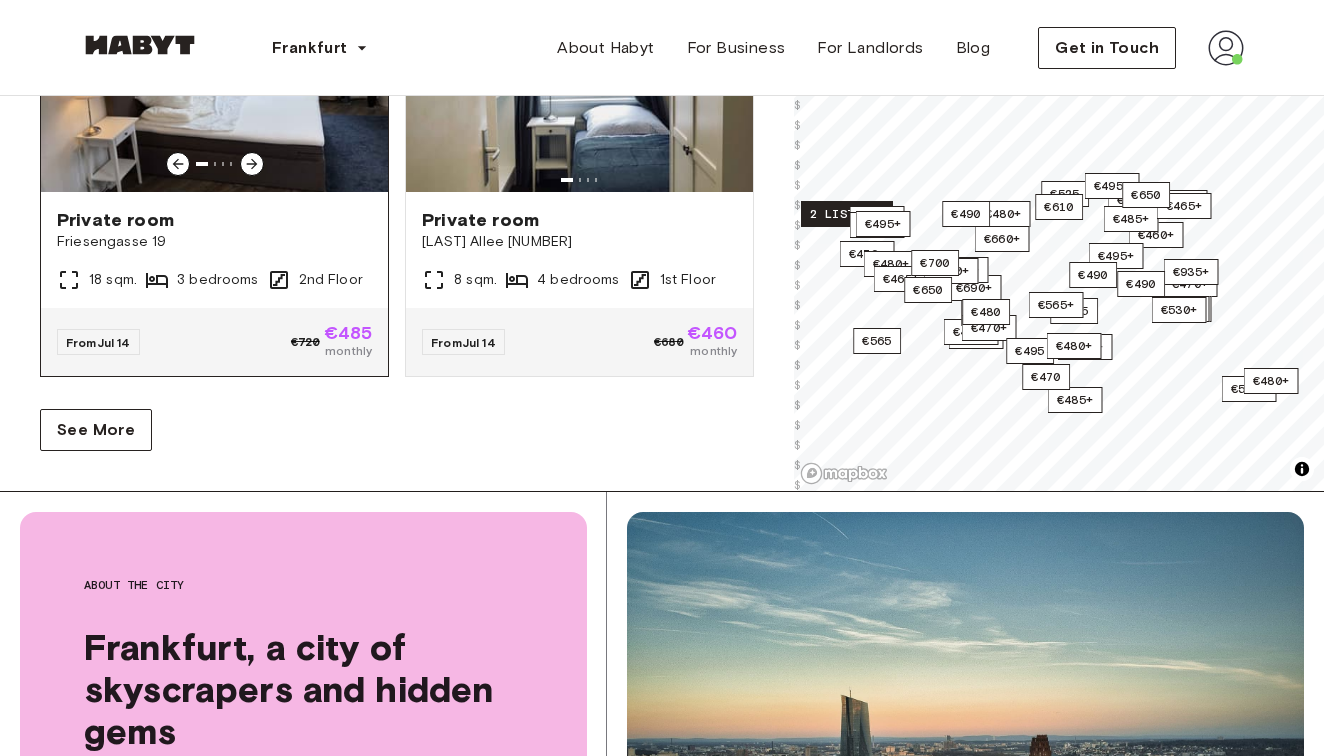 scroll, scrollTop: 3834, scrollLeft: 0, axis: vertical 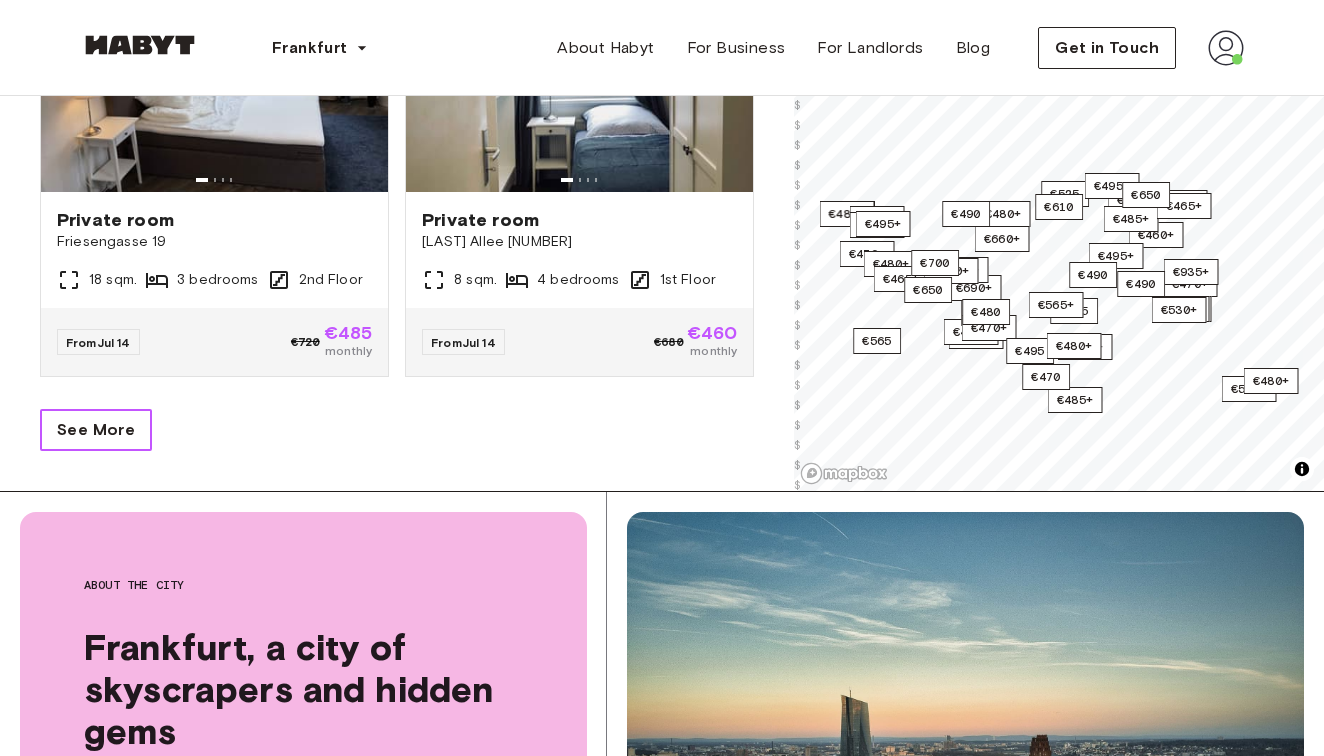 click on "See More" at bounding box center [96, 430] 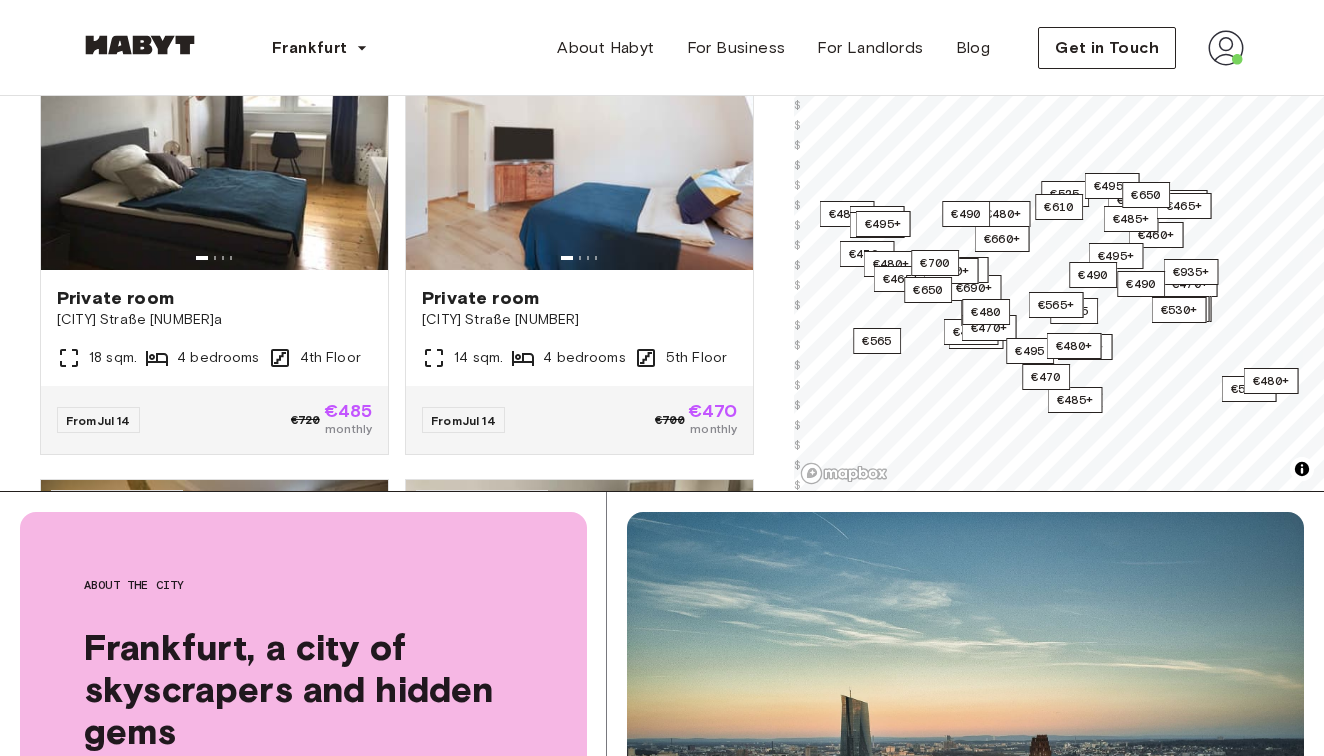 scroll, scrollTop: 4204, scrollLeft: 0, axis: vertical 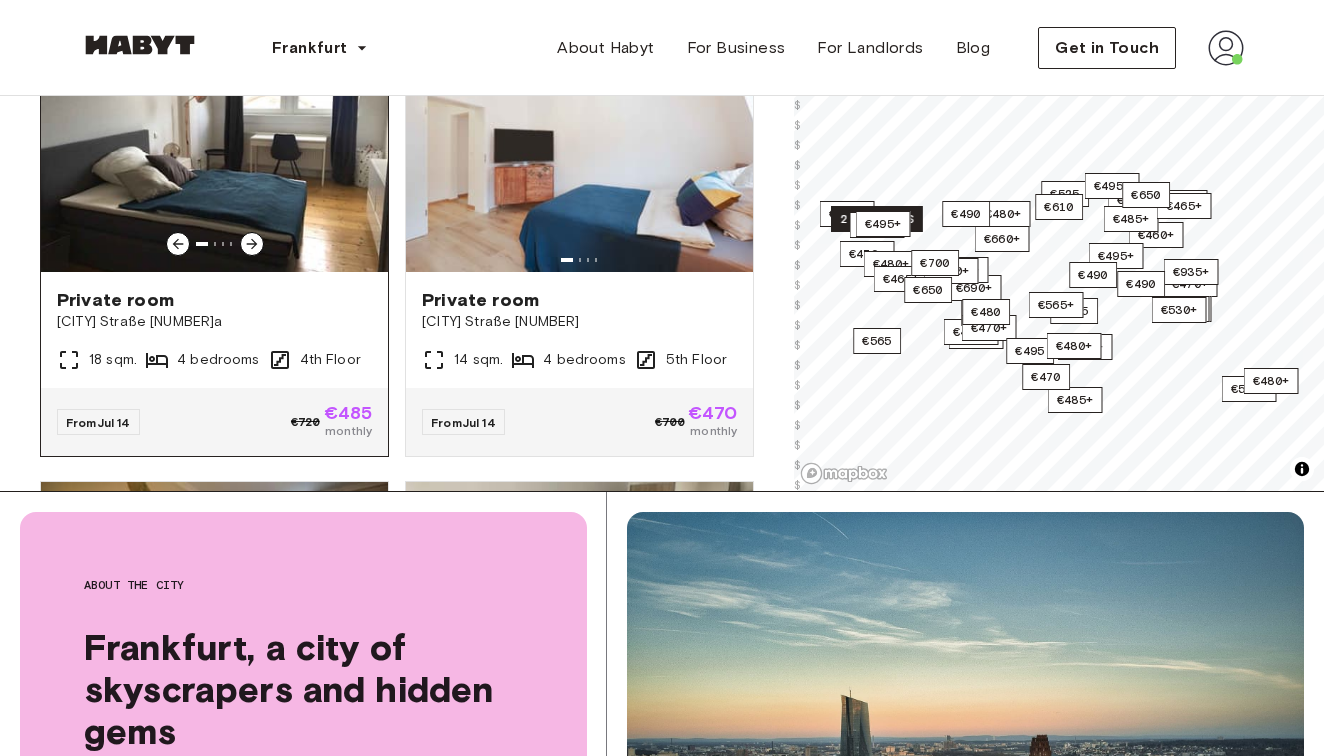 click 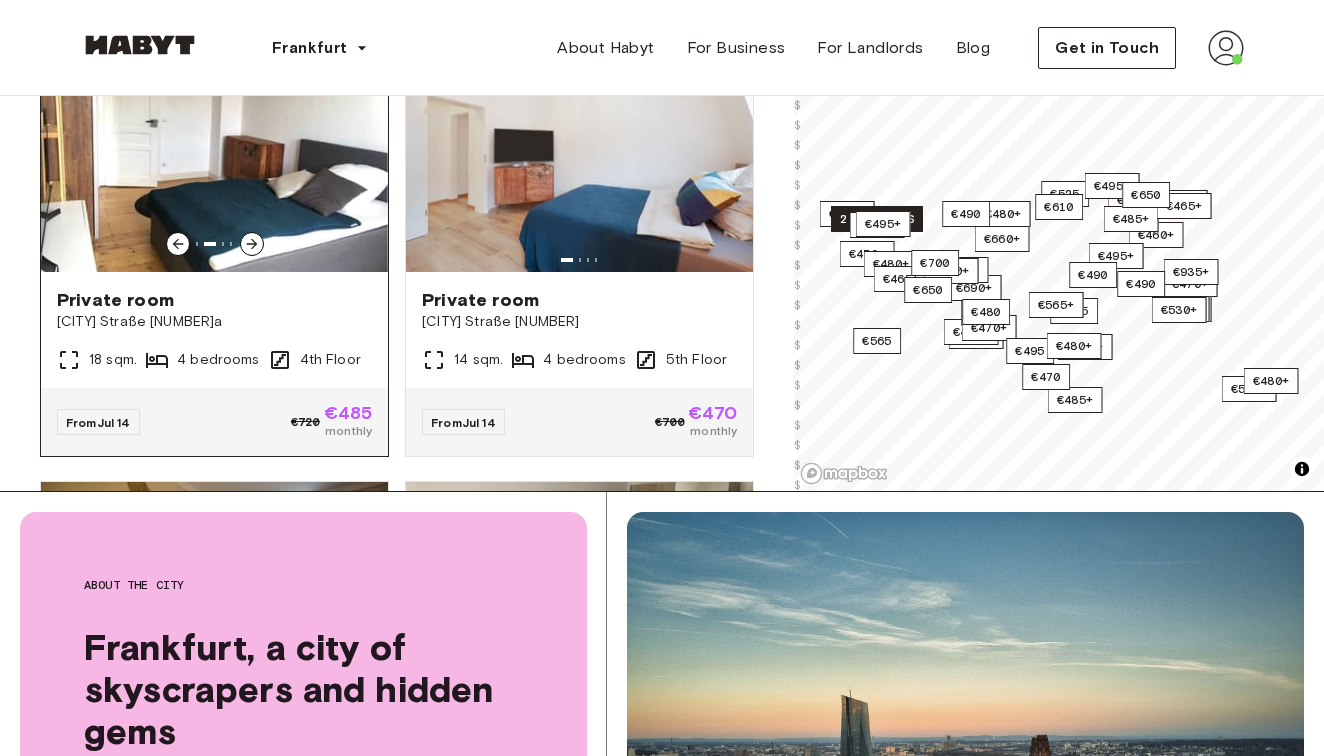 click 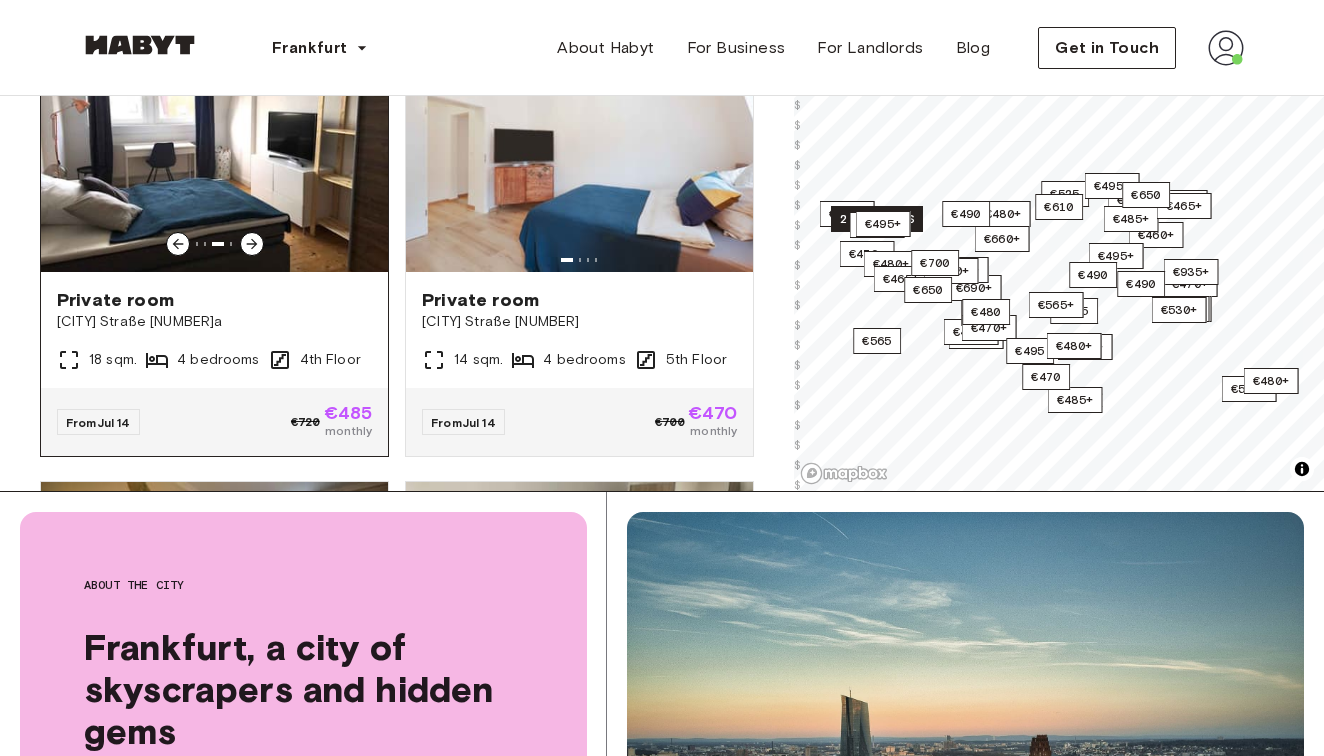 click 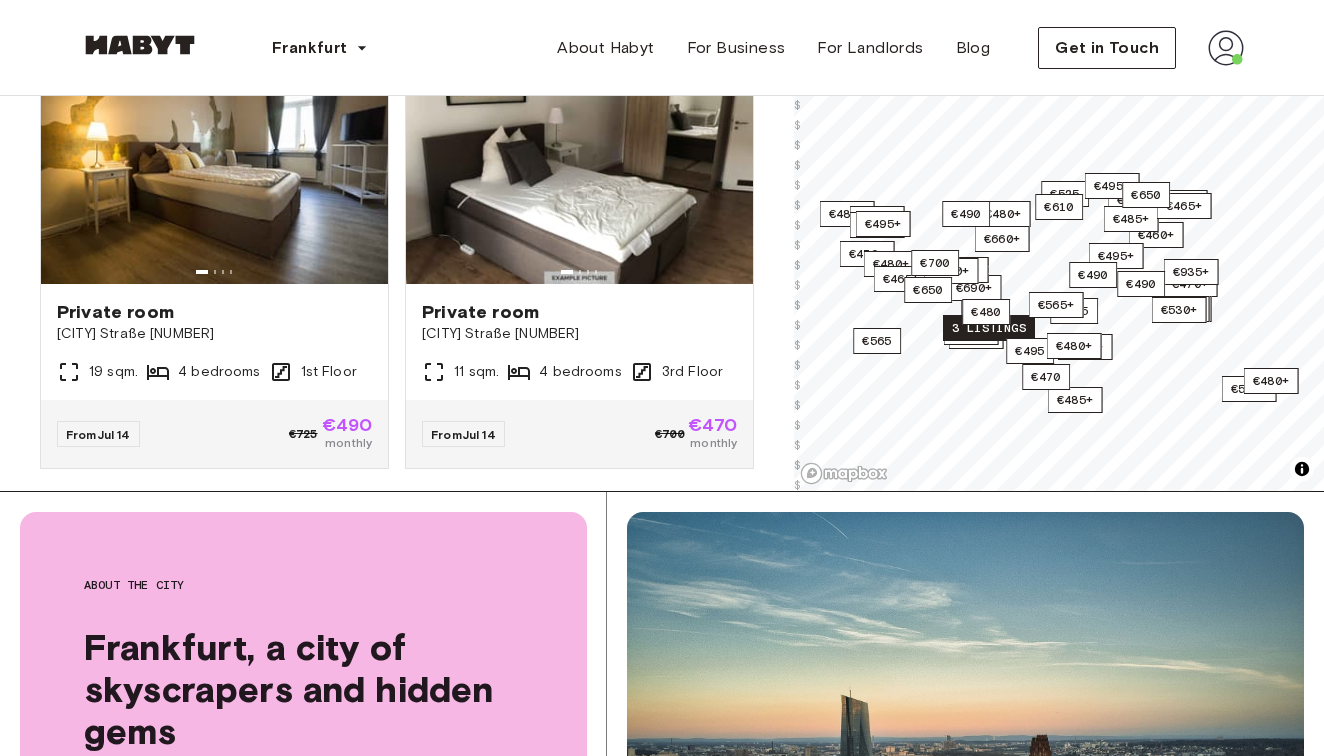 scroll, scrollTop: 4639, scrollLeft: 0, axis: vertical 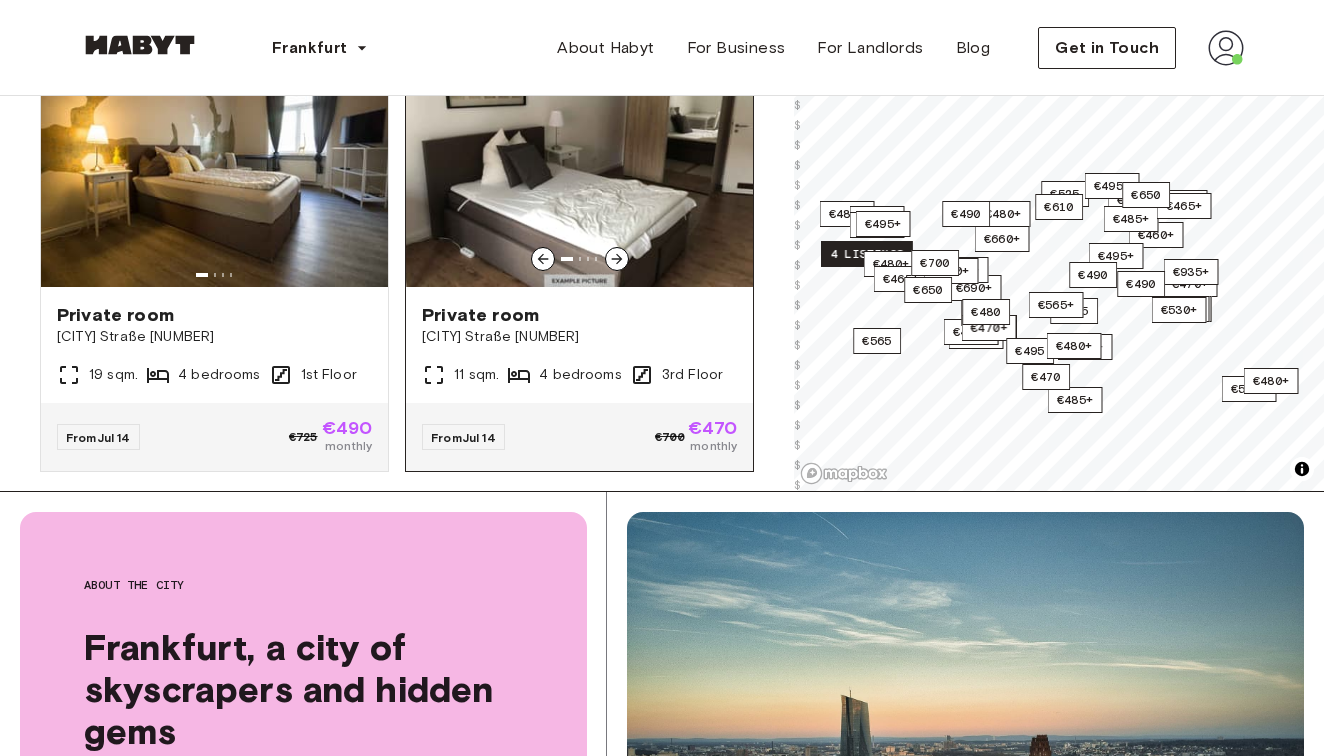 click 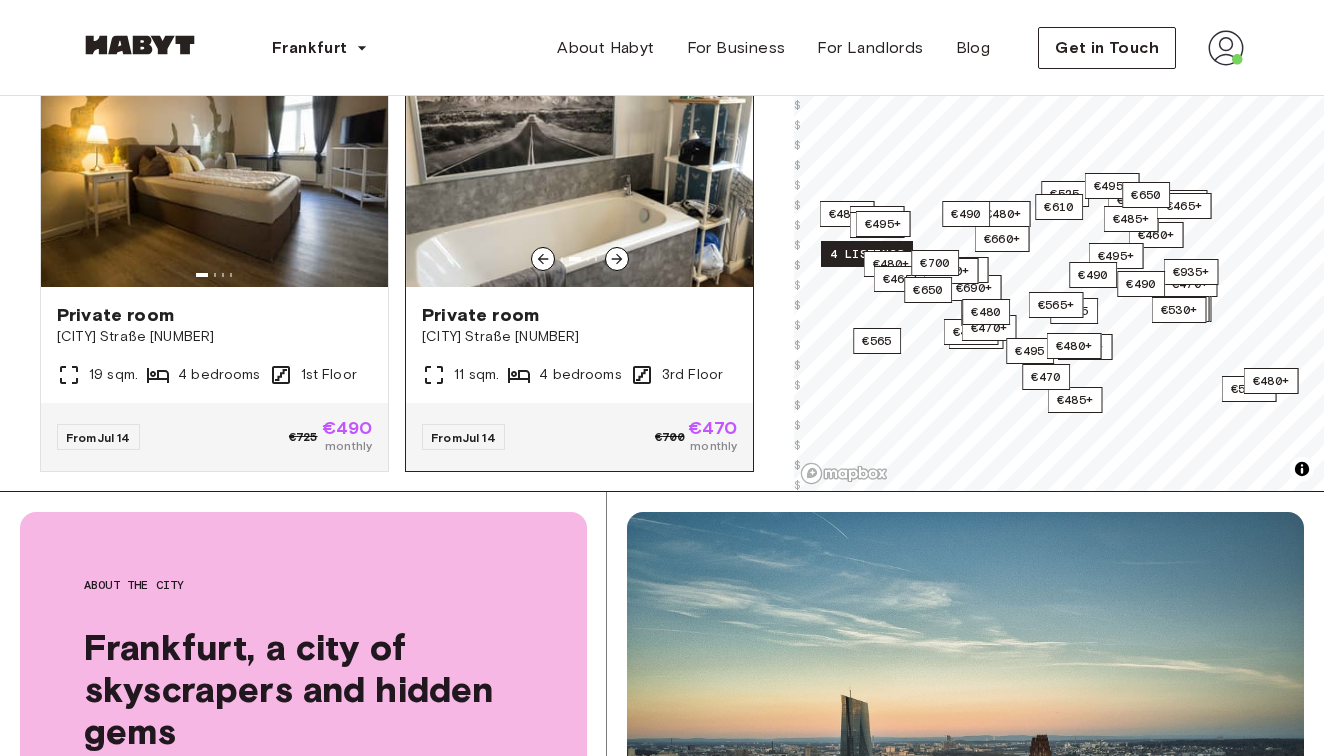 click 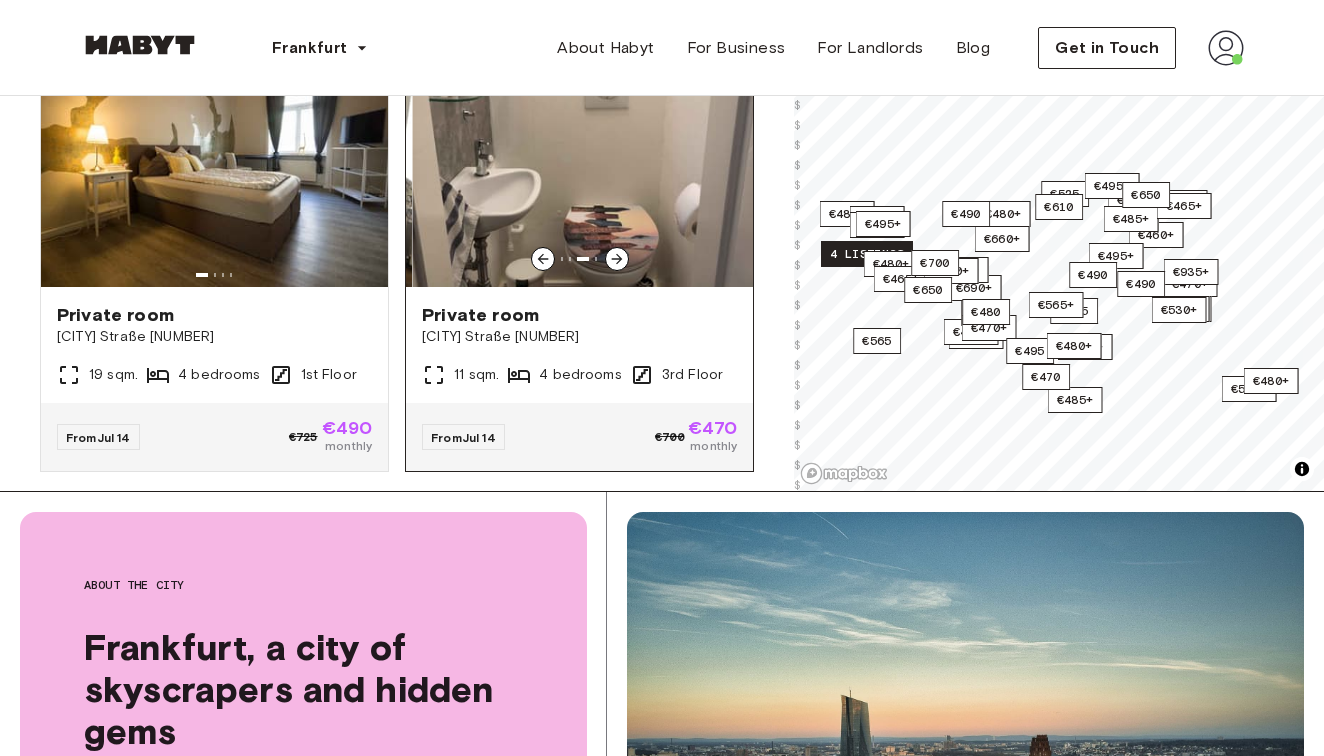 click 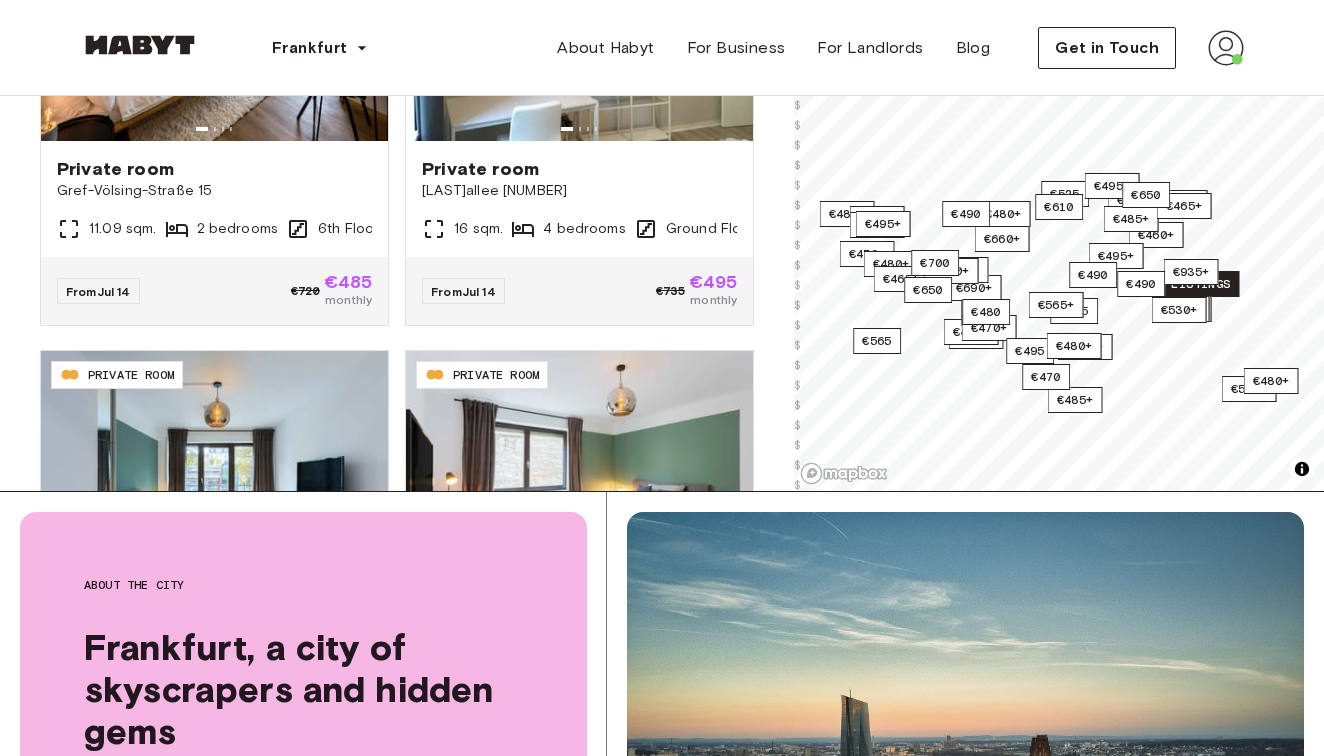 scroll, scrollTop: 6591, scrollLeft: 0, axis: vertical 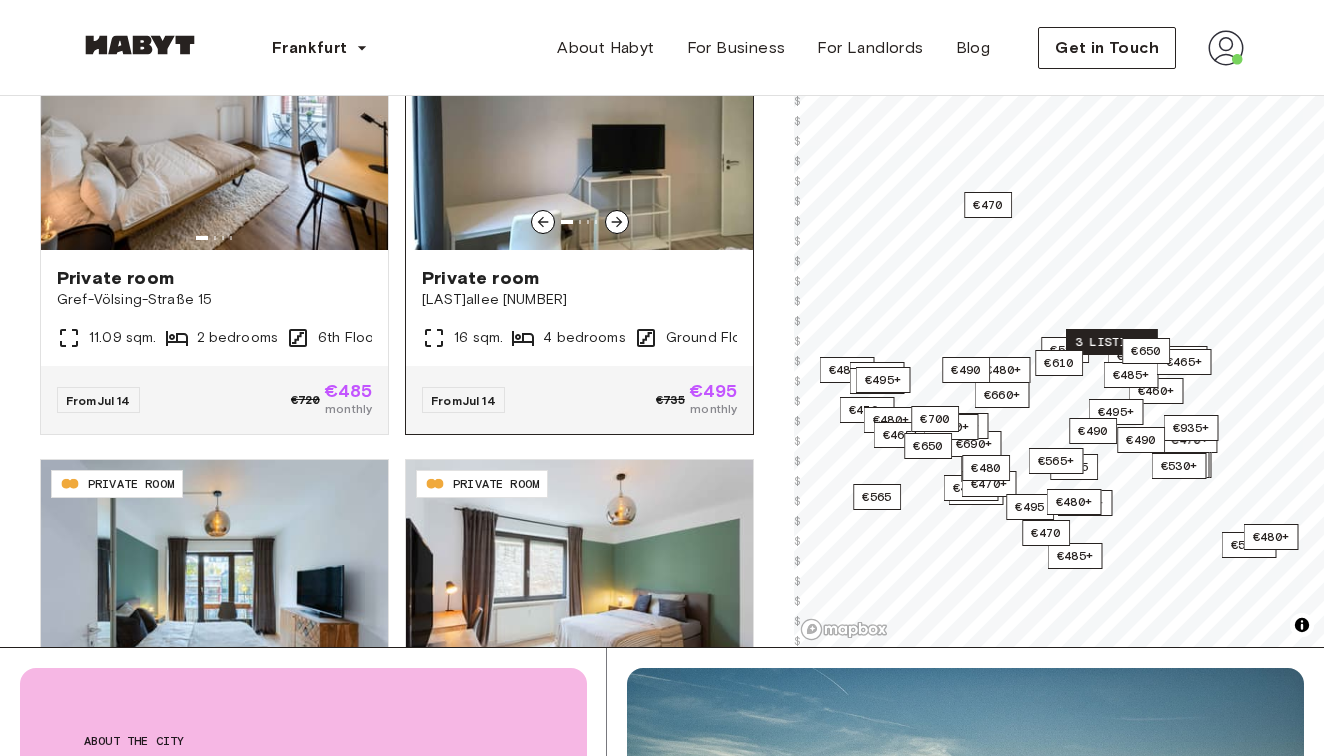 click 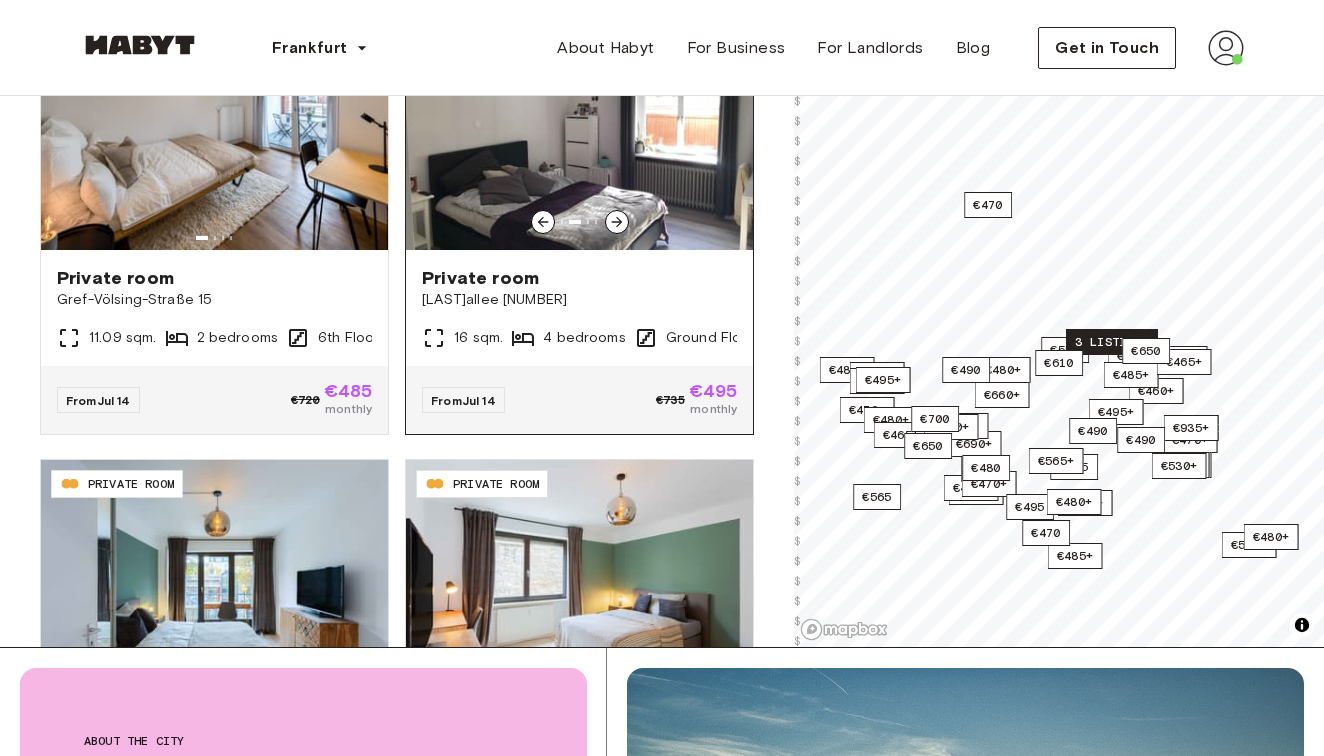 click 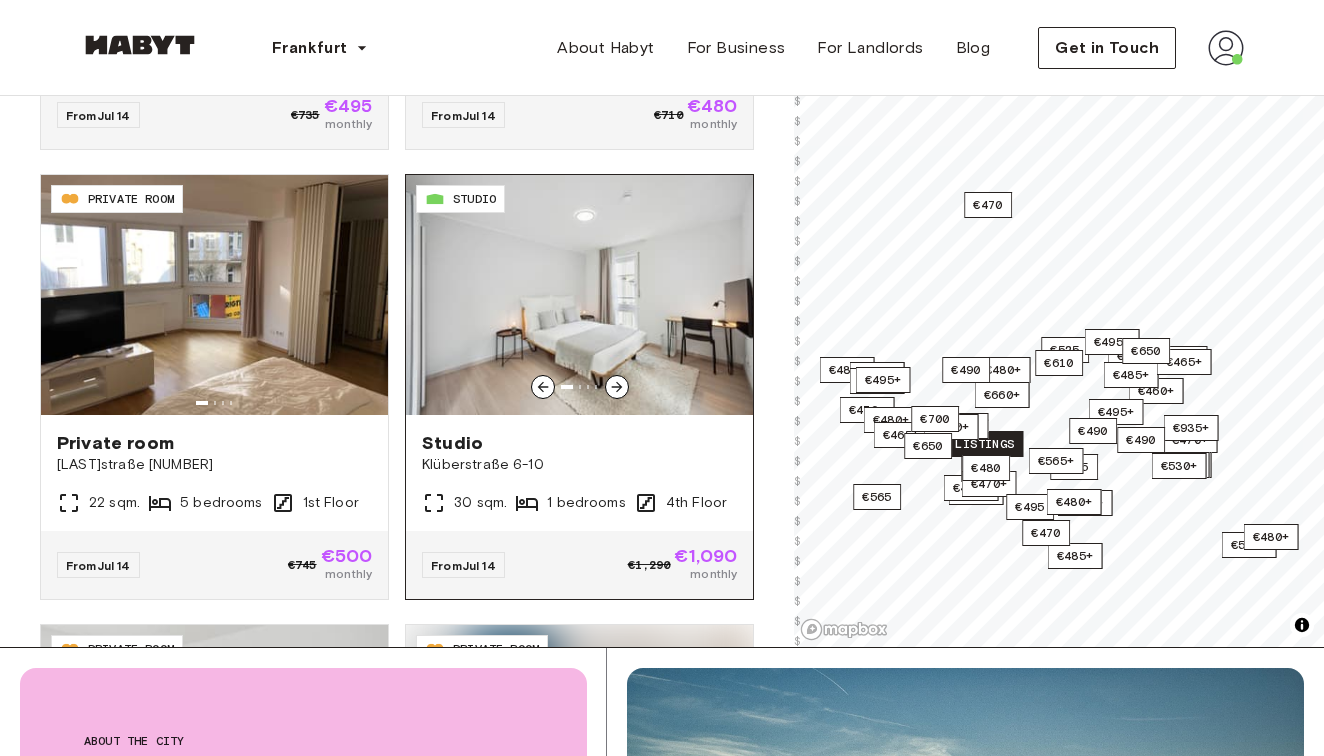 scroll, scrollTop: 7818, scrollLeft: 0, axis: vertical 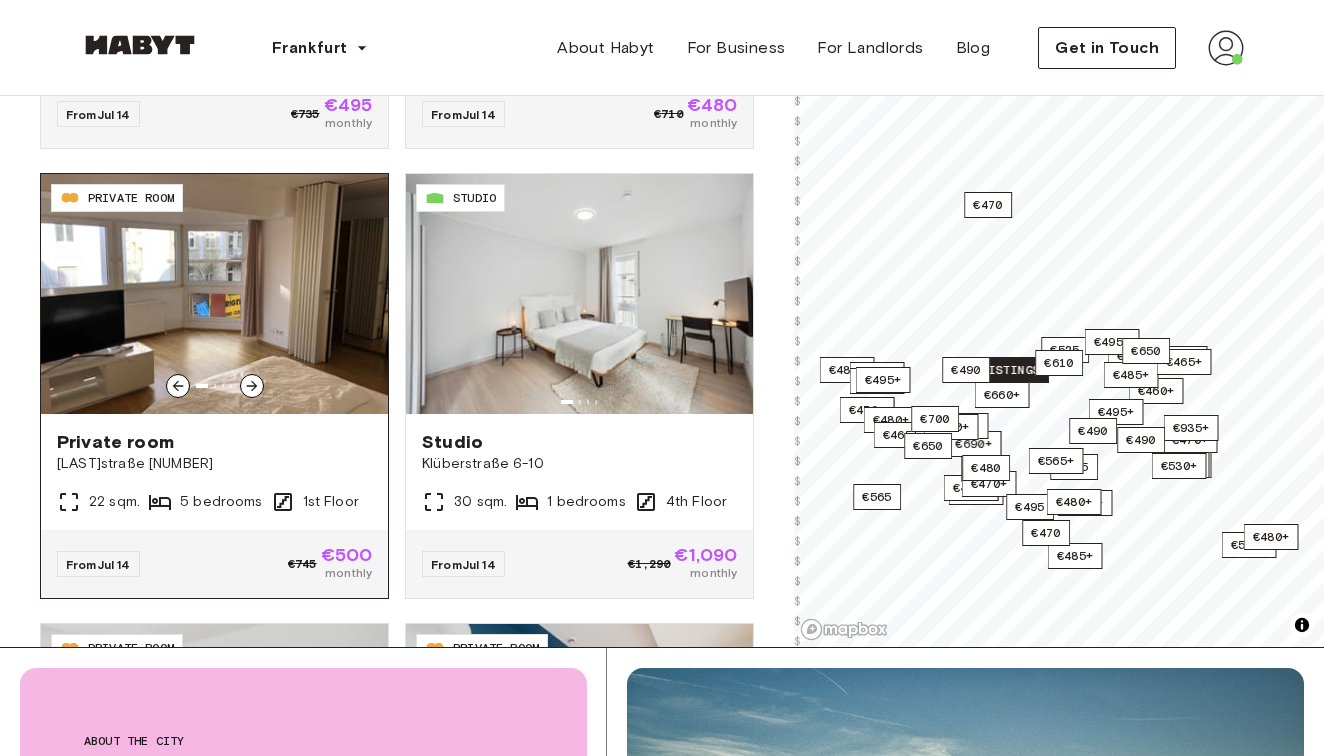 click at bounding box center [252, 386] 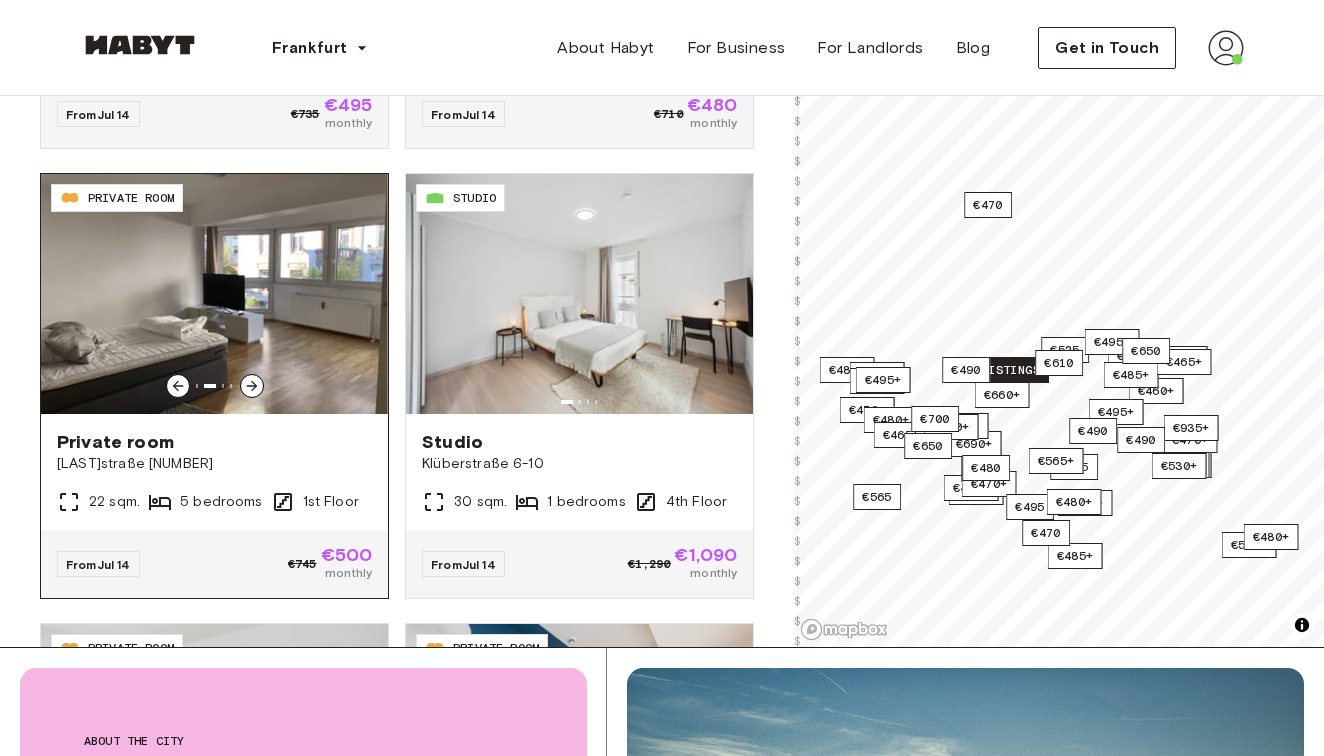 click at bounding box center (252, 386) 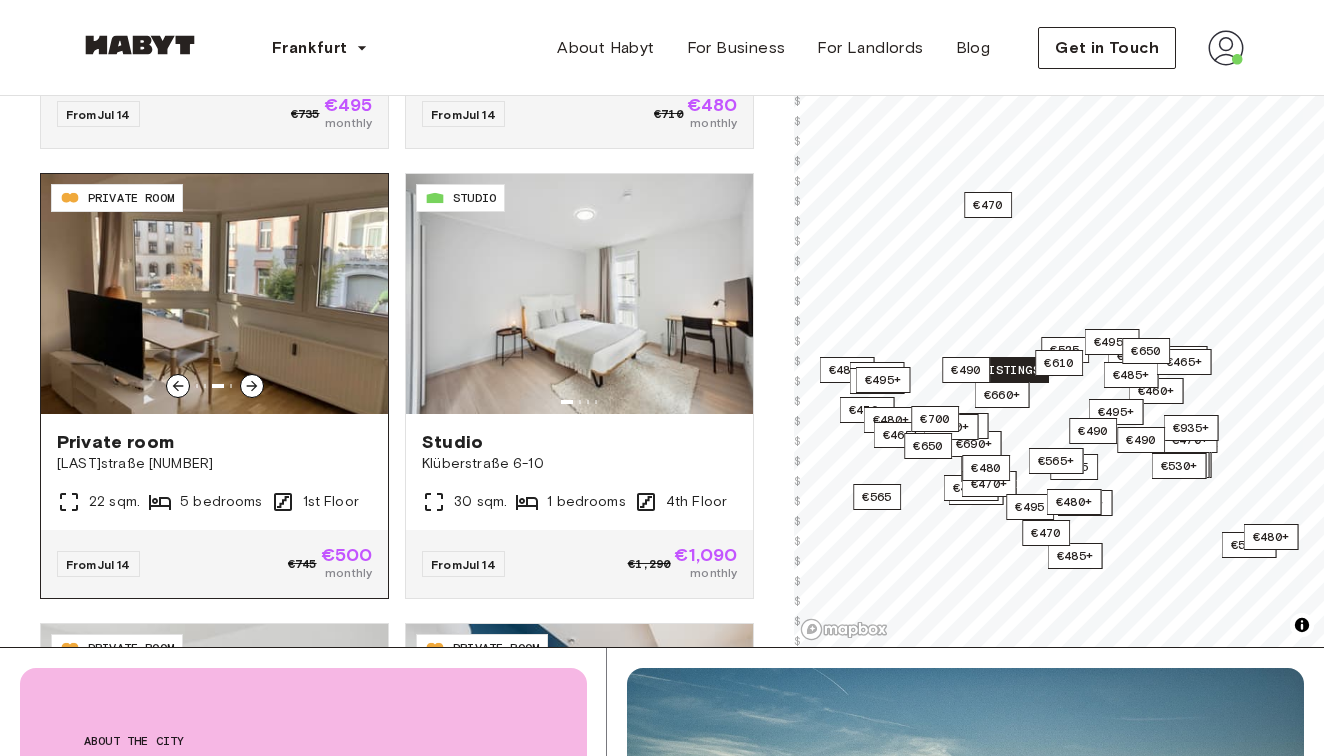 click at bounding box center (252, 386) 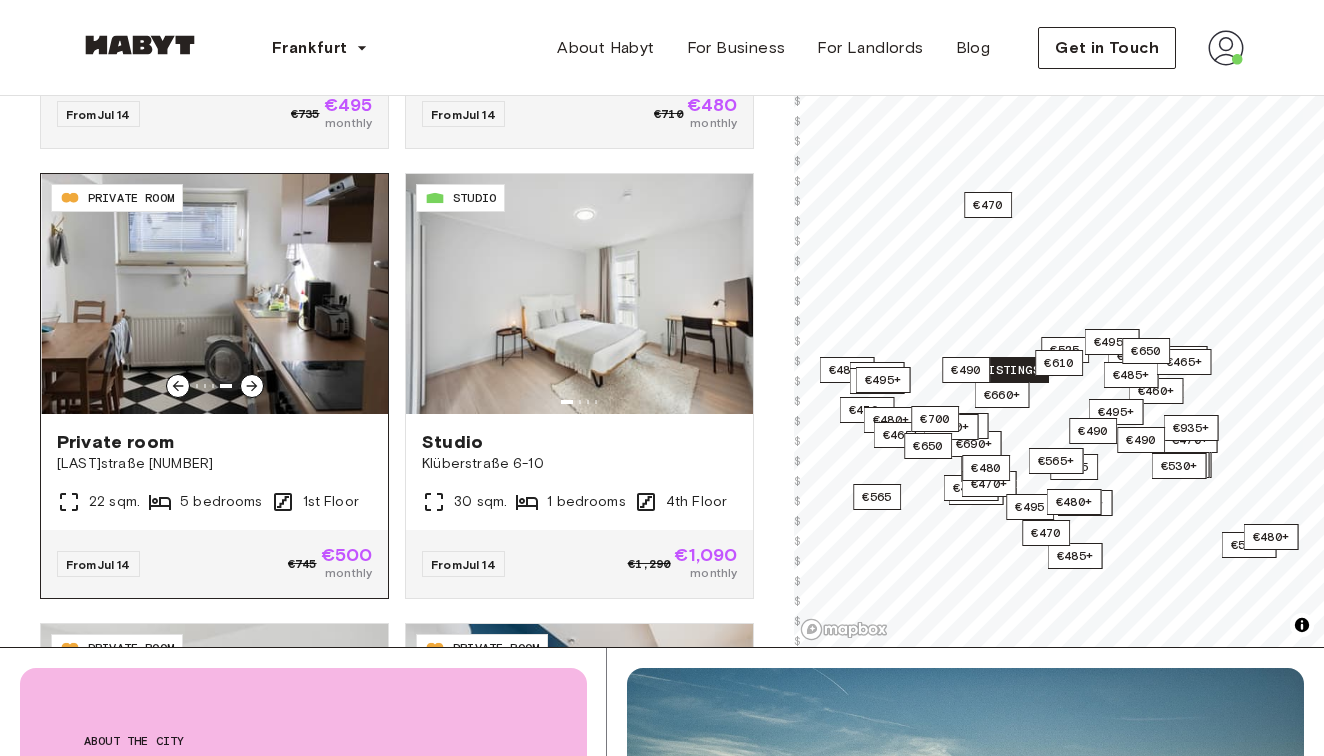 click at bounding box center [252, 386] 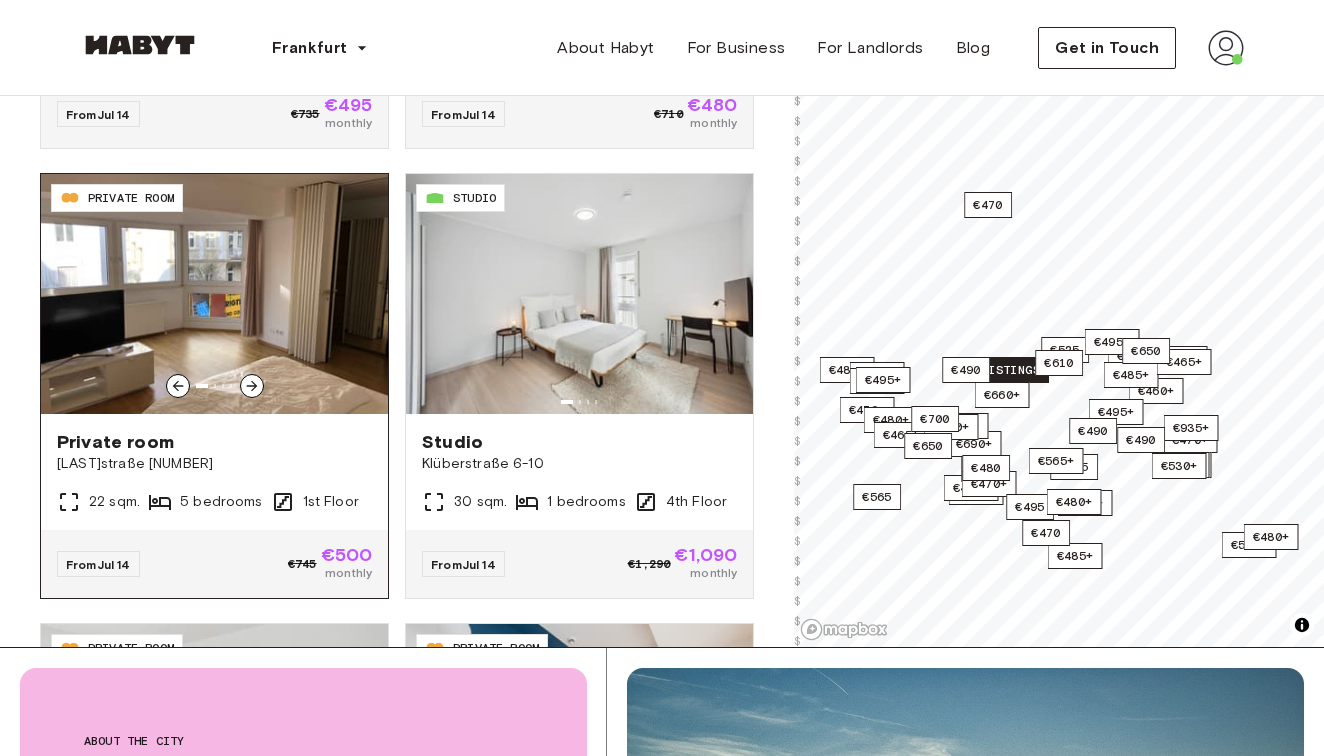 click at bounding box center [214, 294] 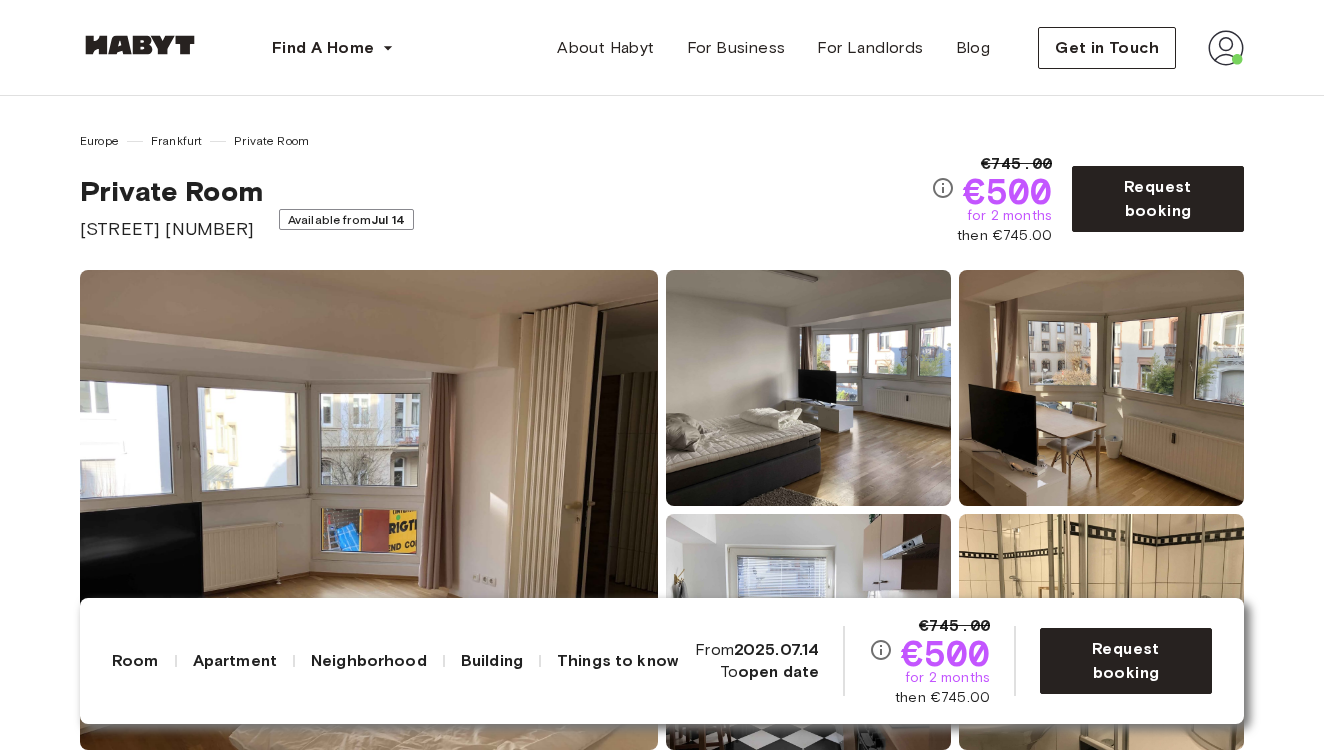 scroll, scrollTop: 0, scrollLeft: 0, axis: both 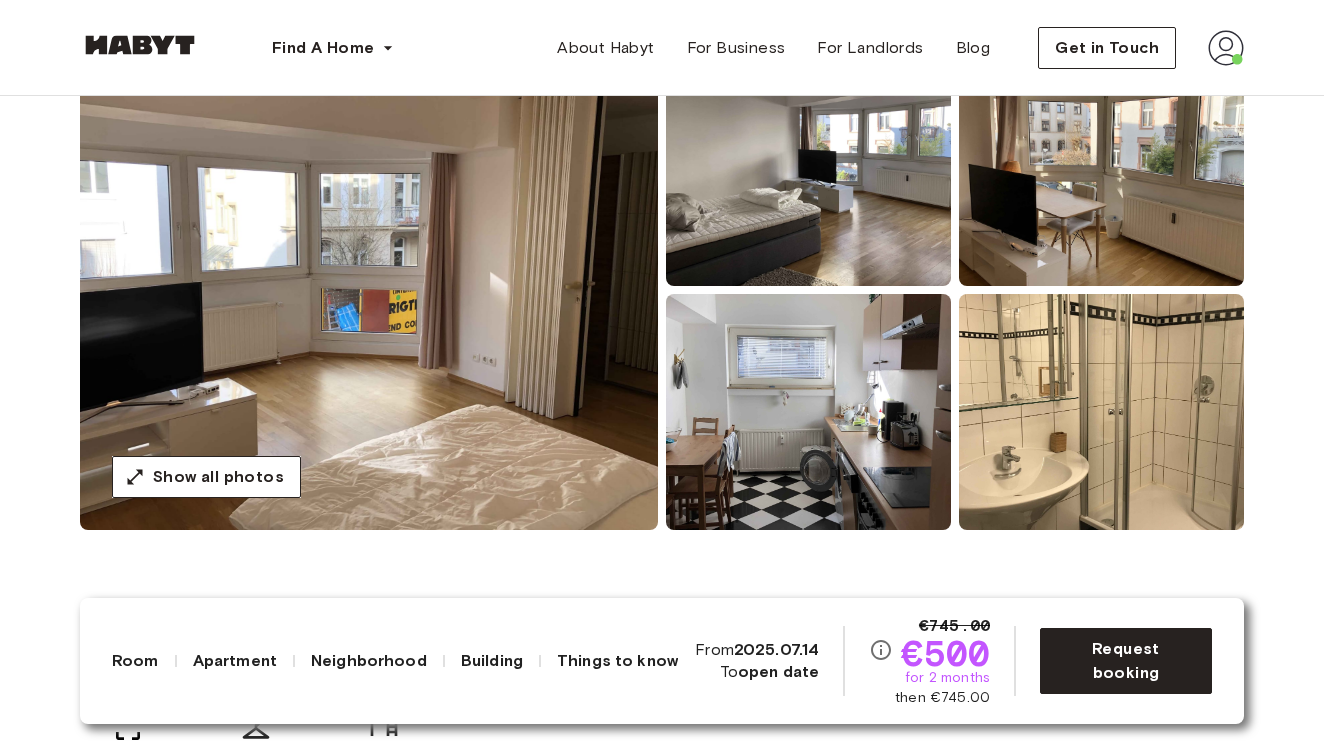 click at bounding box center (808, 168) 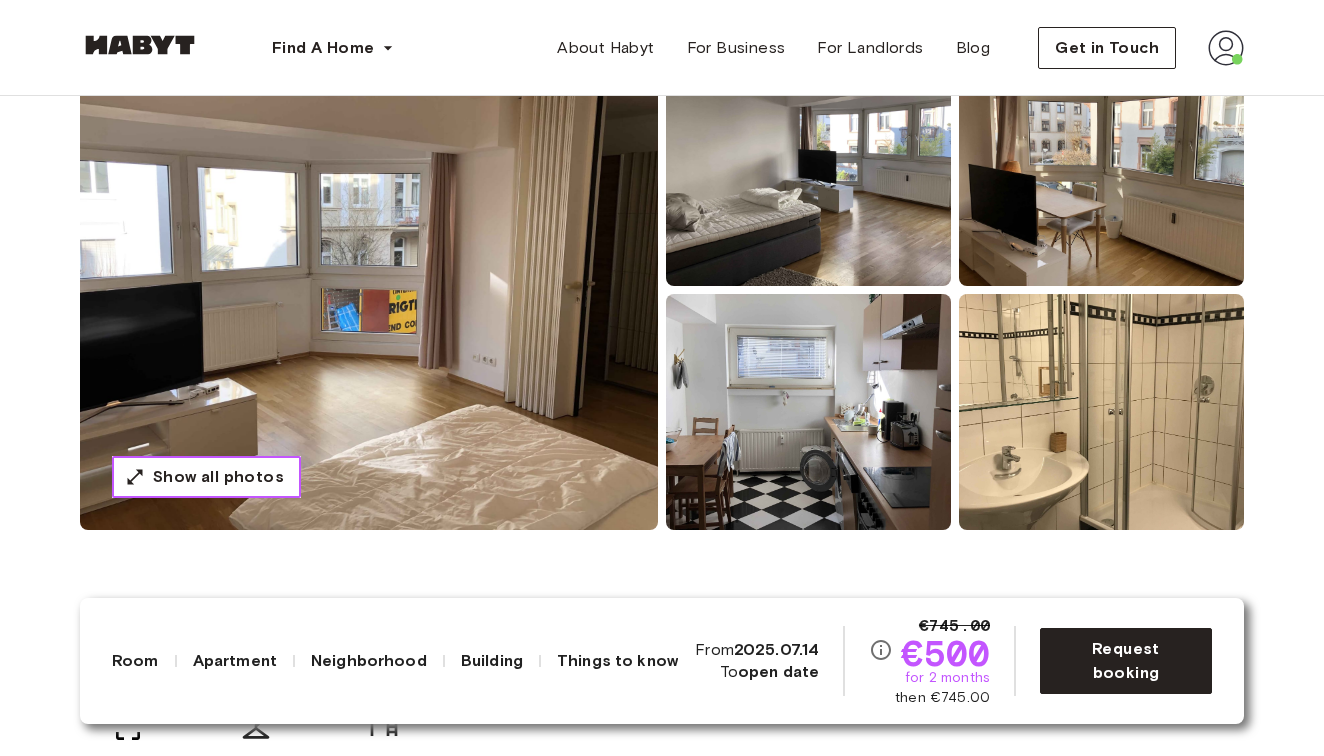click on "Show all photos" at bounding box center [218, 477] 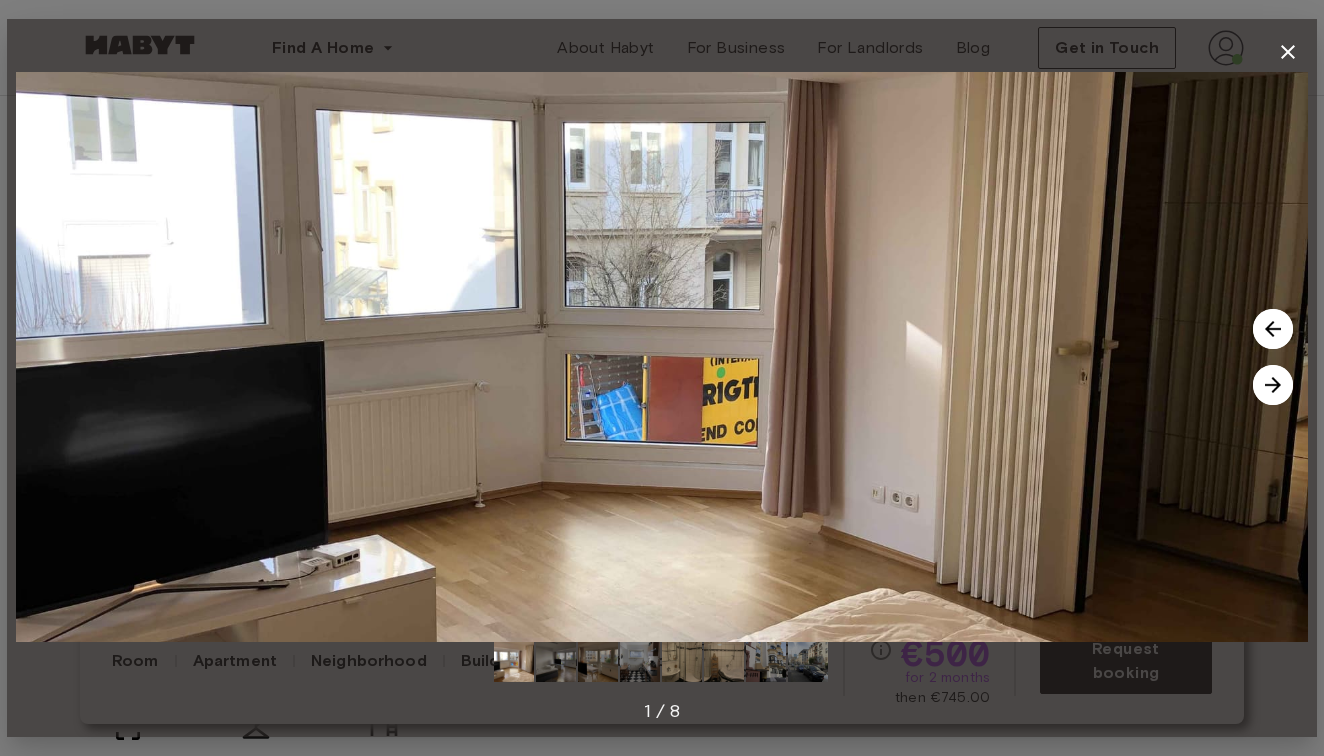 click at bounding box center (1273, 385) 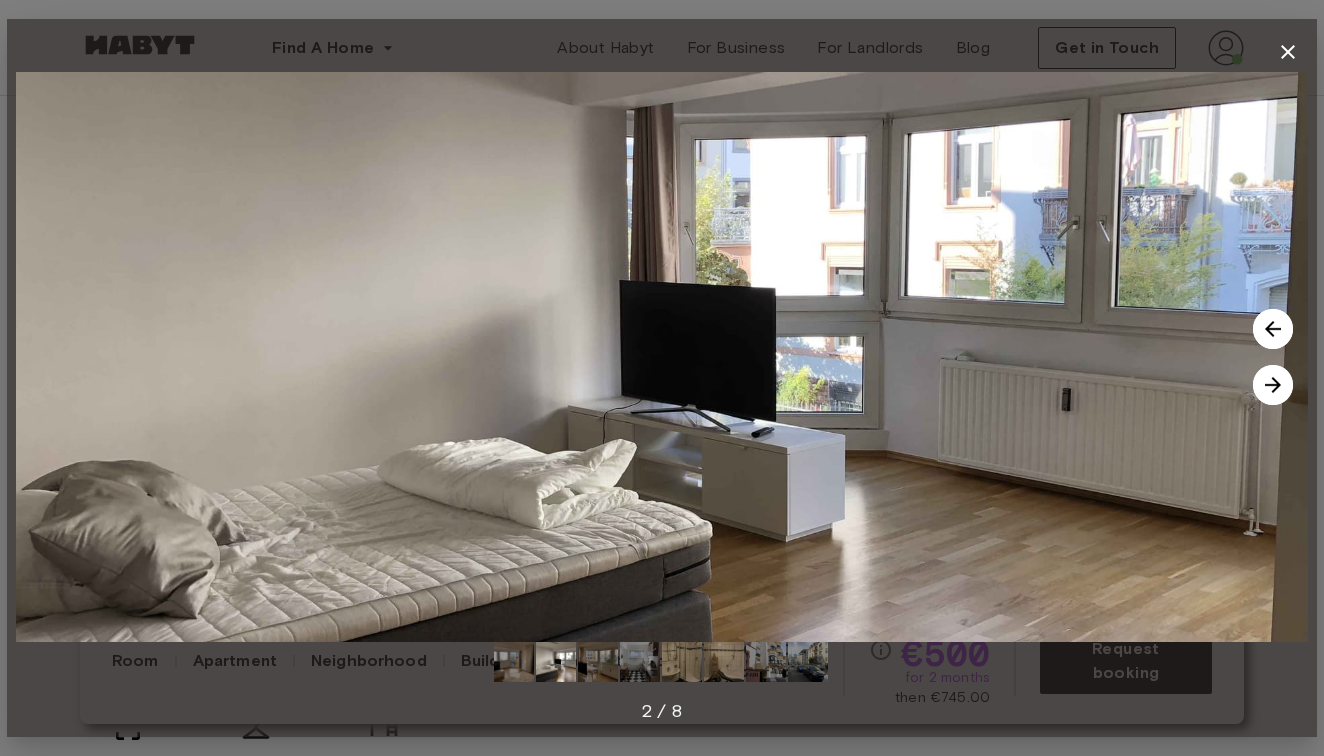 click at bounding box center [1273, 385] 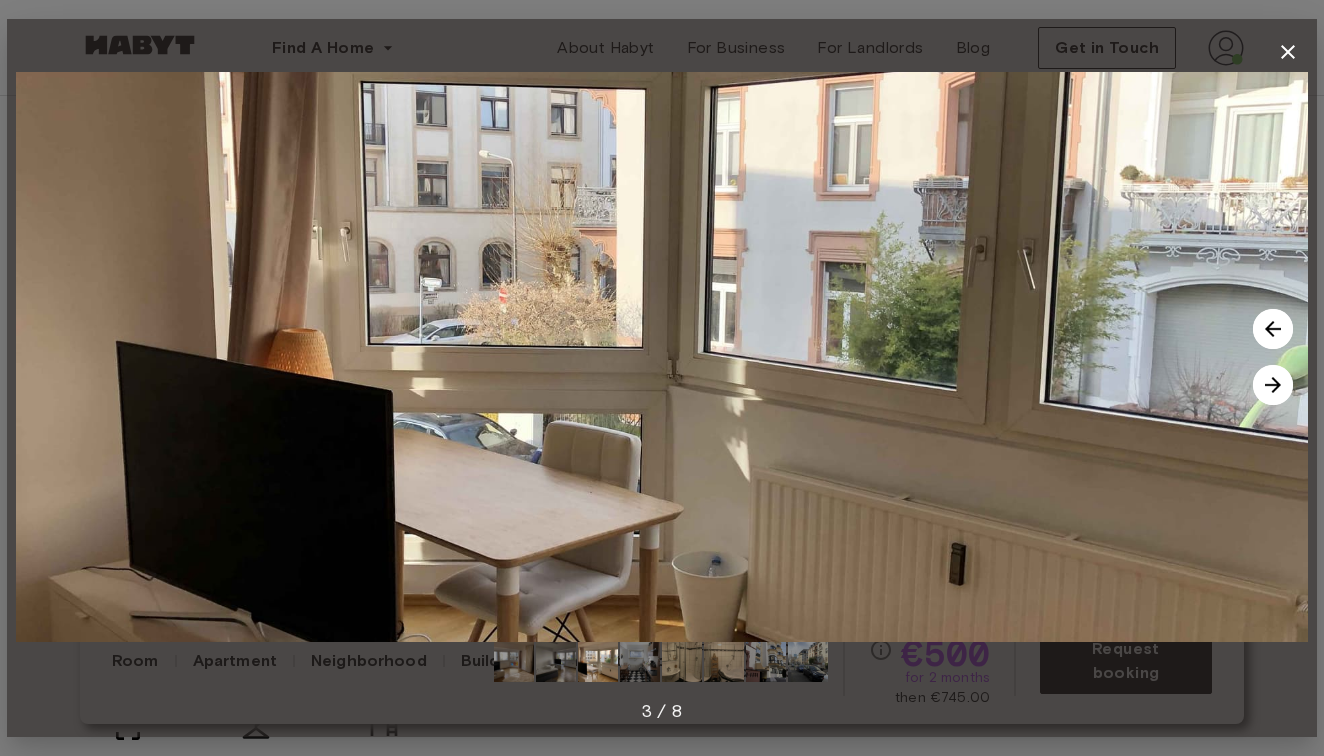 click at bounding box center (1273, 385) 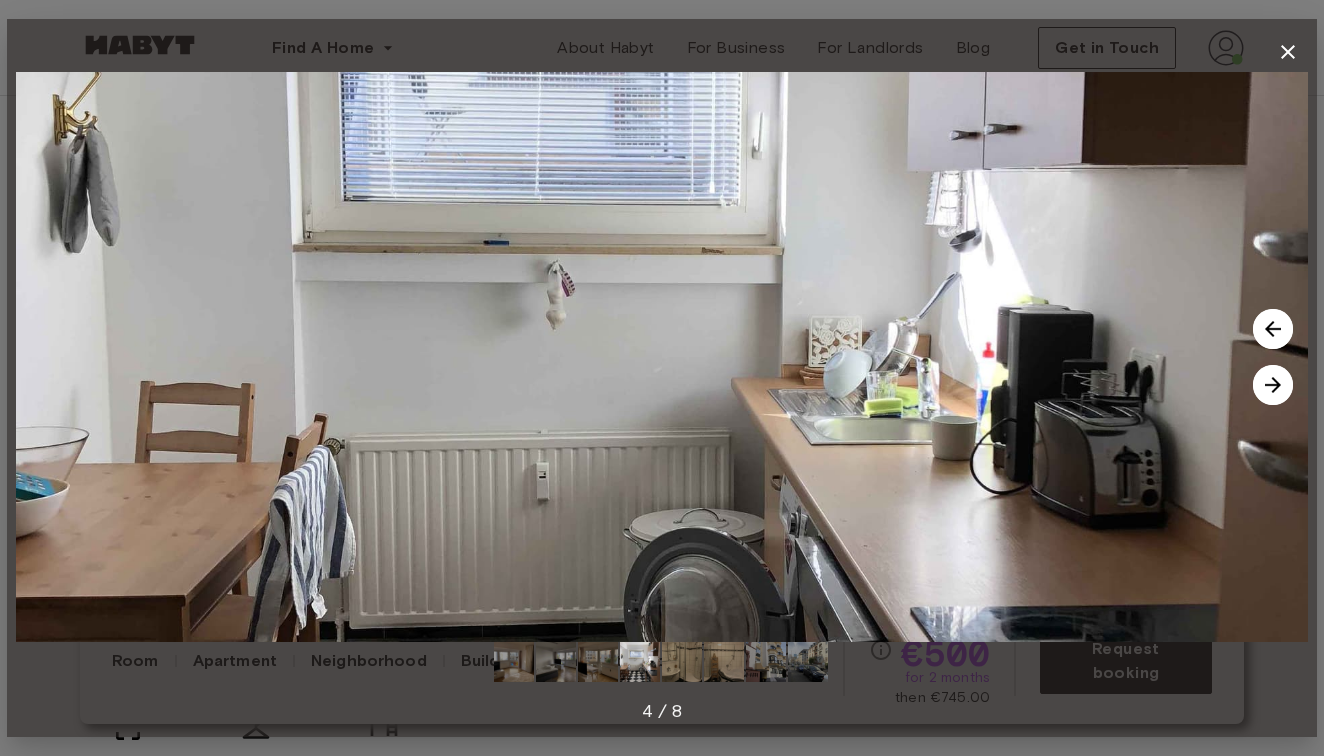 click at bounding box center [1273, 385] 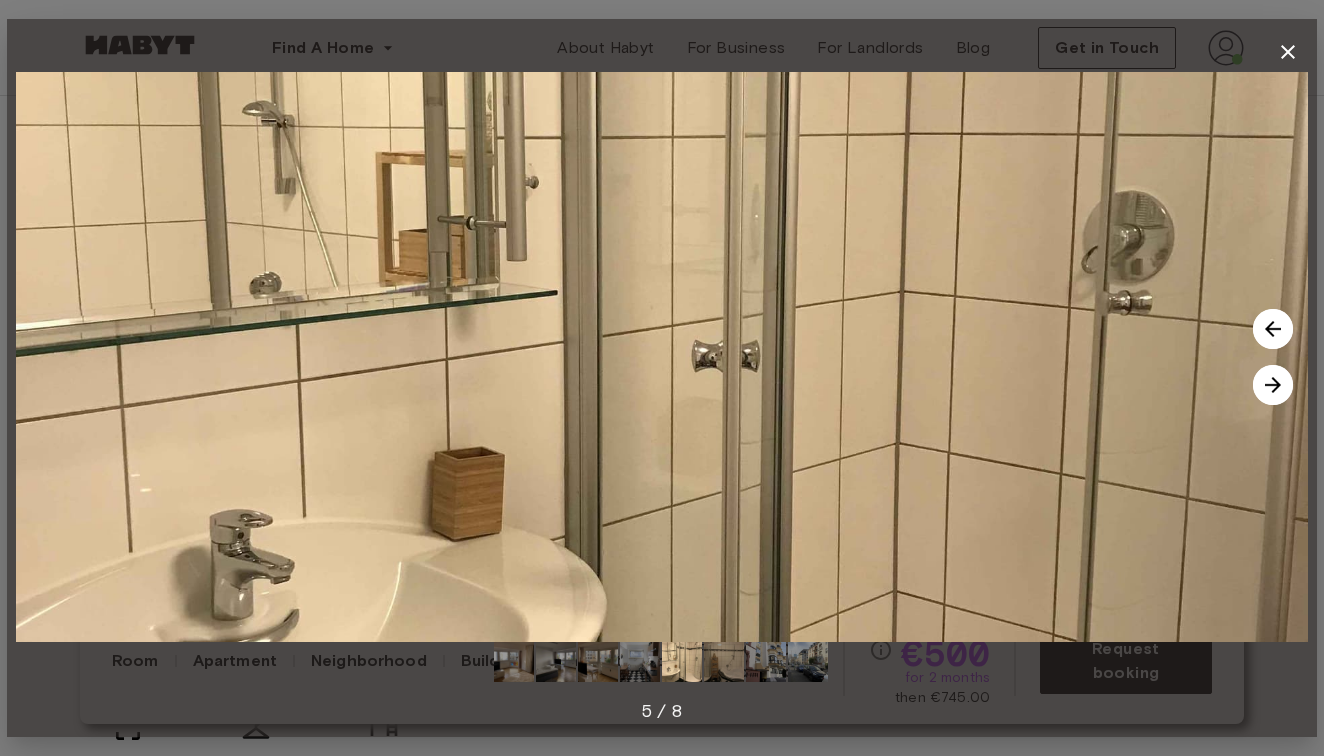 click at bounding box center (1273, 385) 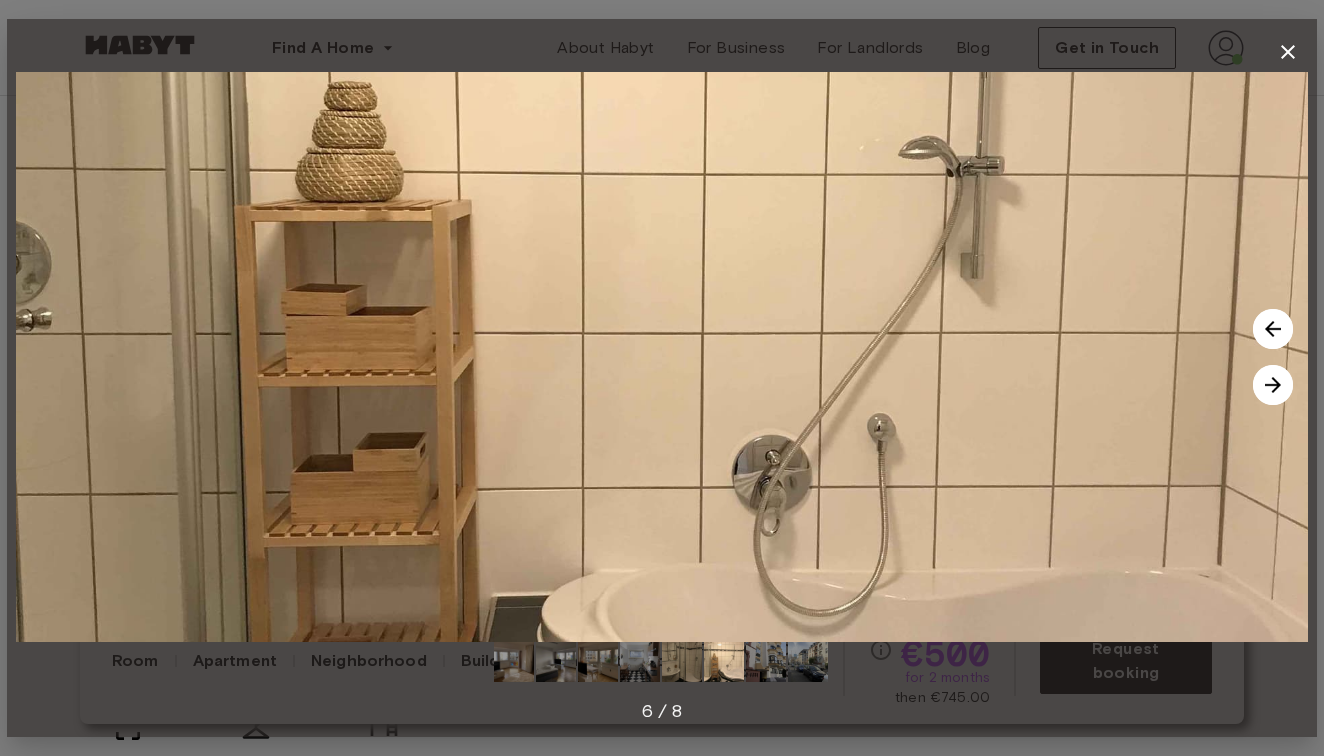 click at bounding box center [1273, 385] 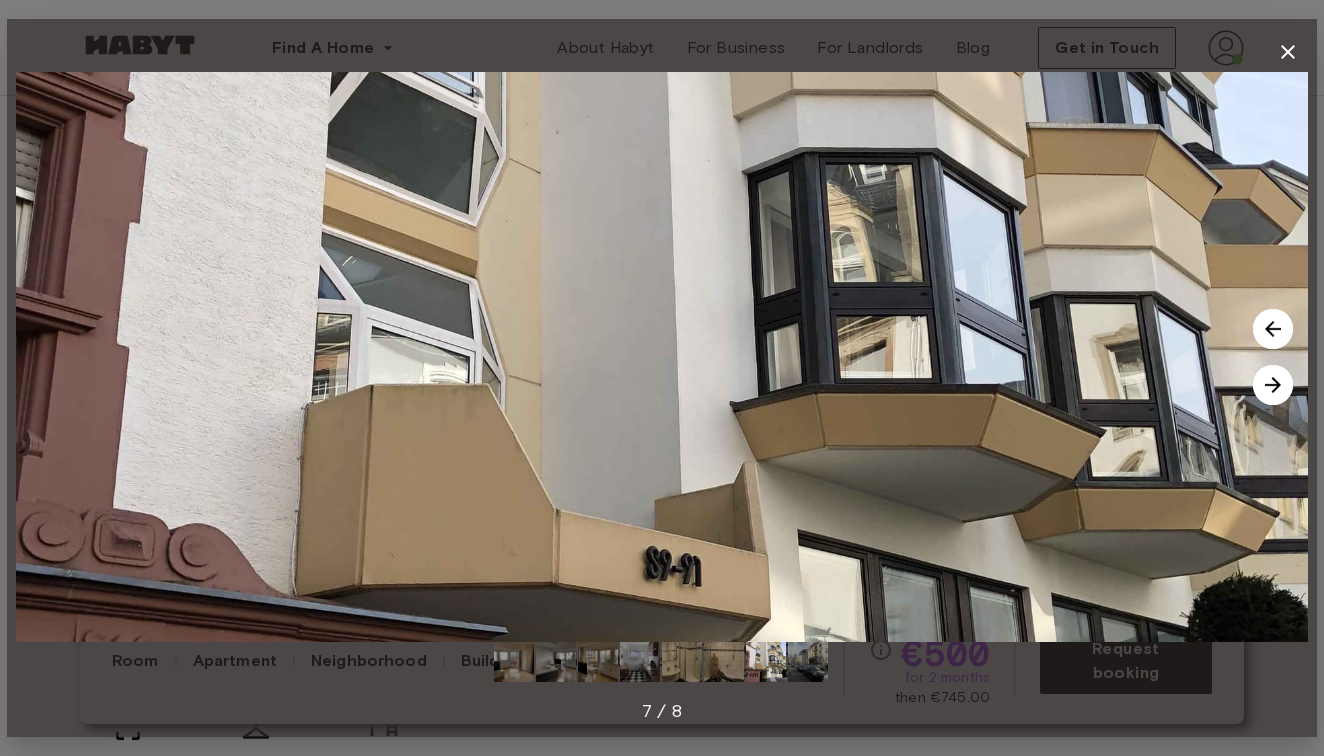 click at bounding box center (1273, 385) 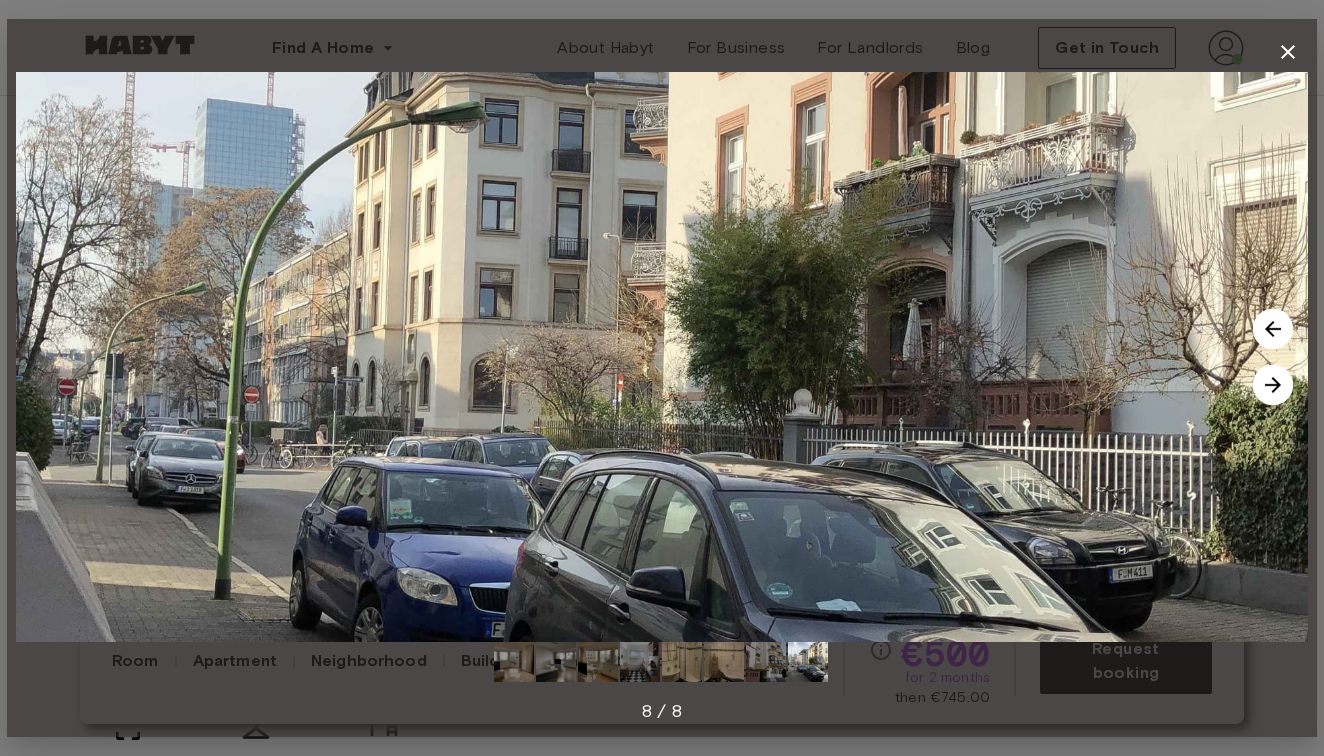 click at bounding box center (1273, 385) 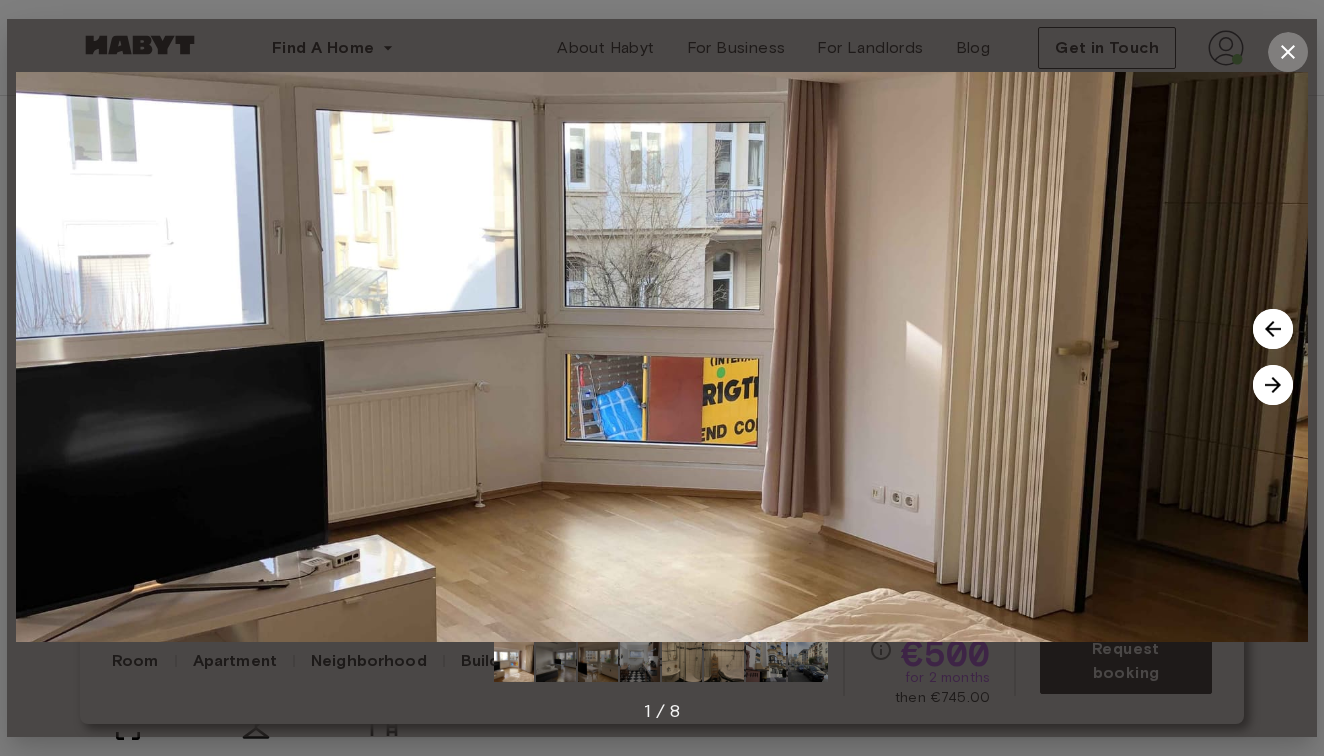 click 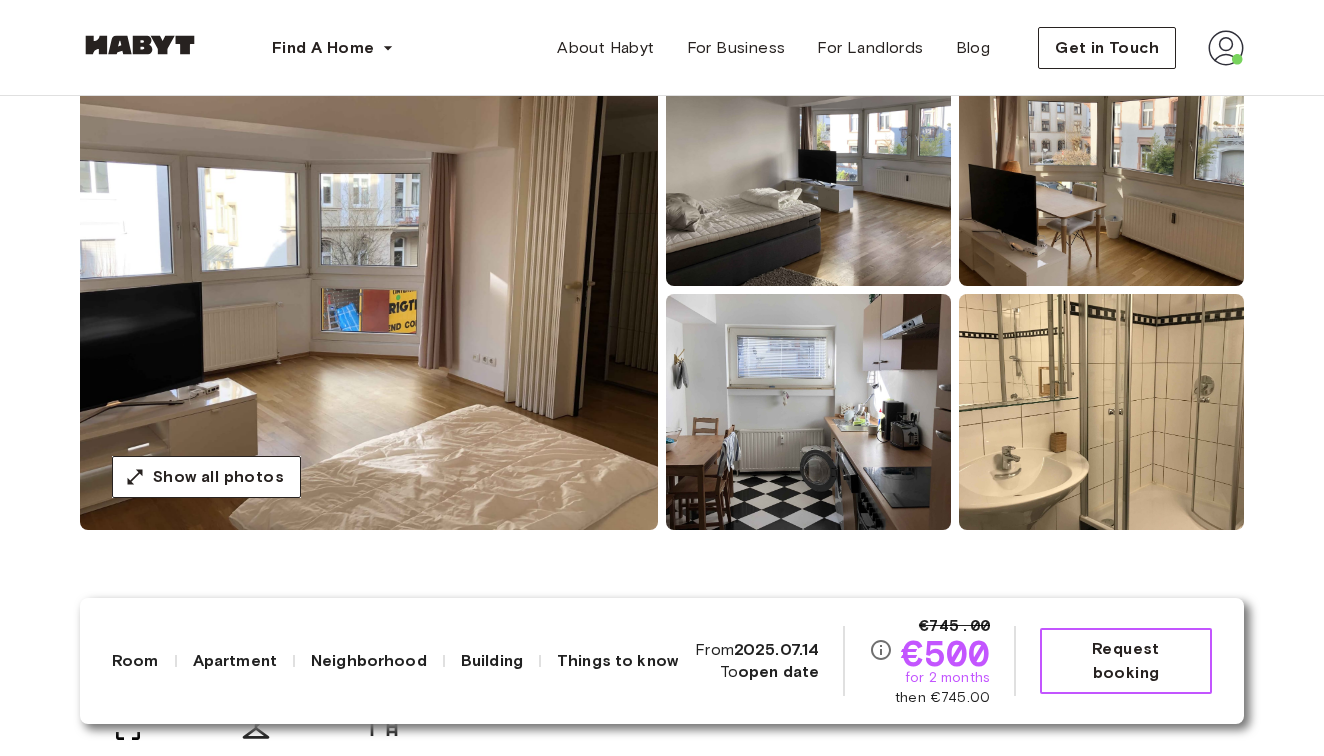 click on "Request booking" at bounding box center (1126, 661) 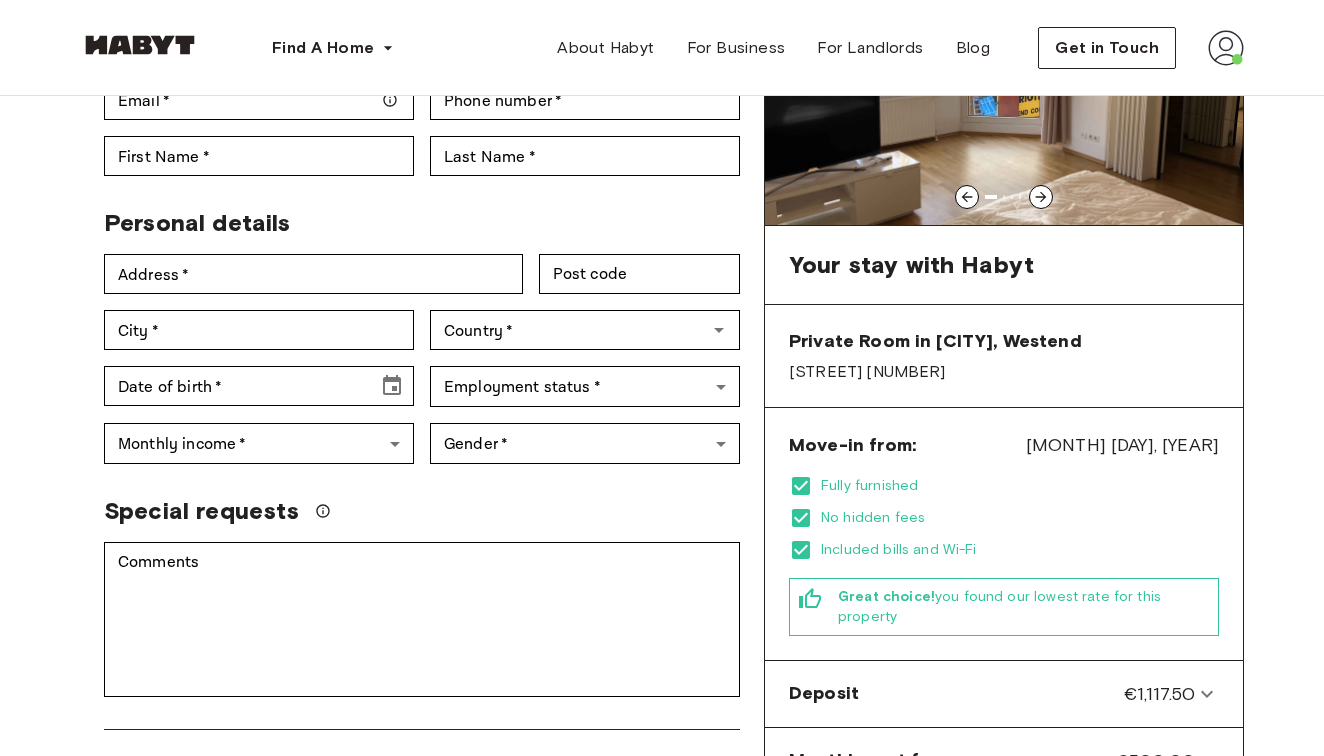 scroll, scrollTop: 0, scrollLeft: 0, axis: both 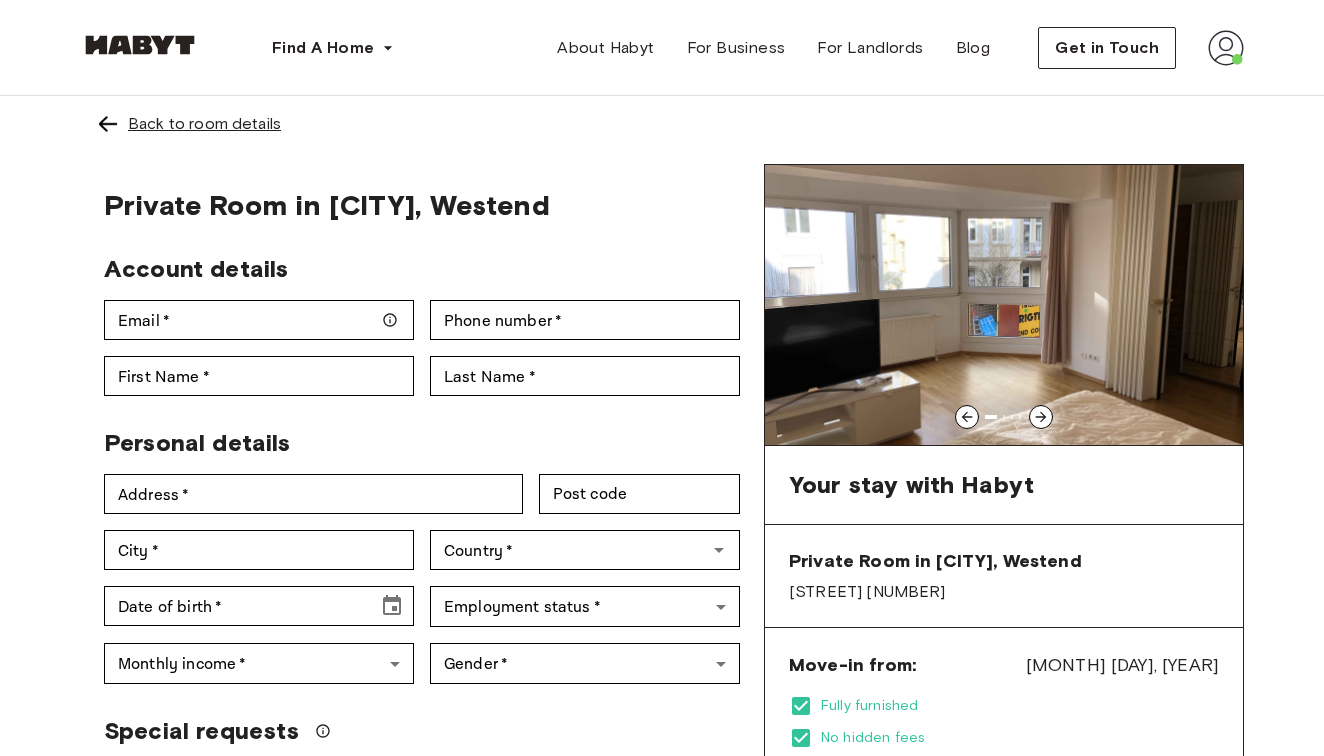 click on "Back to room details" at bounding box center [204, 124] 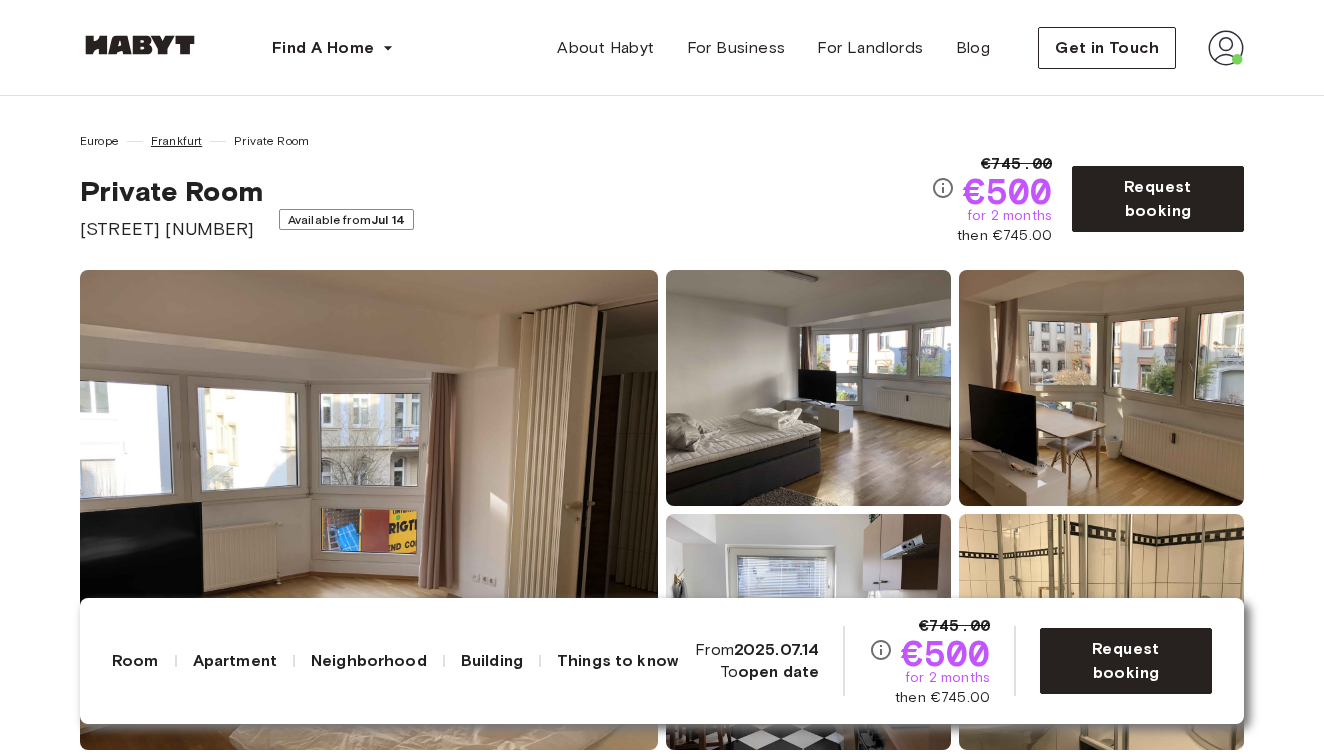click on "Frankfurt" at bounding box center (176, 141) 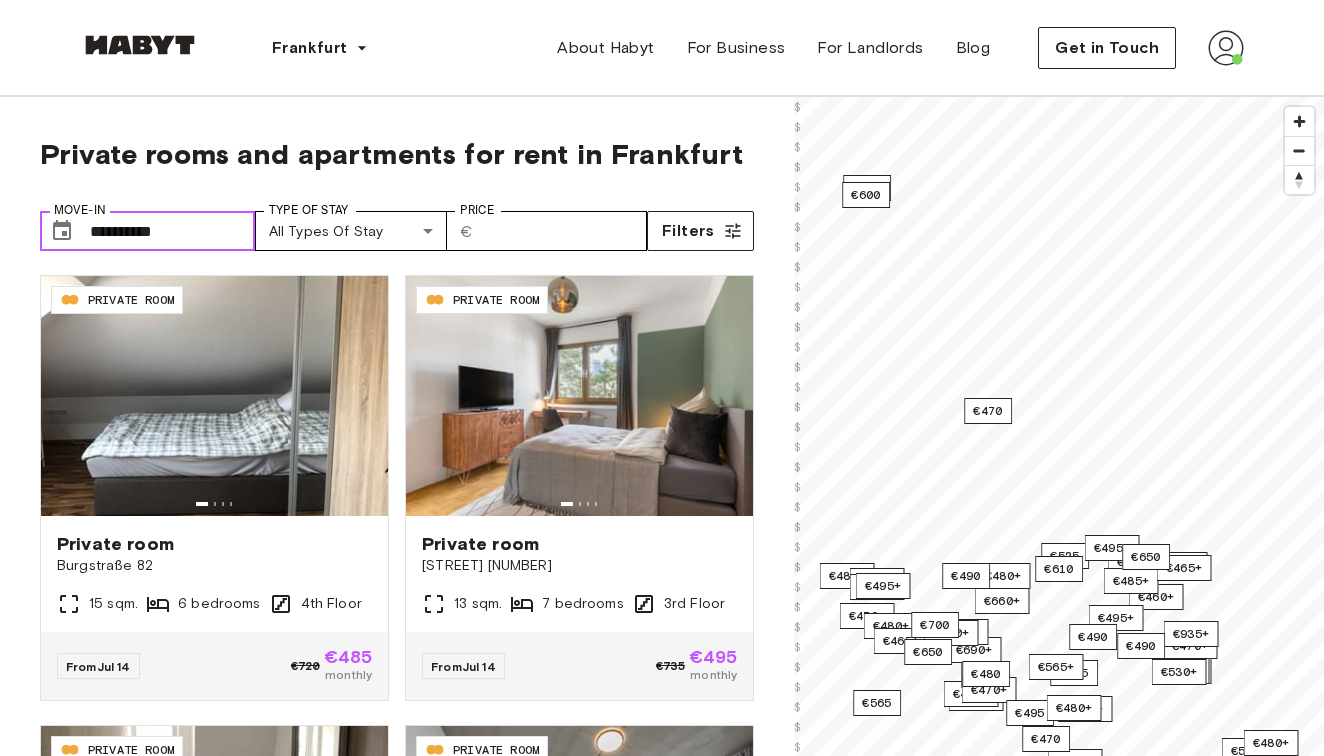 click on "**********" at bounding box center [172, 231] 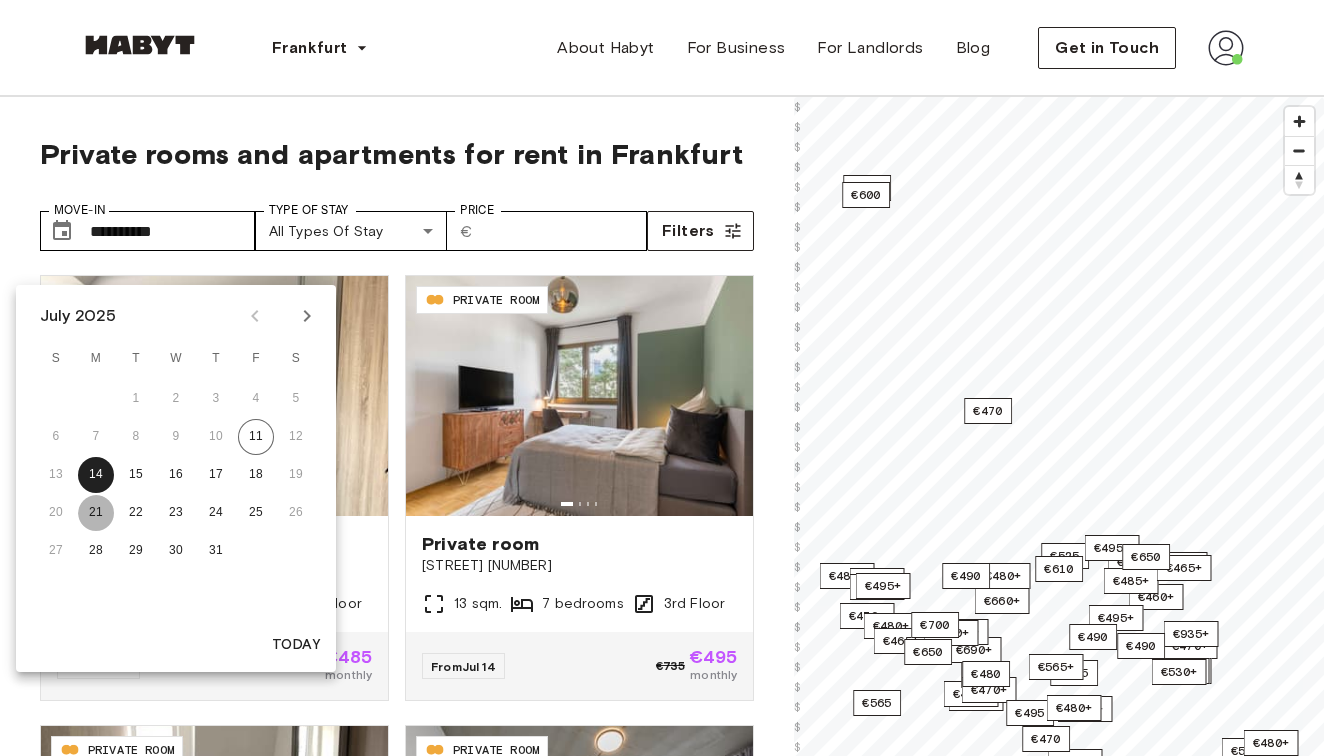 click on "21" at bounding box center [96, 513] 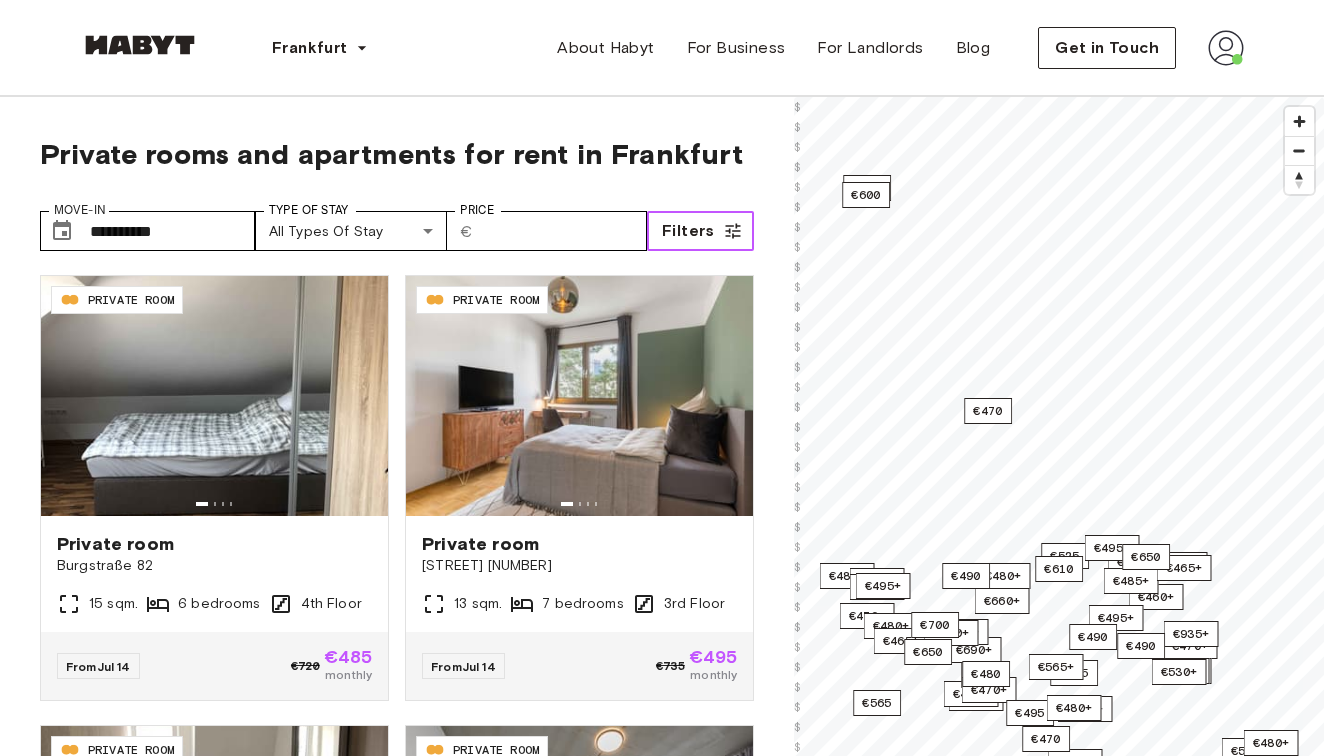 click on "Filters" at bounding box center [688, 231] 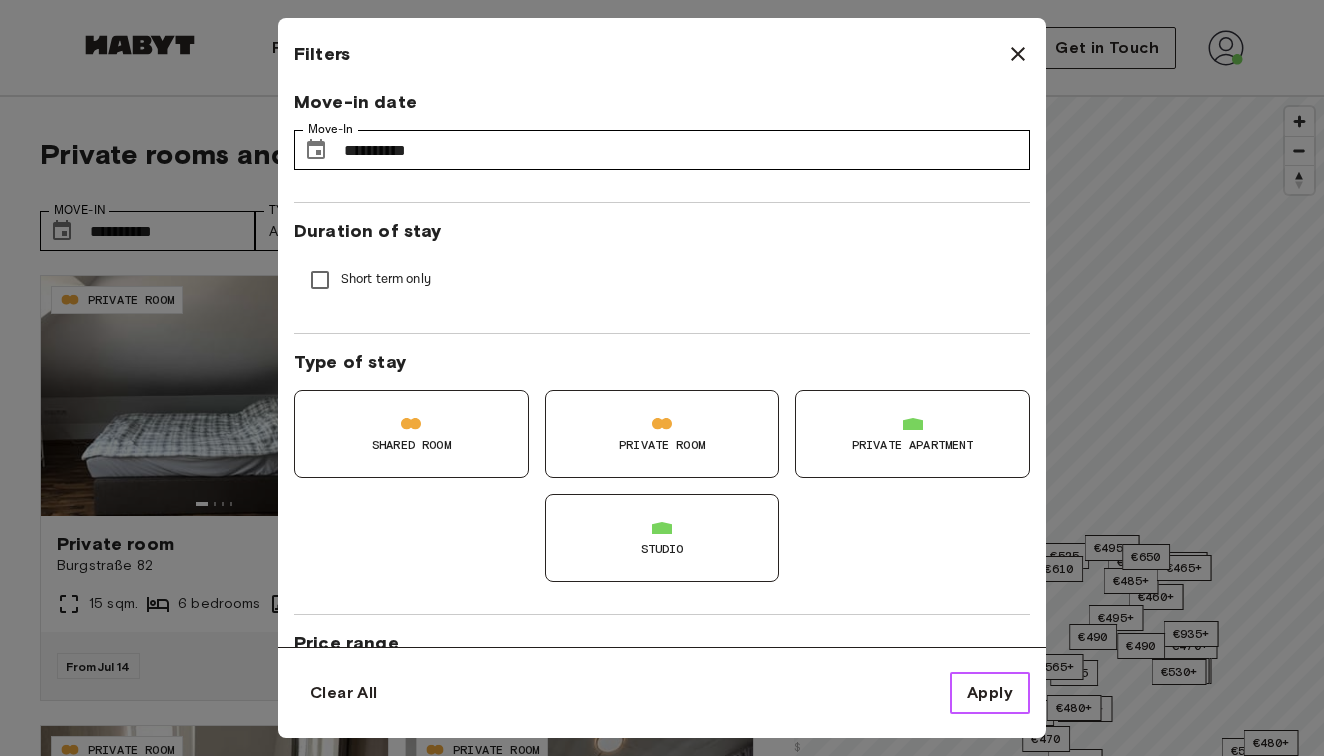 click on "Apply" at bounding box center (990, 693) 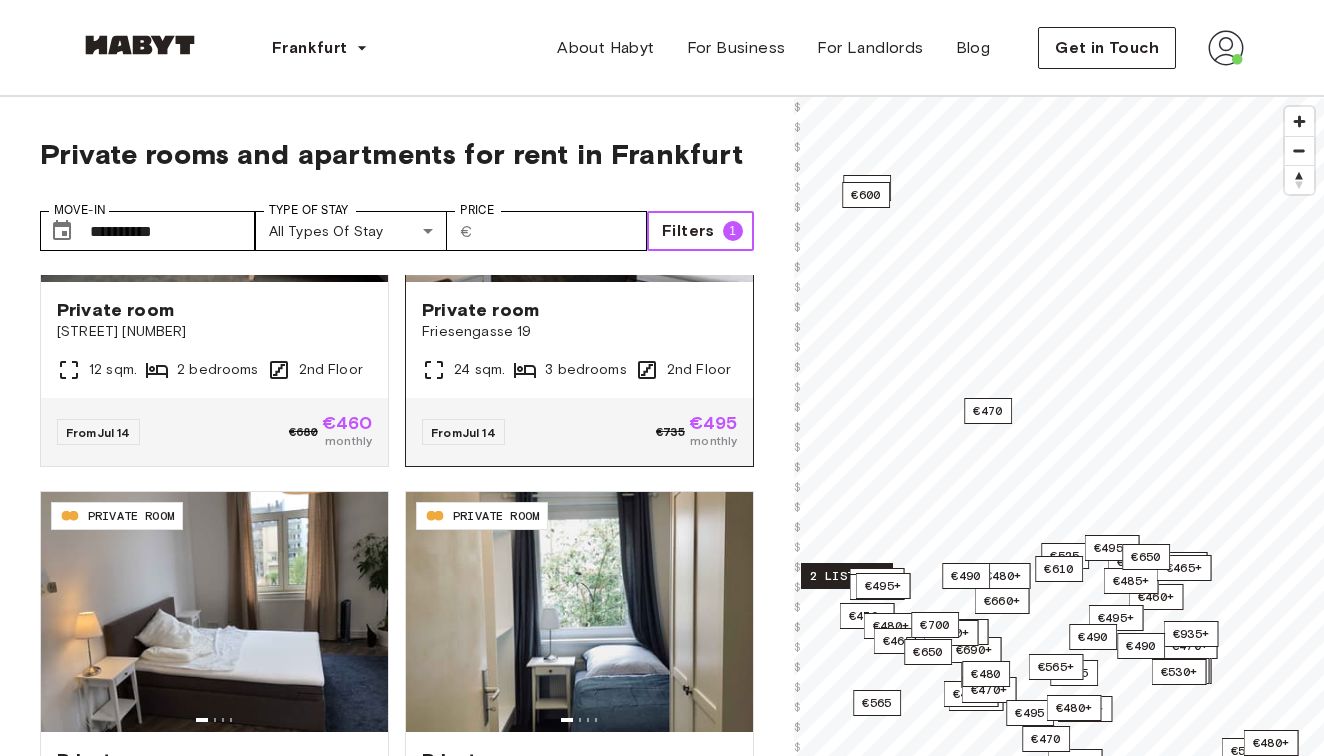 scroll, scrollTop: 3834, scrollLeft: 0, axis: vertical 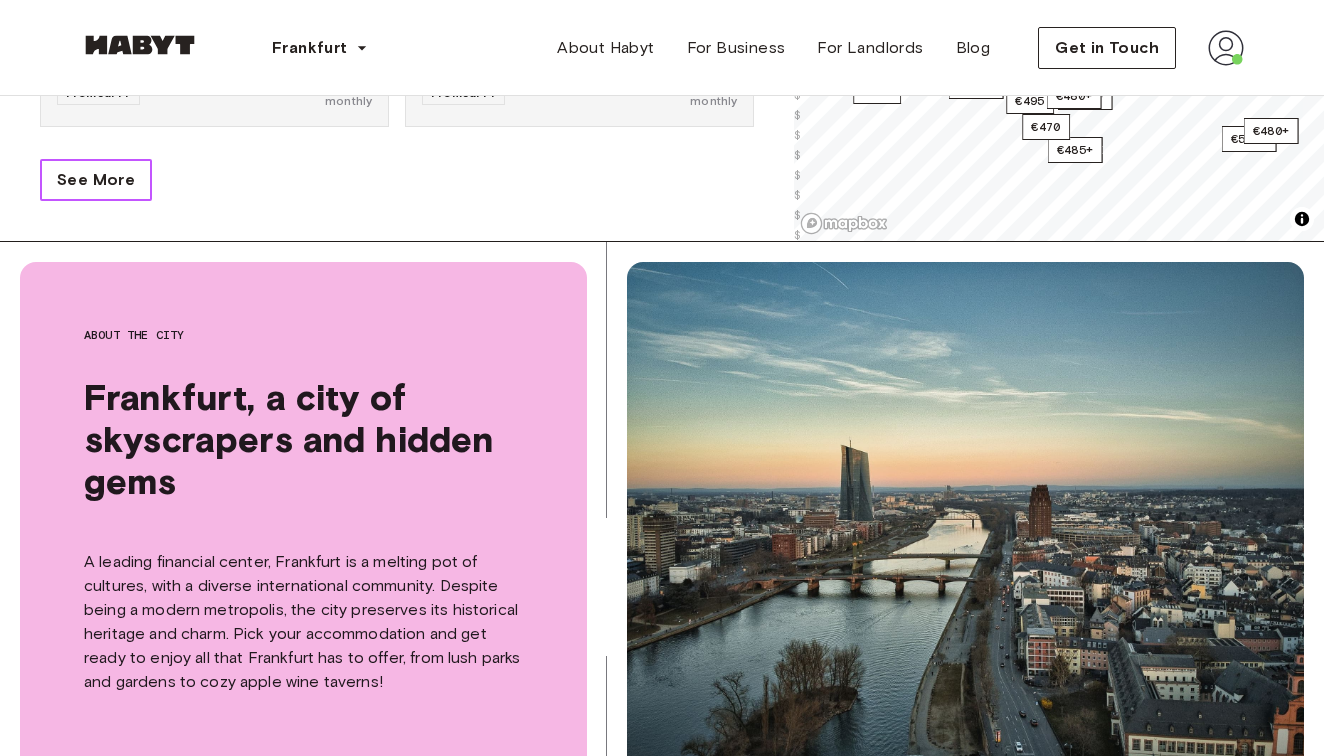 click on "See More" at bounding box center [96, 180] 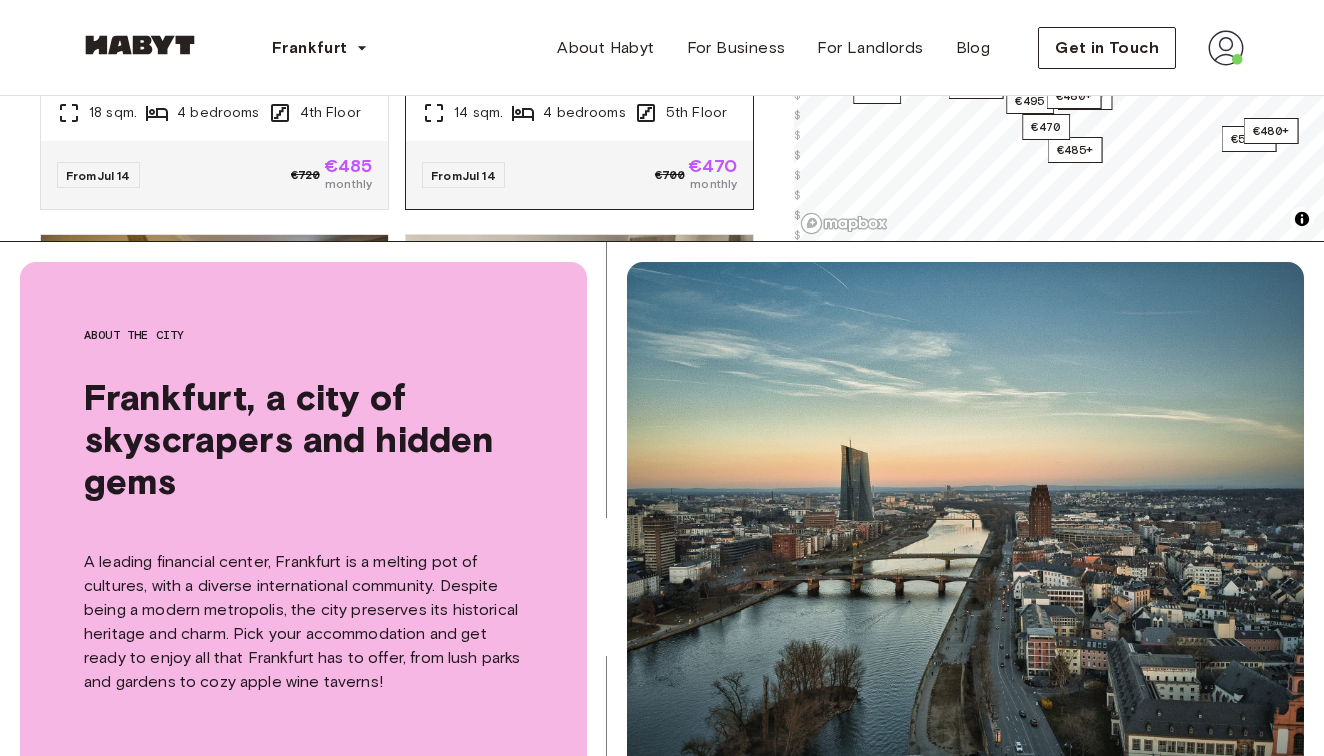 scroll, scrollTop: 4203, scrollLeft: 0, axis: vertical 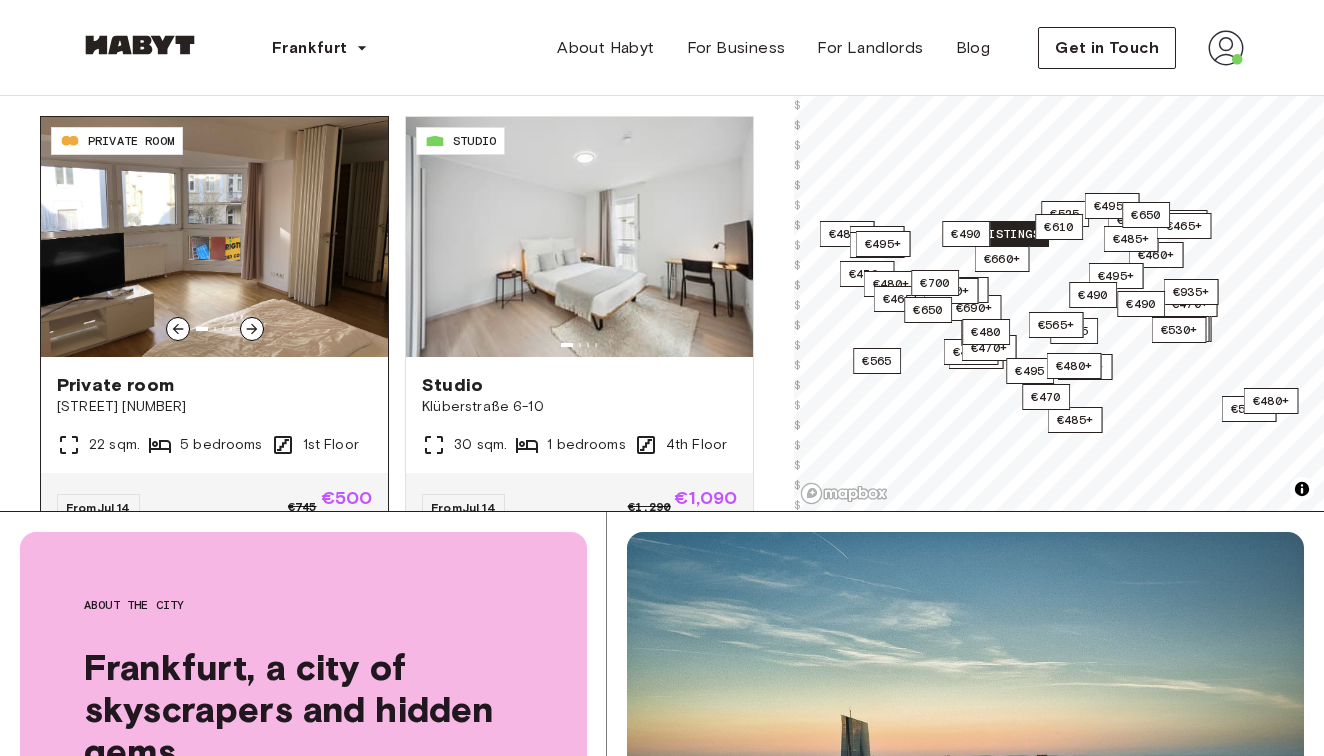 click at bounding box center [214, 237] 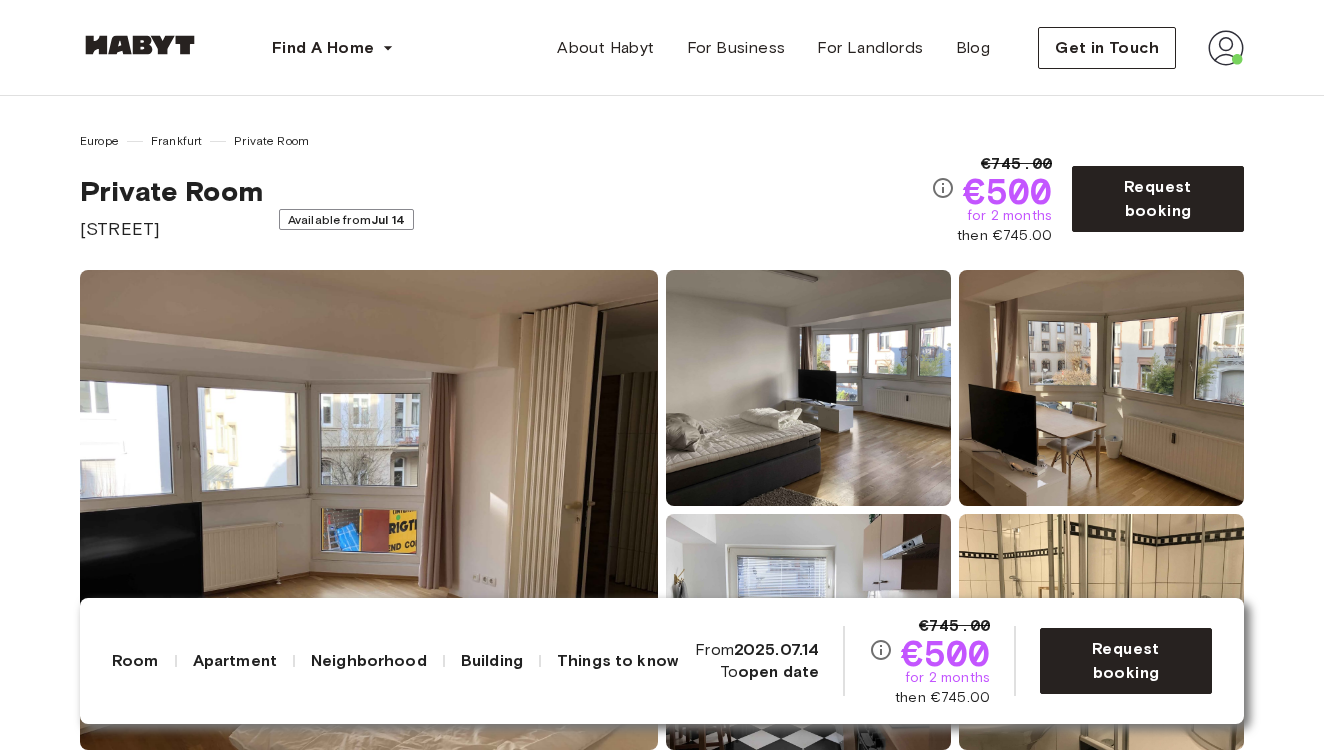 scroll, scrollTop: 0, scrollLeft: 0, axis: both 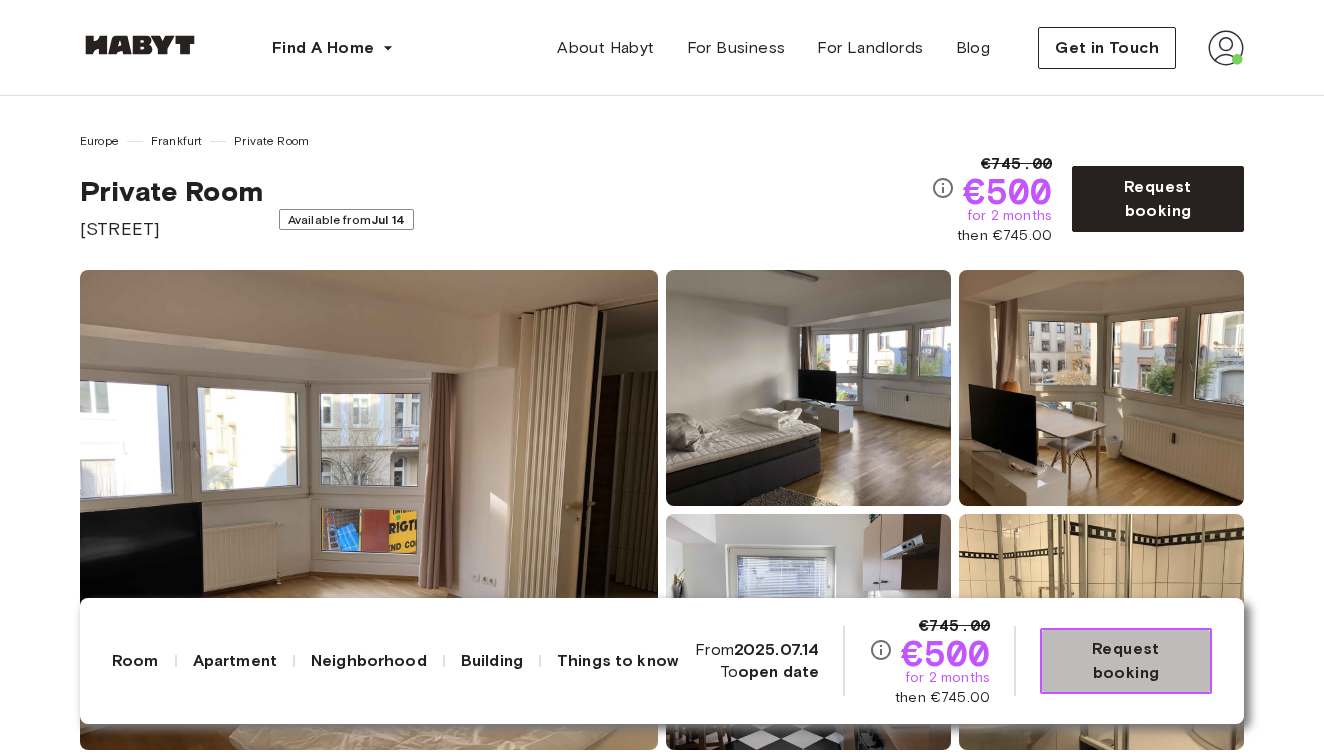 click on "Request booking" at bounding box center [1126, 661] 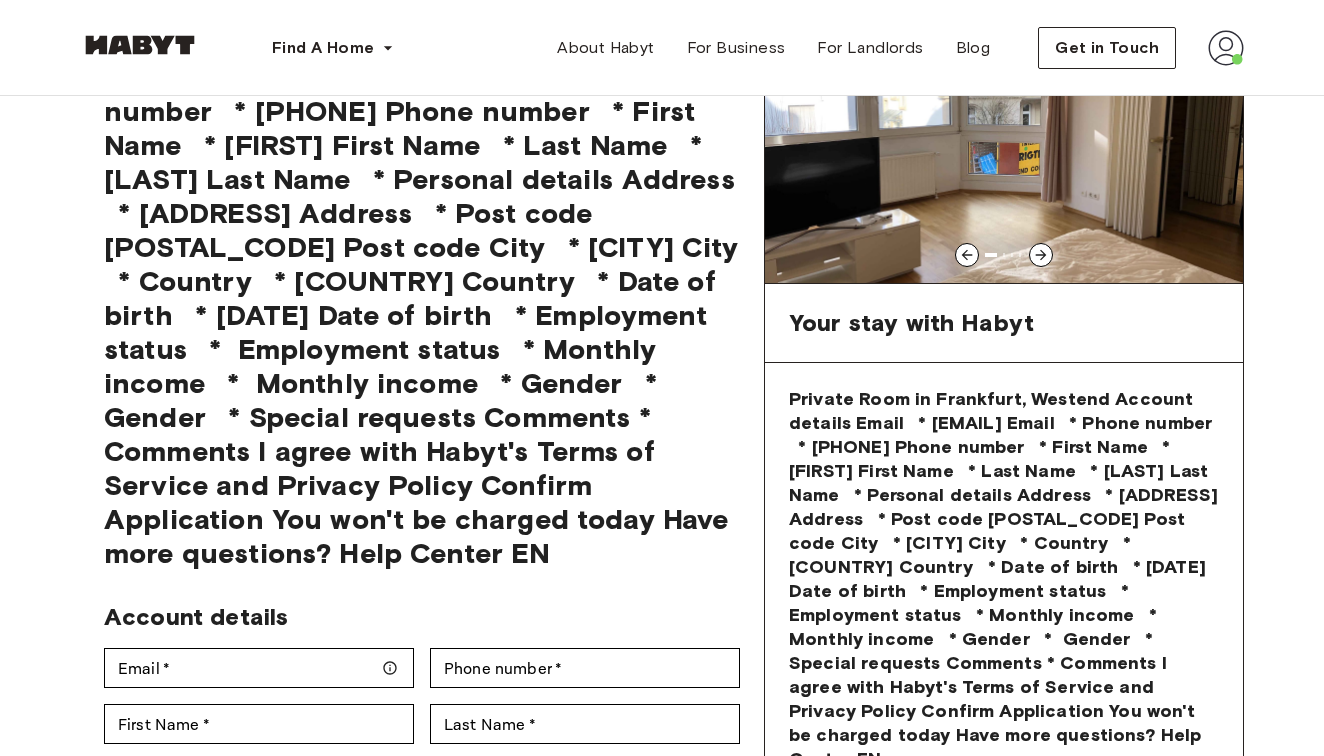 scroll, scrollTop: 88, scrollLeft: 0, axis: vertical 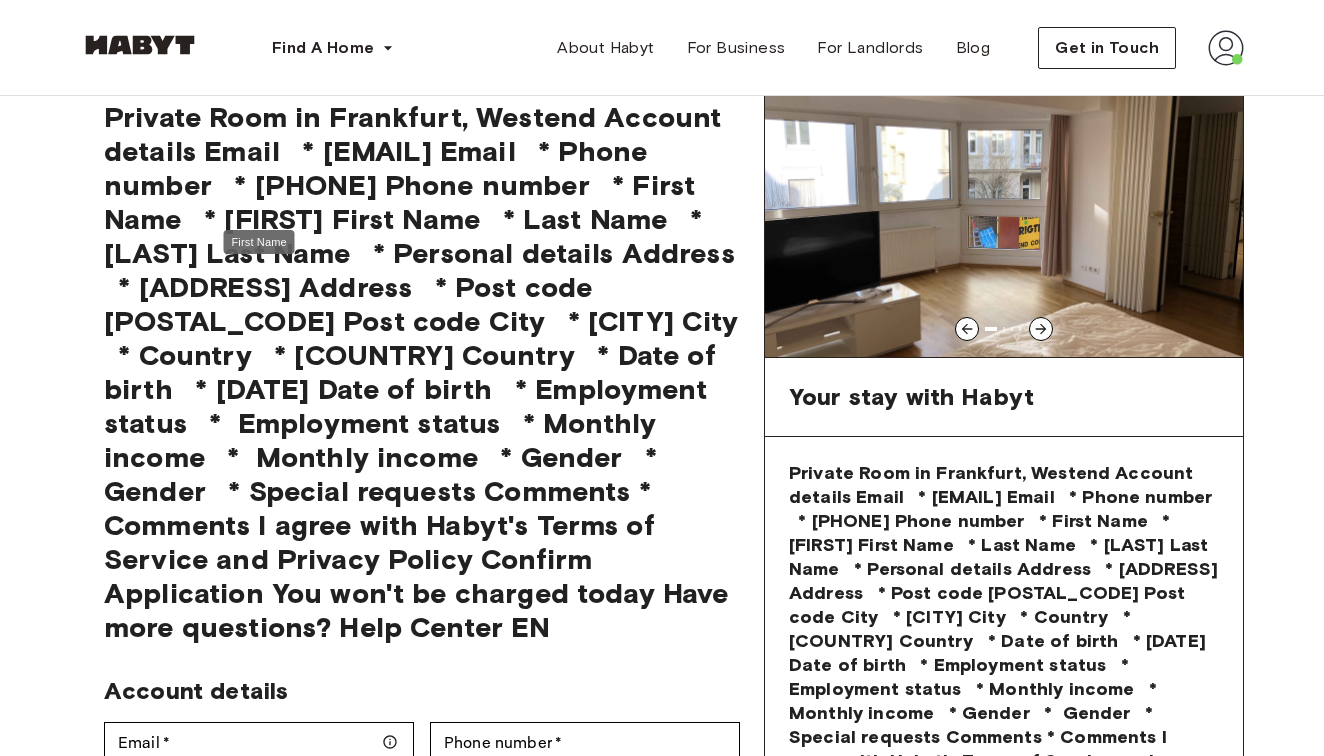 click on "First Name" at bounding box center (259, 242) 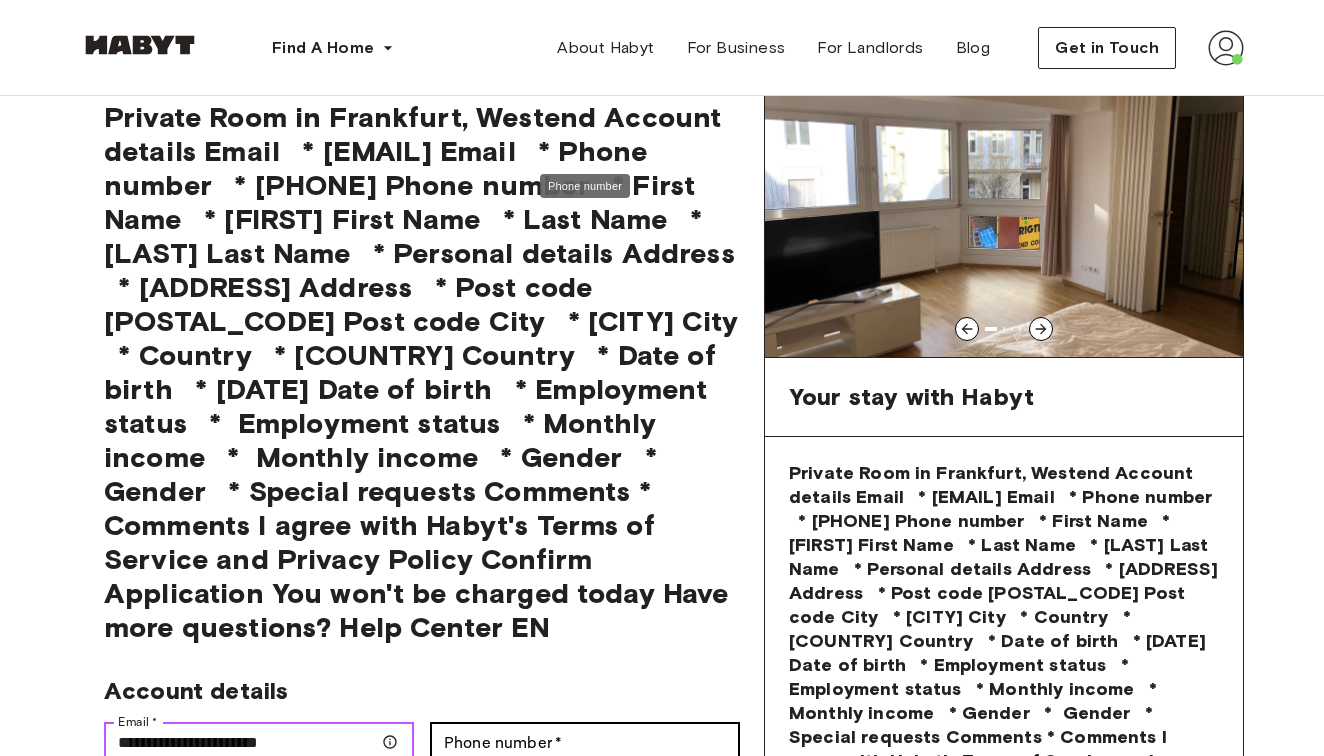 type on "**********" 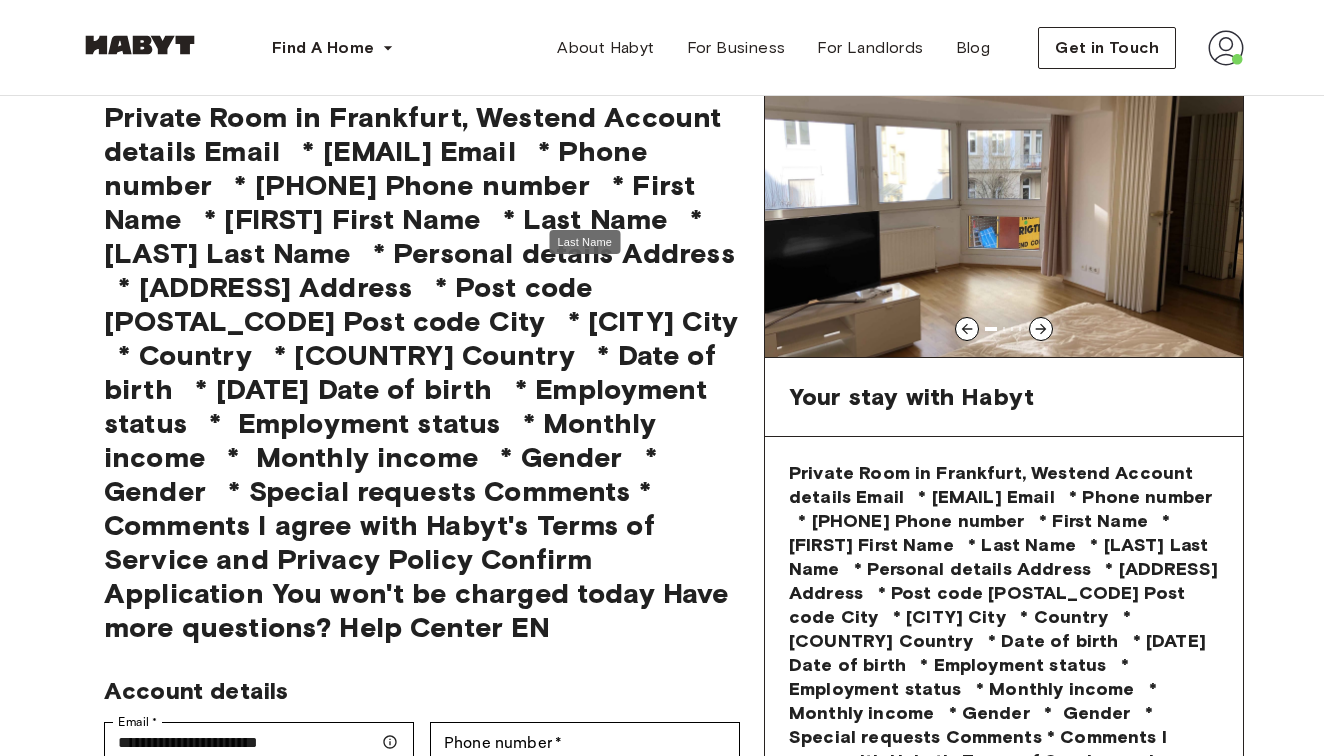 type on "*****" 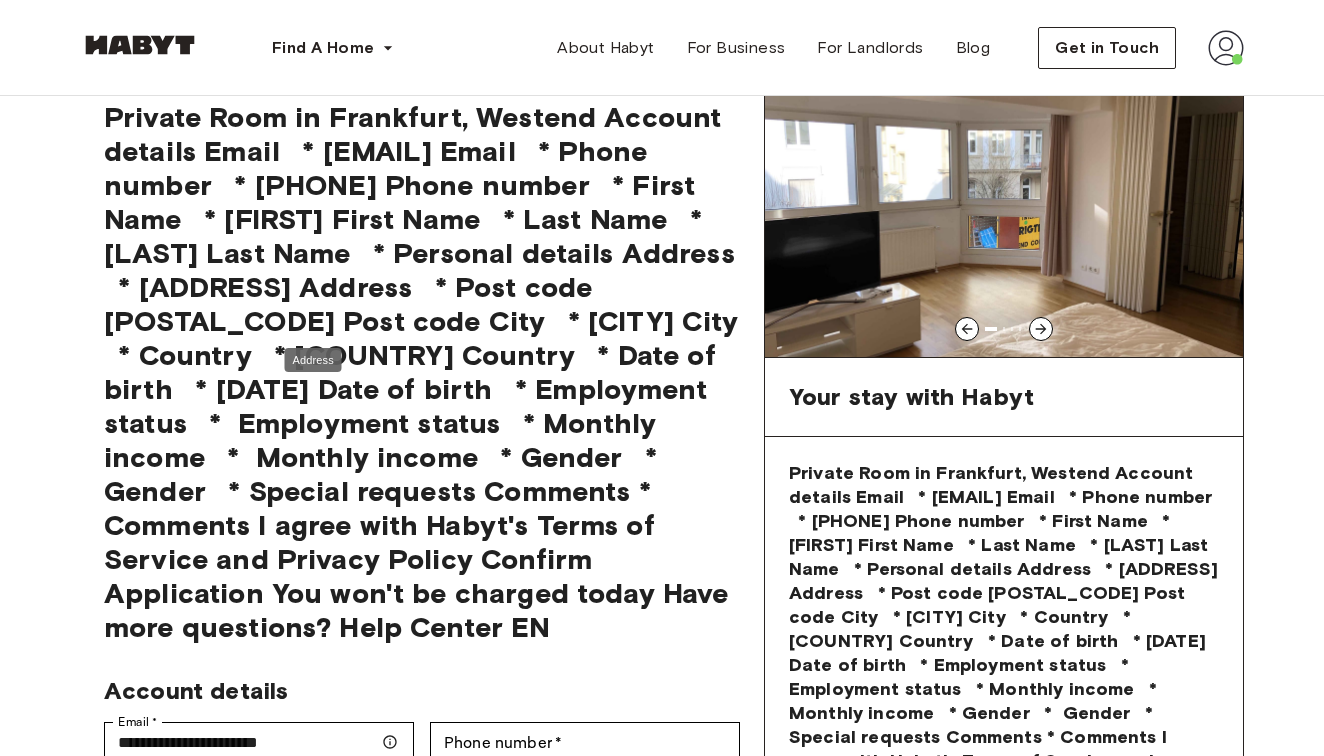 type on "*********" 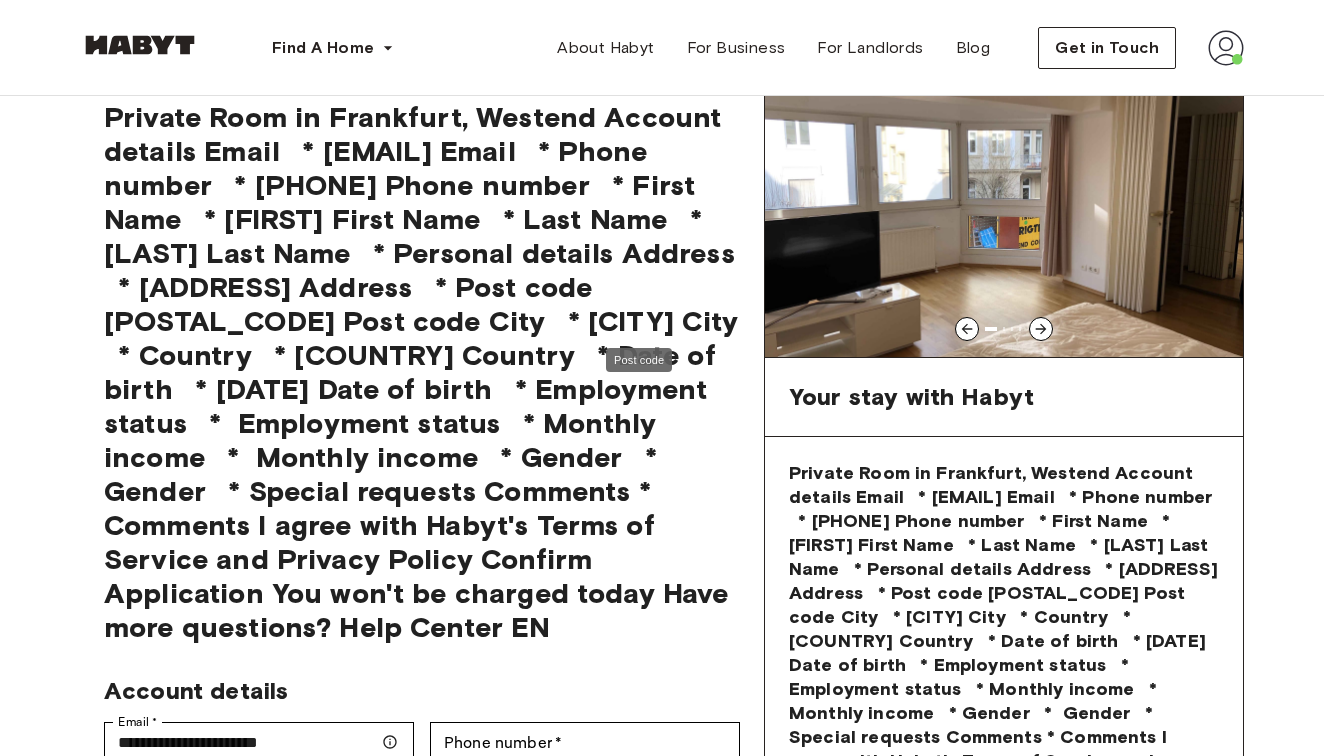 type on "**********" 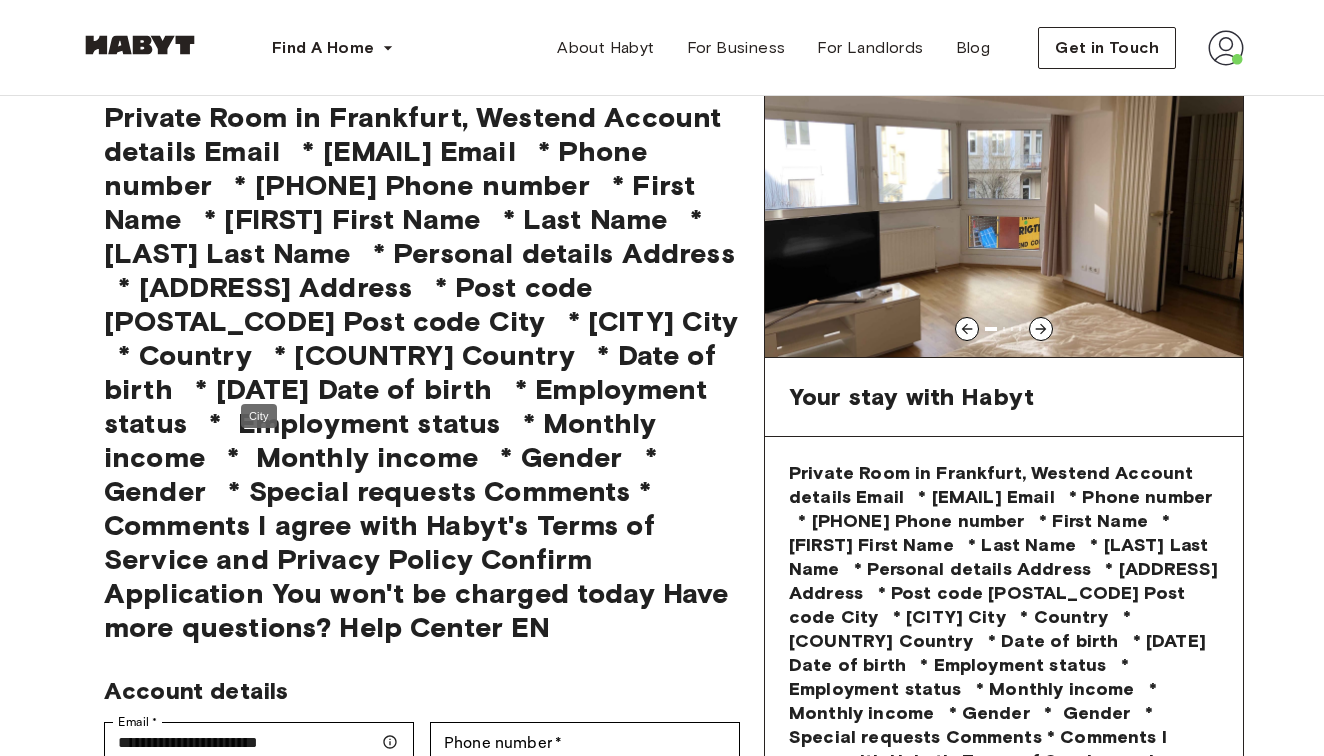 type on "*****" 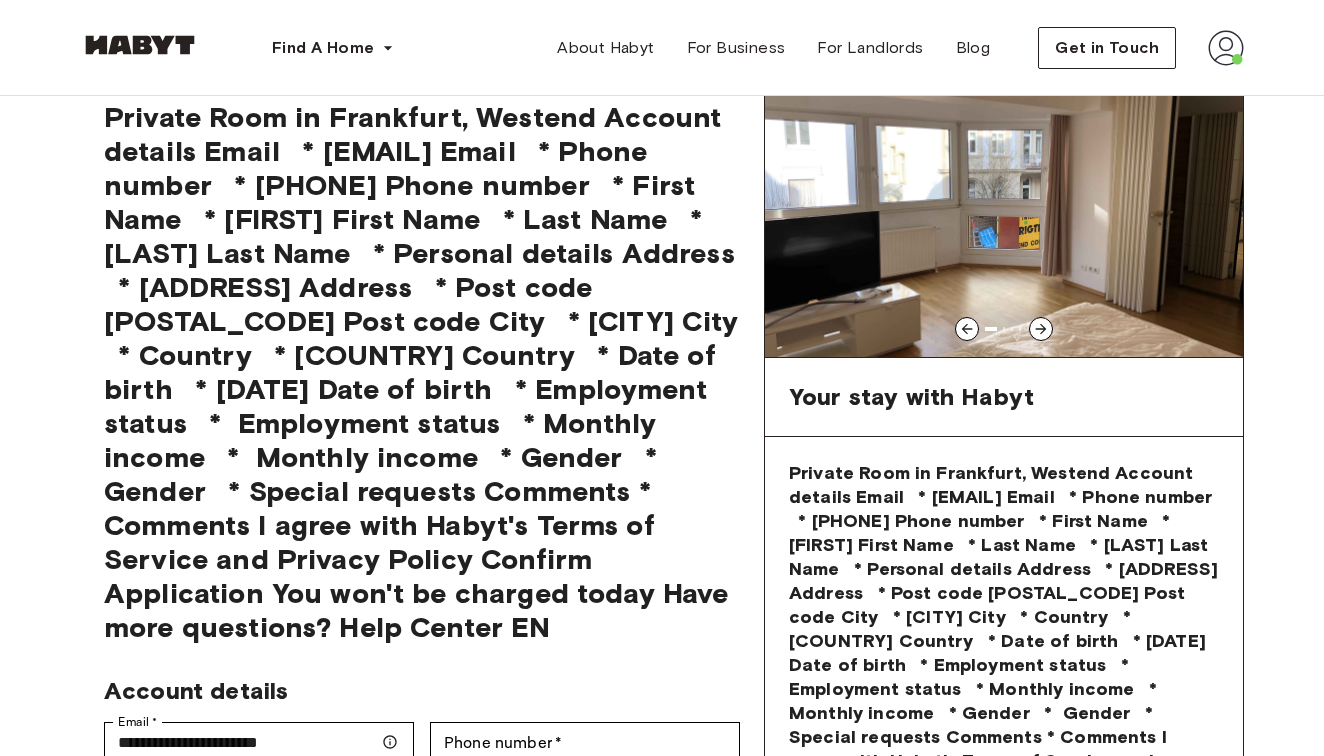 type on "**********" 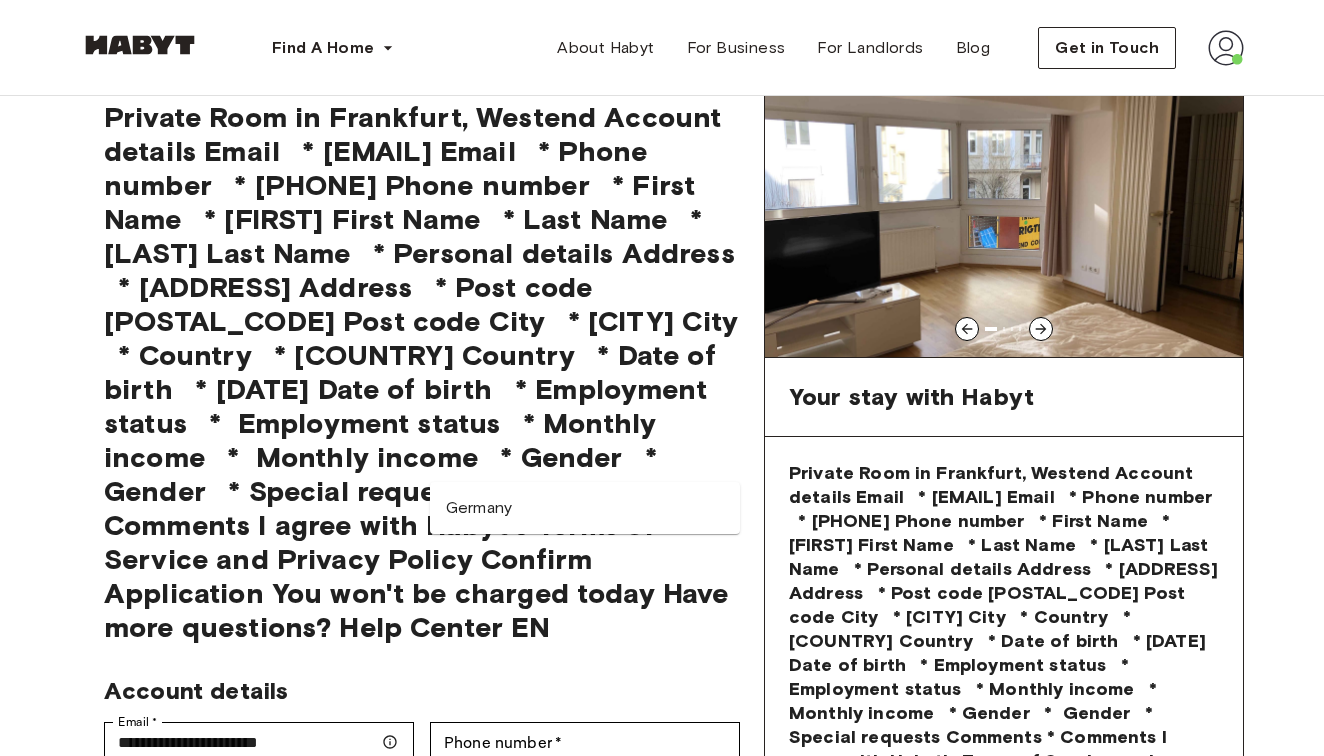 click on "Germany" at bounding box center (585, 508) 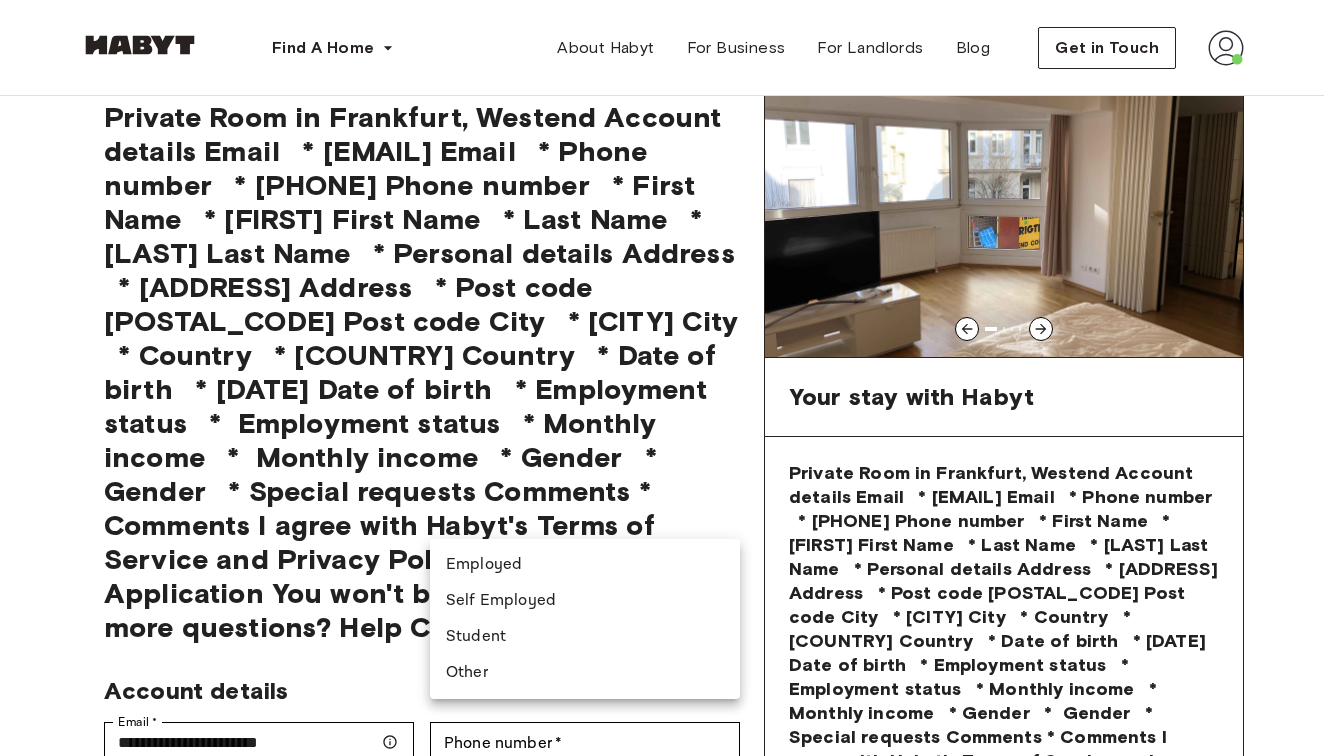 click on "Private Room in Frankfurt, Westend Account details Email   * [EMAIL] Email   * Phone number   * [PHONE] Phone number   * First Name   * [FIRST] First Name   * Last Name   * [LAST] Last Name   * Personal details Address   * [ADDRESS] Address   * Post code [POSTAL_CODE] Post code City   * [CITY] City   * Country   * [COUNTRY] Country   * Date of birth   * [DATE] Date of birth   * Employment status   * Employed [EMPLOYMENT_STATUS] Employment status   * Monthly income   * ​ Monthly income   * Gender   * ​ Gender   * Special requests Comments * Comments I agree with Habyt's  Terms of Service  and  Privacy Policy Confirm Application You won't be charged today Have more questions?" at bounding box center [662, 1277] 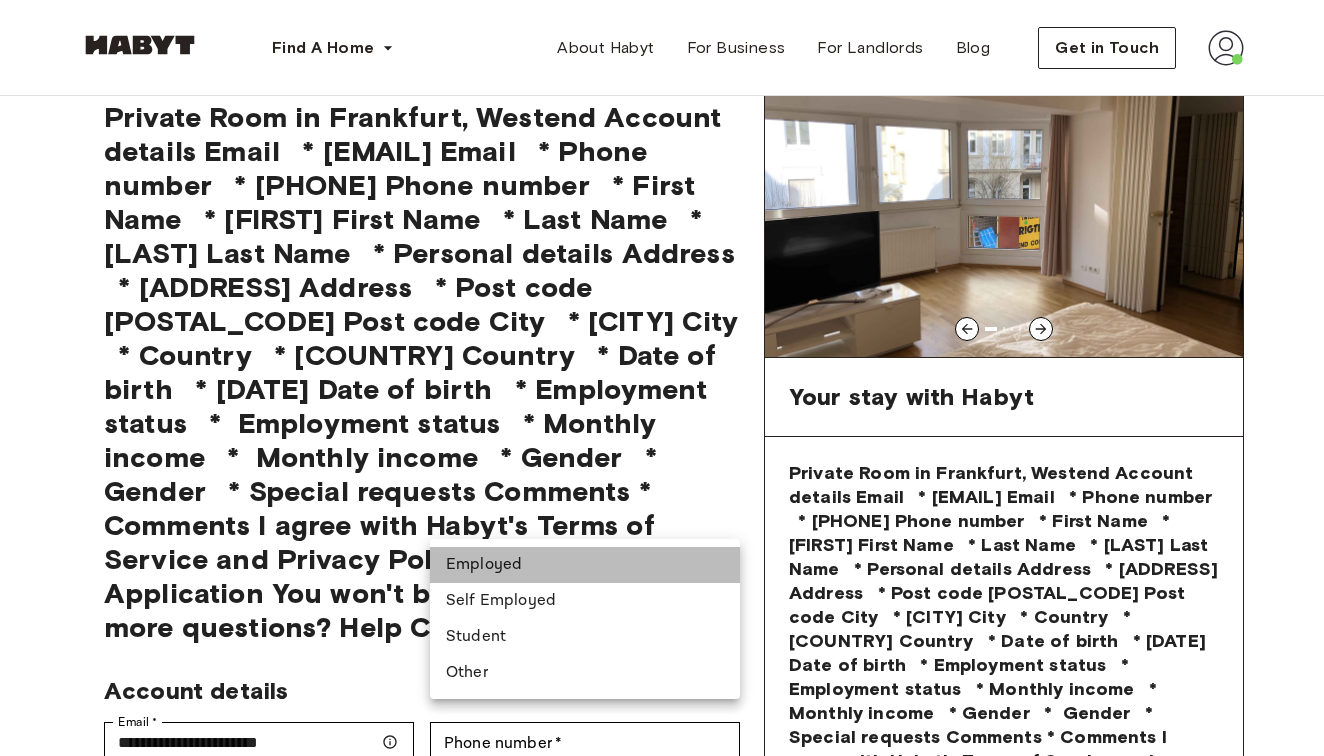 click on "Employed" at bounding box center (585, 565) 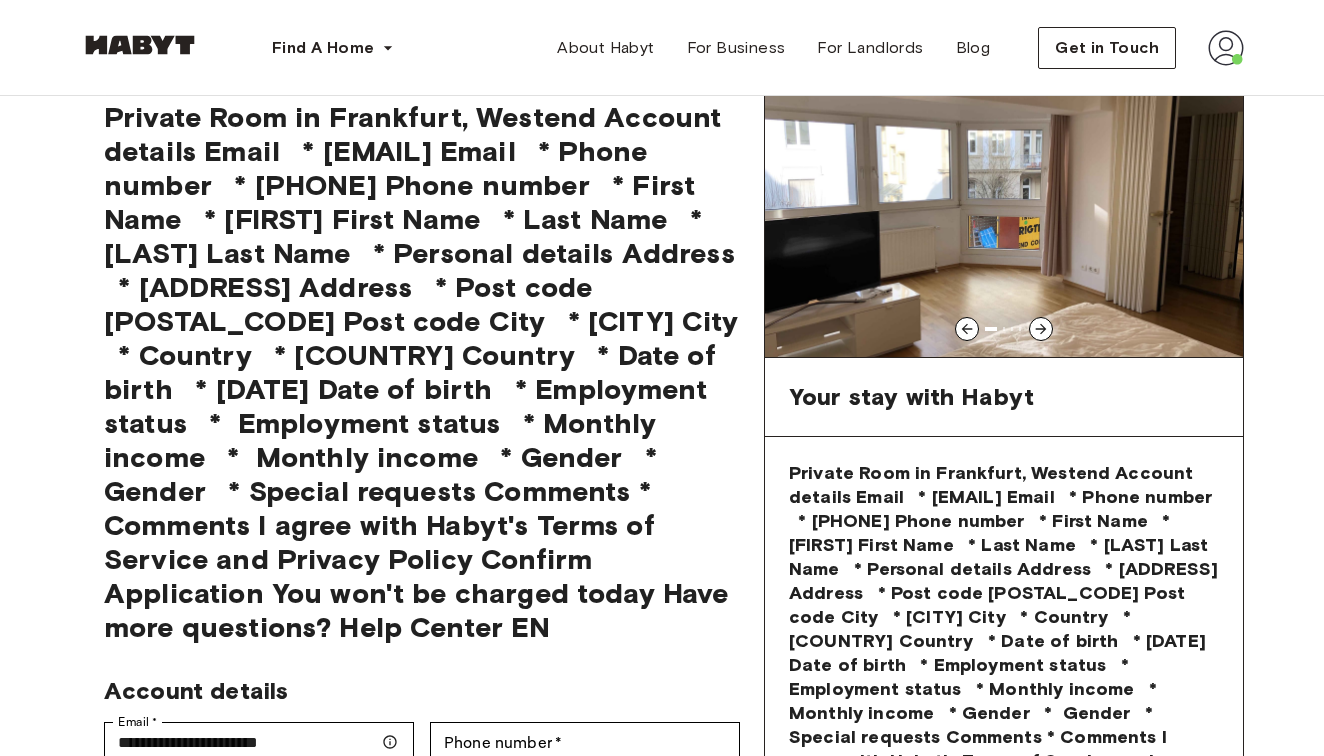 click on "Private Room in Frankfurt, Westend Account details Email   * [EMAIL] Email   * Phone number   * [PHONE] Phone number   * First Name   * [FIRST] First Name   * Last Name   * [LAST] Last Name   * Personal details Address   * [ADDRESS] Address   * Post code [POSTAL_CODE] Post code City   * [CITY] City   * Country   * [COUNTRY] Country   * Date of birth   * [DATE] Date of birth   * Employment status   * Employed [EMPLOYMENT_STATUS] Employment status   * Monthly income   * ​ Monthly income   * Gender   * ​ Gender   * Special requests Comments * Comments I agree with Habyt's  Terms of Service  and  Privacy Policy Confirm Application You won't be charged today Have more questions?" at bounding box center [662, 1277] 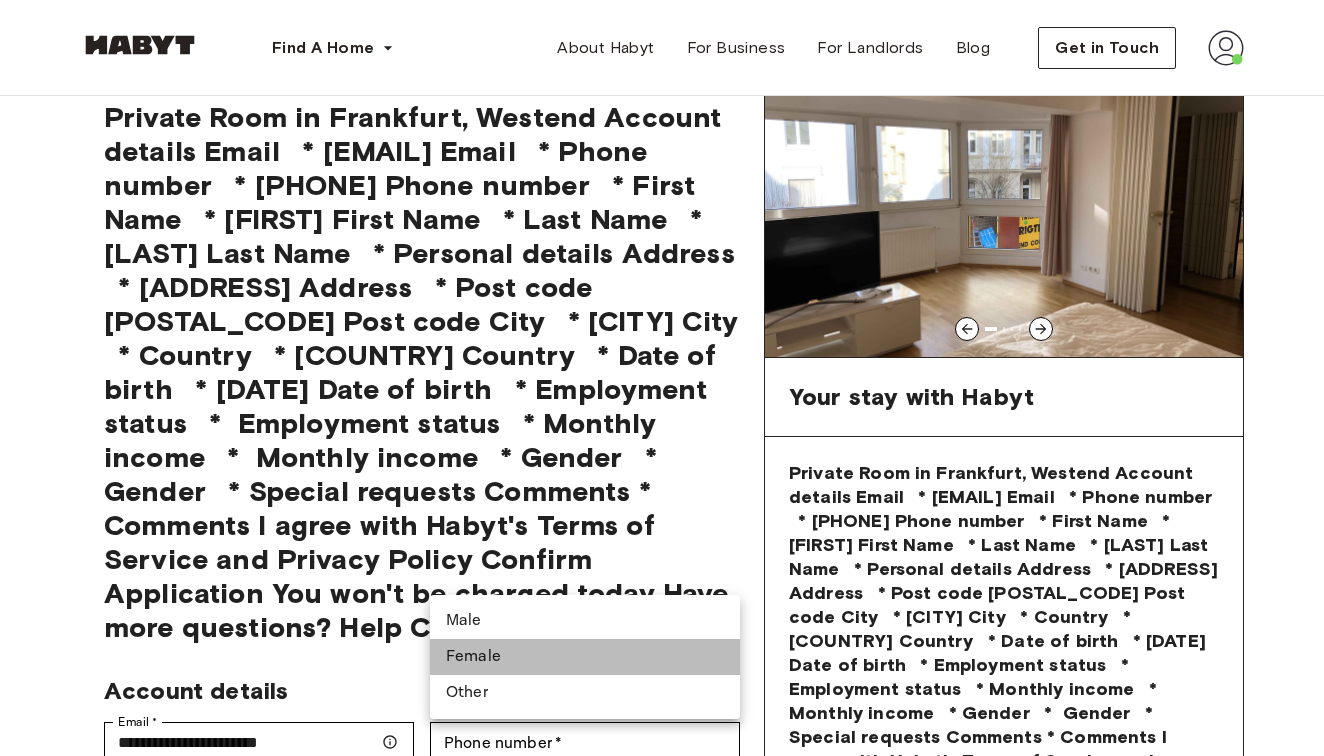 click on "Female" at bounding box center [585, 657] 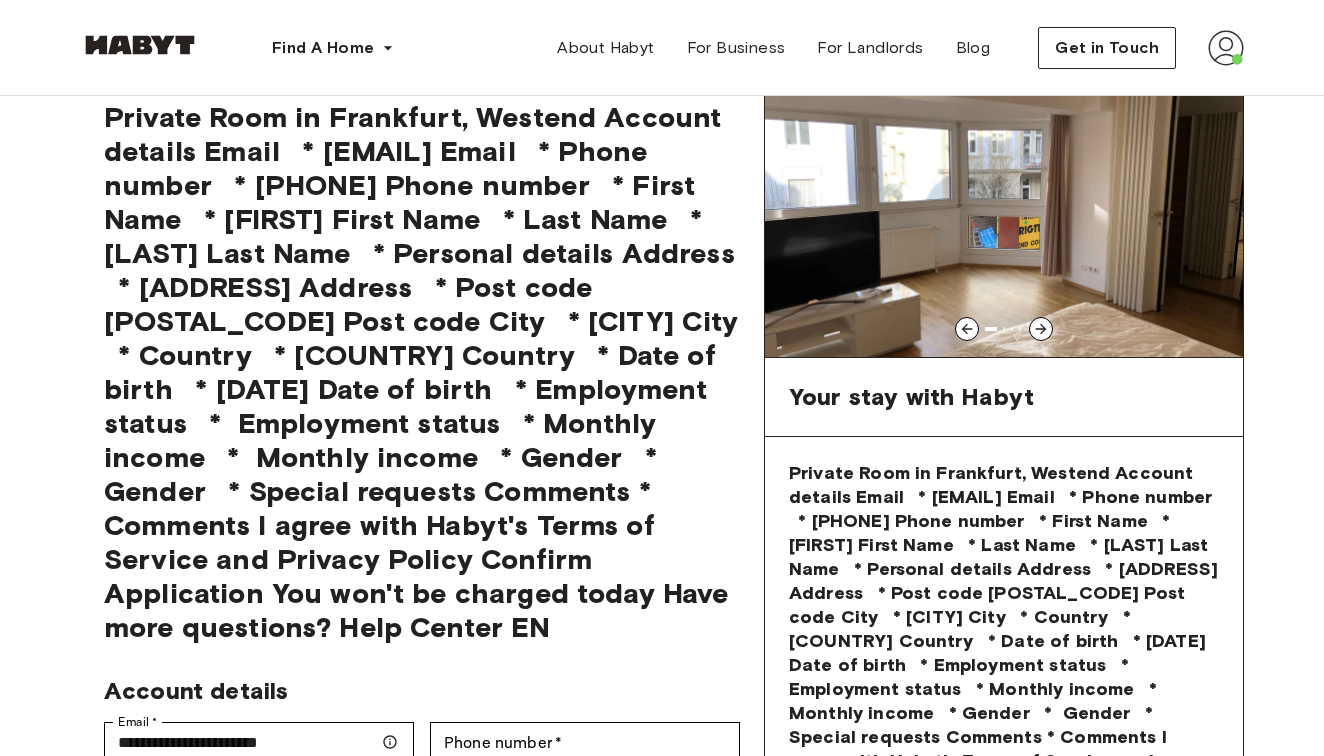 click 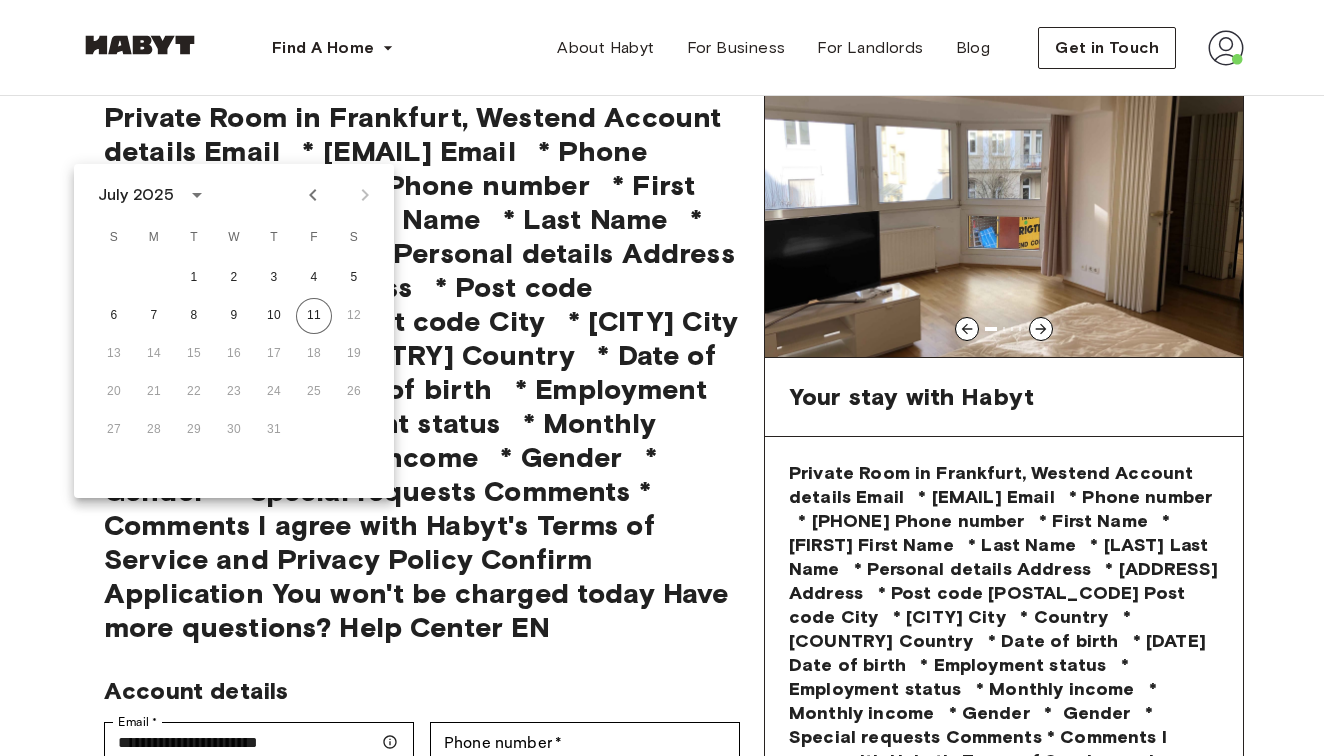 click 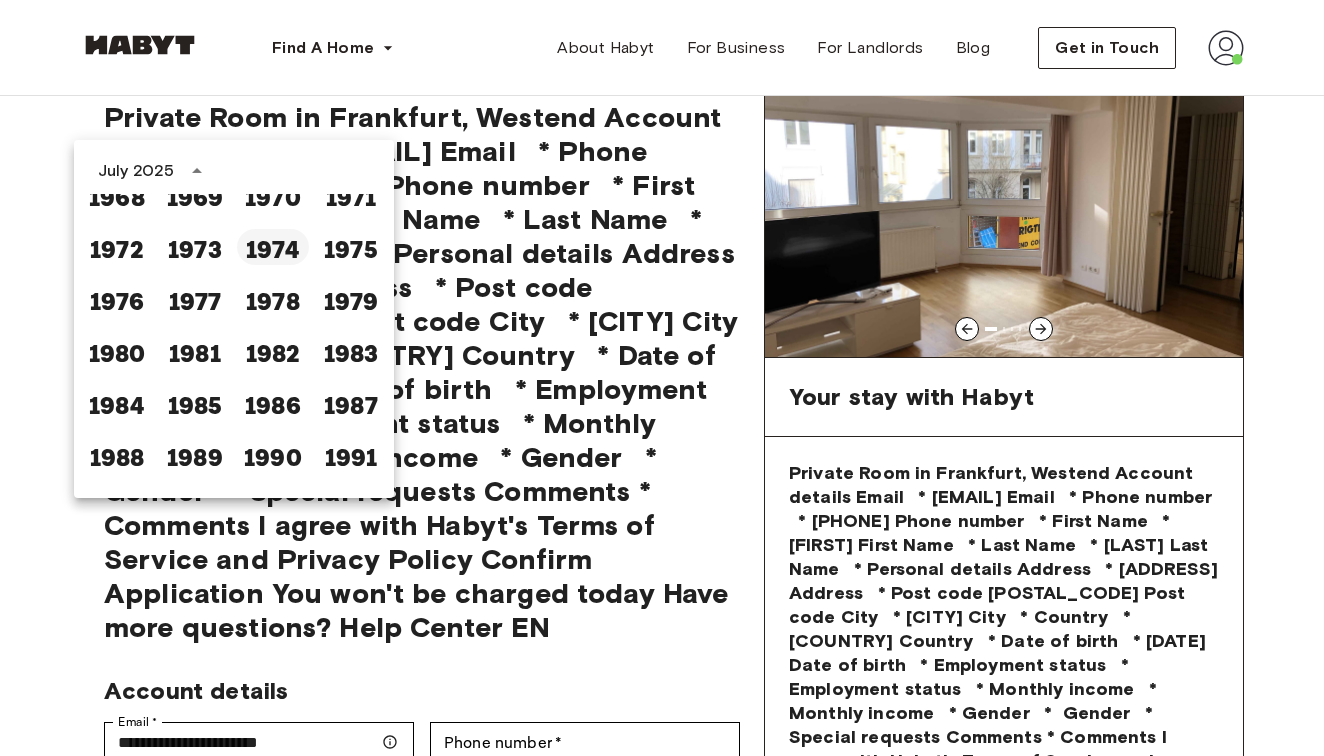 scroll, scrollTop: 940, scrollLeft: 0, axis: vertical 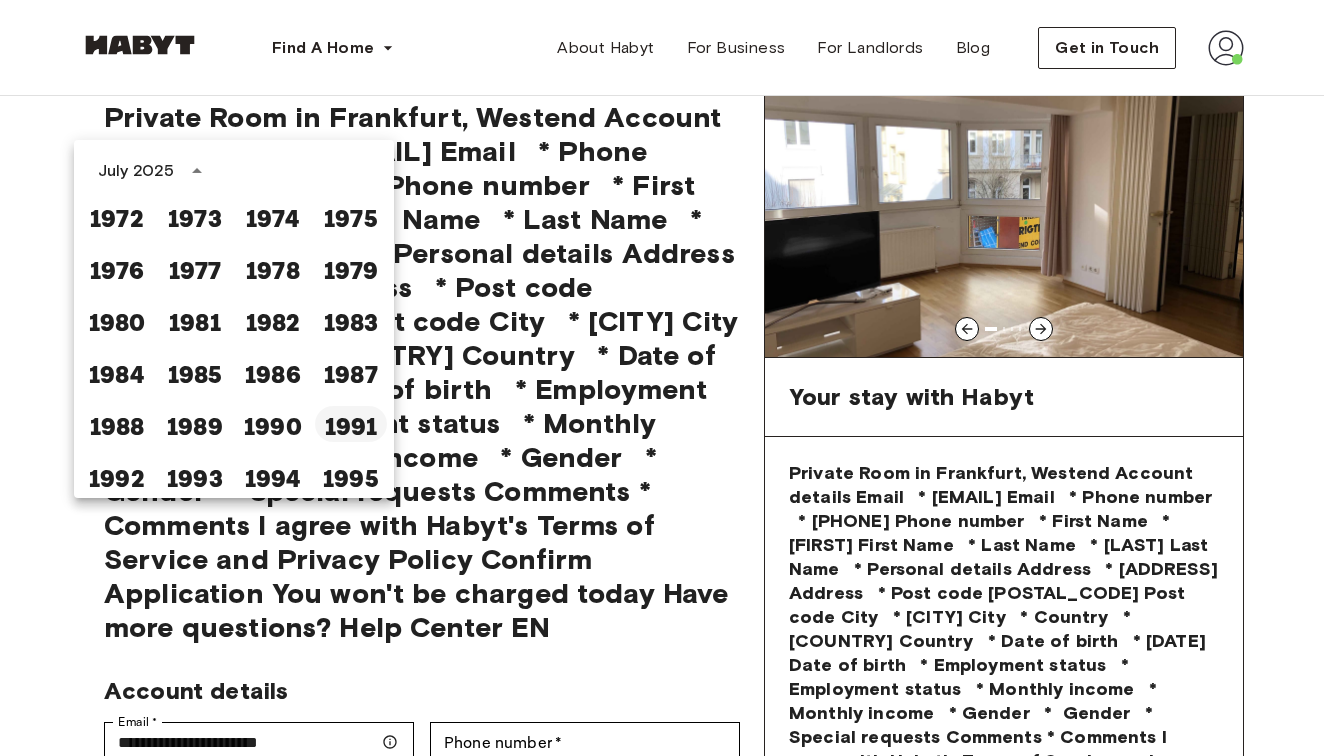 click on "1991" at bounding box center (351, 424) 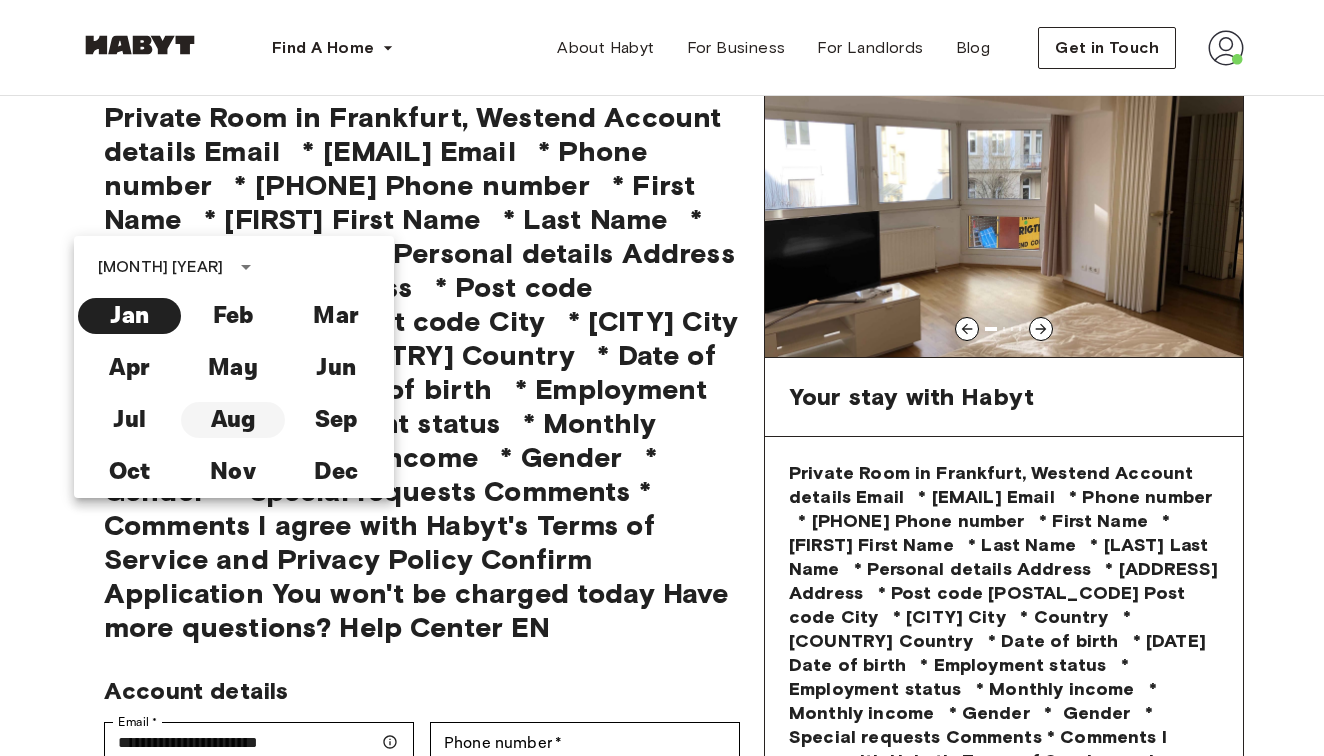 click on "Aug" at bounding box center [232, 420] 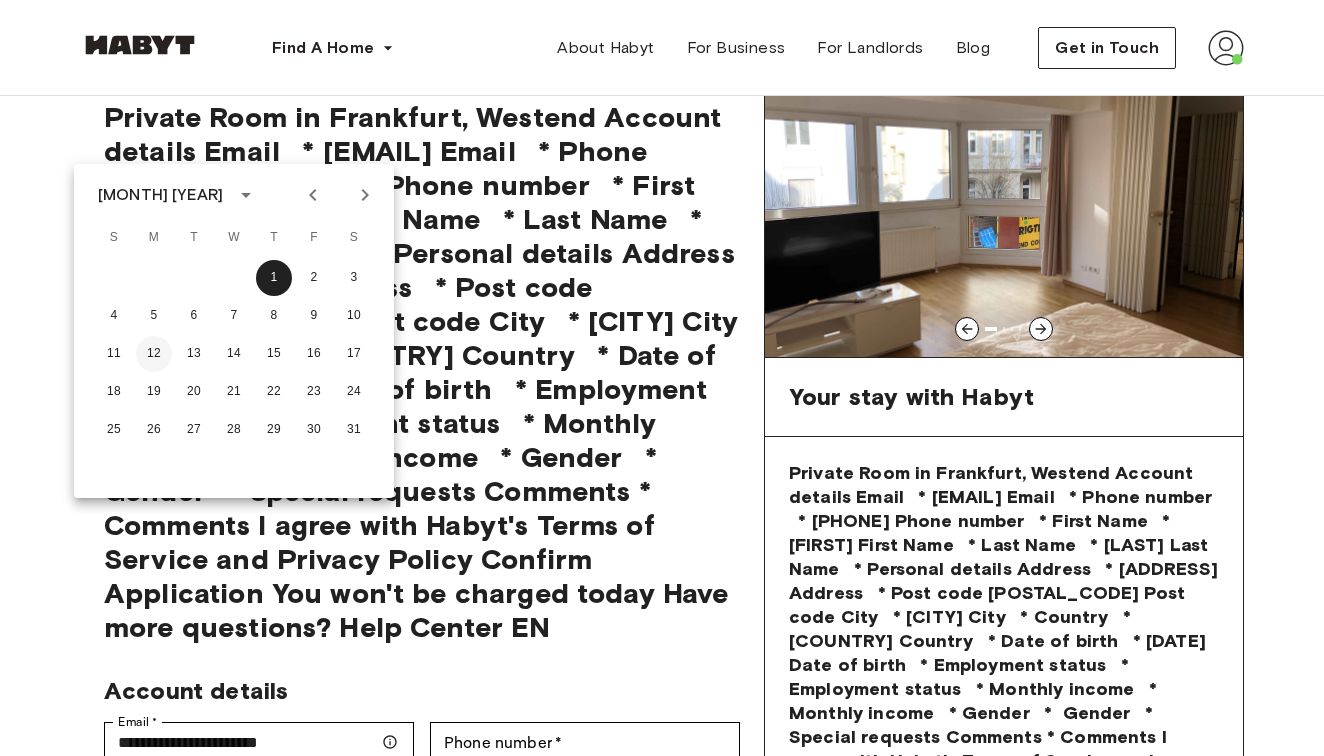 click on "12" at bounding box center [154, 354] 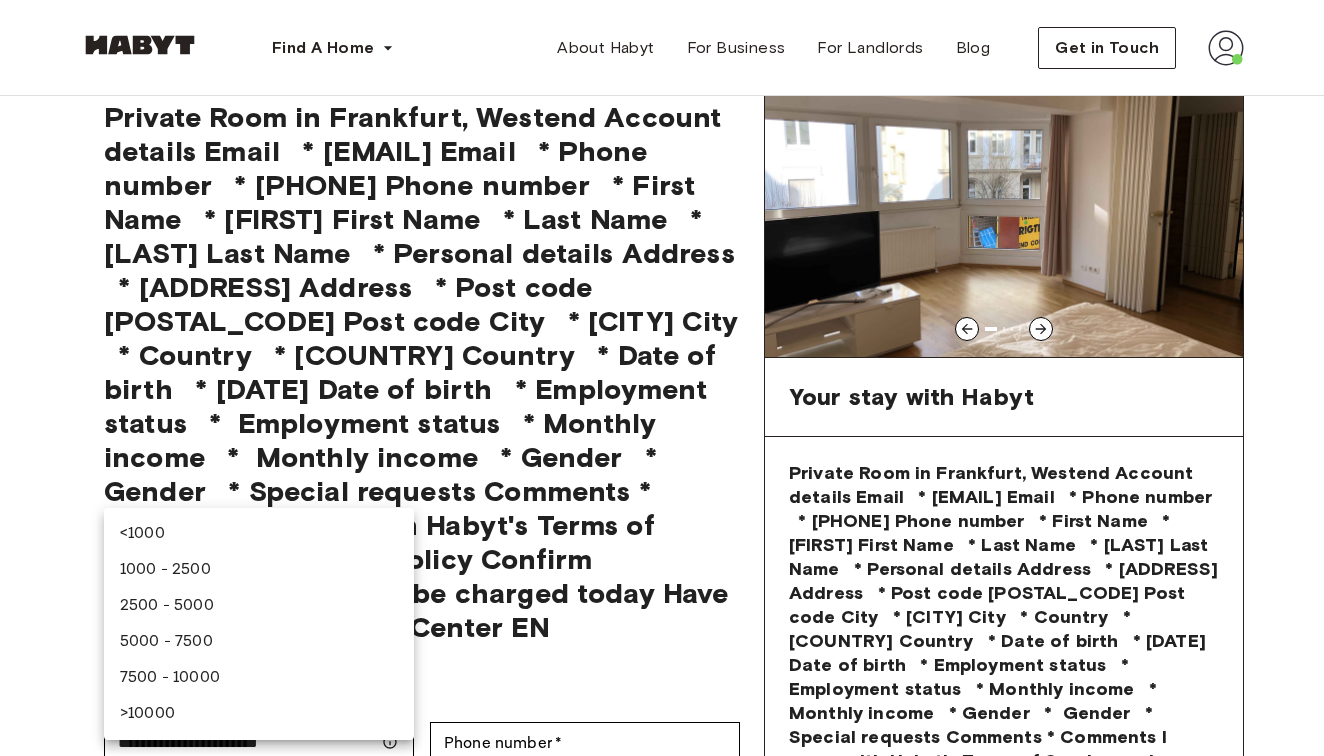 click on "Private Room in Frankfurt, Westend Account details Email   * [EMAIL] Email   * Phone number   * [PHONE] Phone number   * First Name   * [FIRST] First Name   * Last Name   * [LAST] Last Name   * Personal details Address   * [ADDRESS] Address   * Post code [POSTAL_CODE] Post code City   * [CITY] City   * Country   * [COUNTRY] Country   * Date of birth   * [DATE] Date of birth   * Employment status   * Employed [EMPLOYMENT_STATUS] Employment status   * Monthly income   * ​ Monthly income   * Gender   * Female [GENDER] Gender   * Special requests Comments * Comments I agree with Habyt's  Terms of Service  and  Privacy Policy Confirm Application You won't be charged today" at bounding box center (662, 1277) 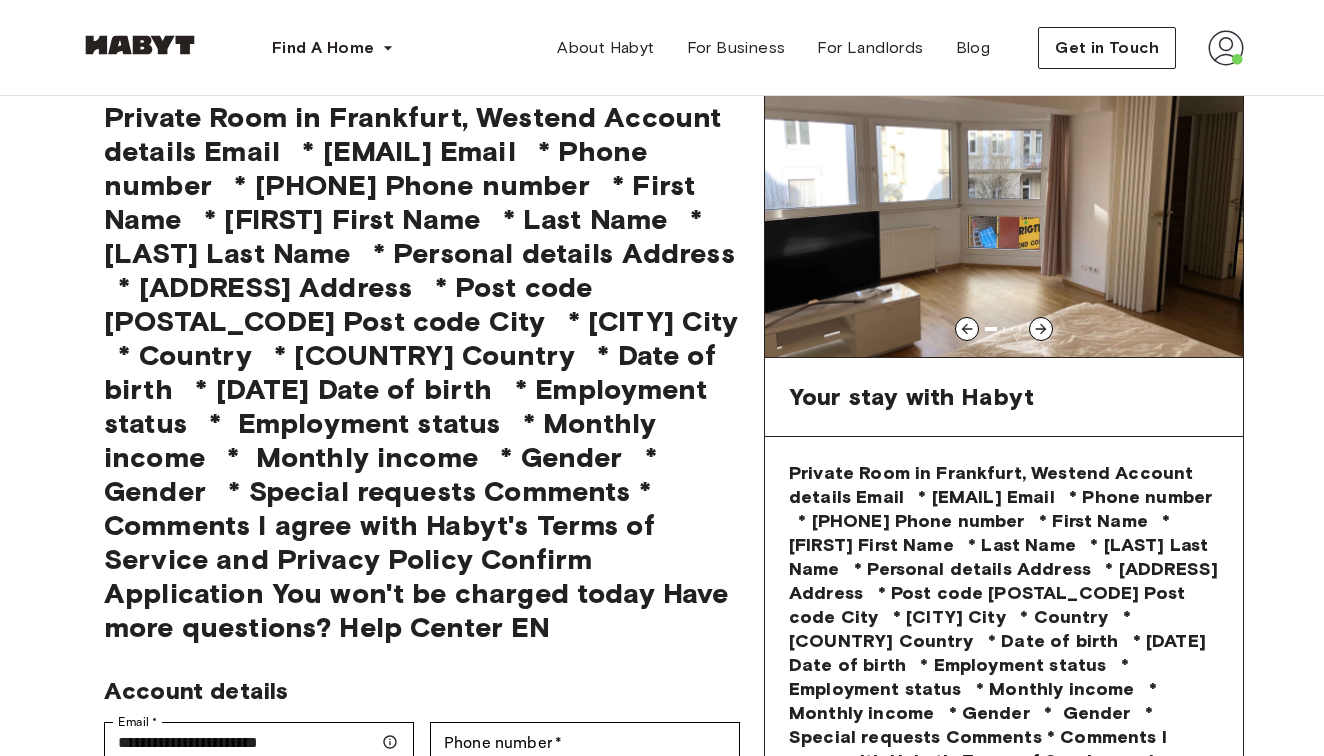 type on "***" 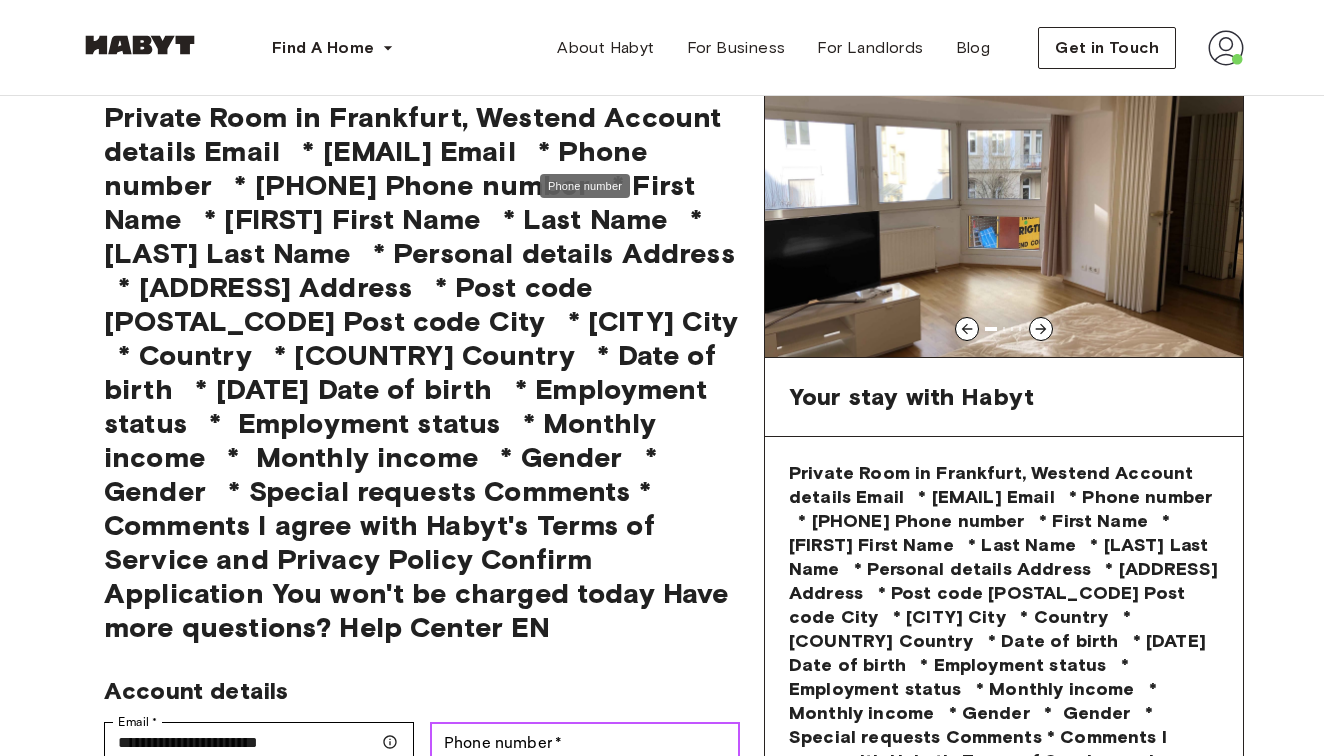 click on "Phone number   *" at bounding box center (585, 742) 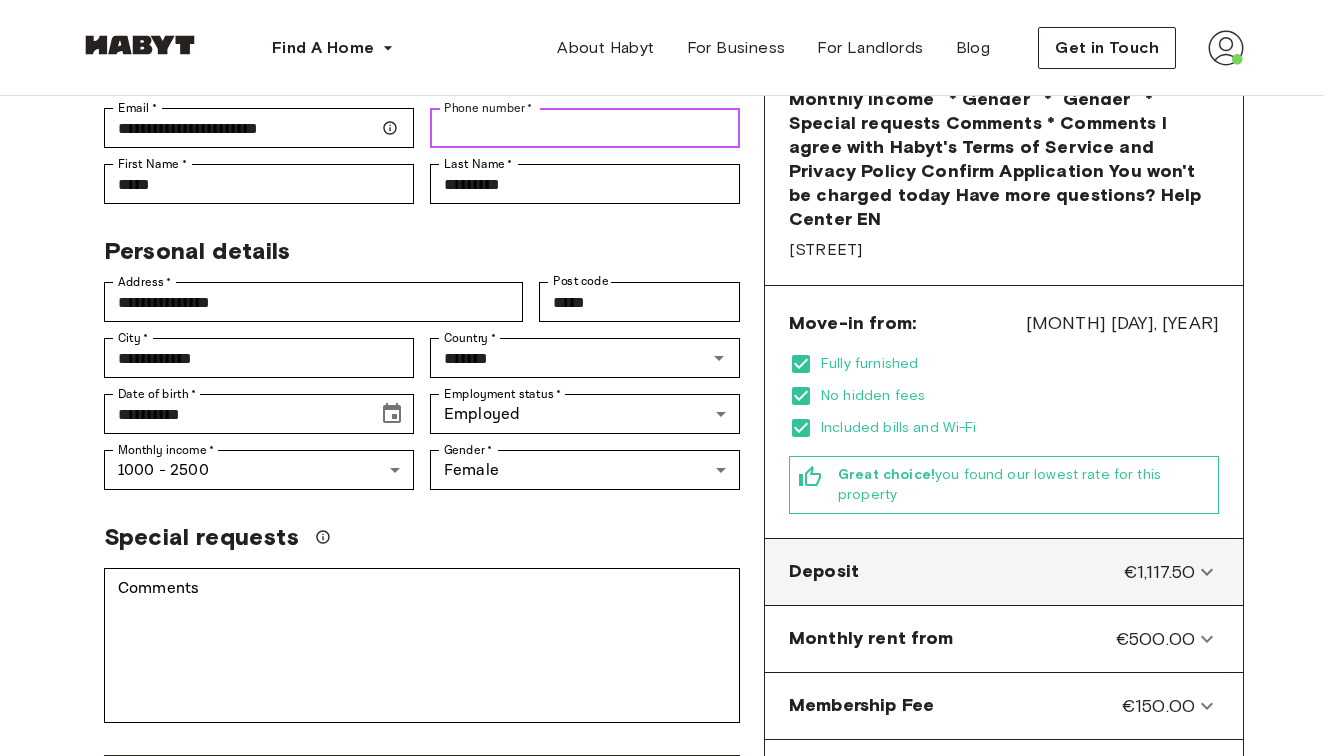 scroll, scrollTop: 724, scrollLeft: 0, axis: vertical 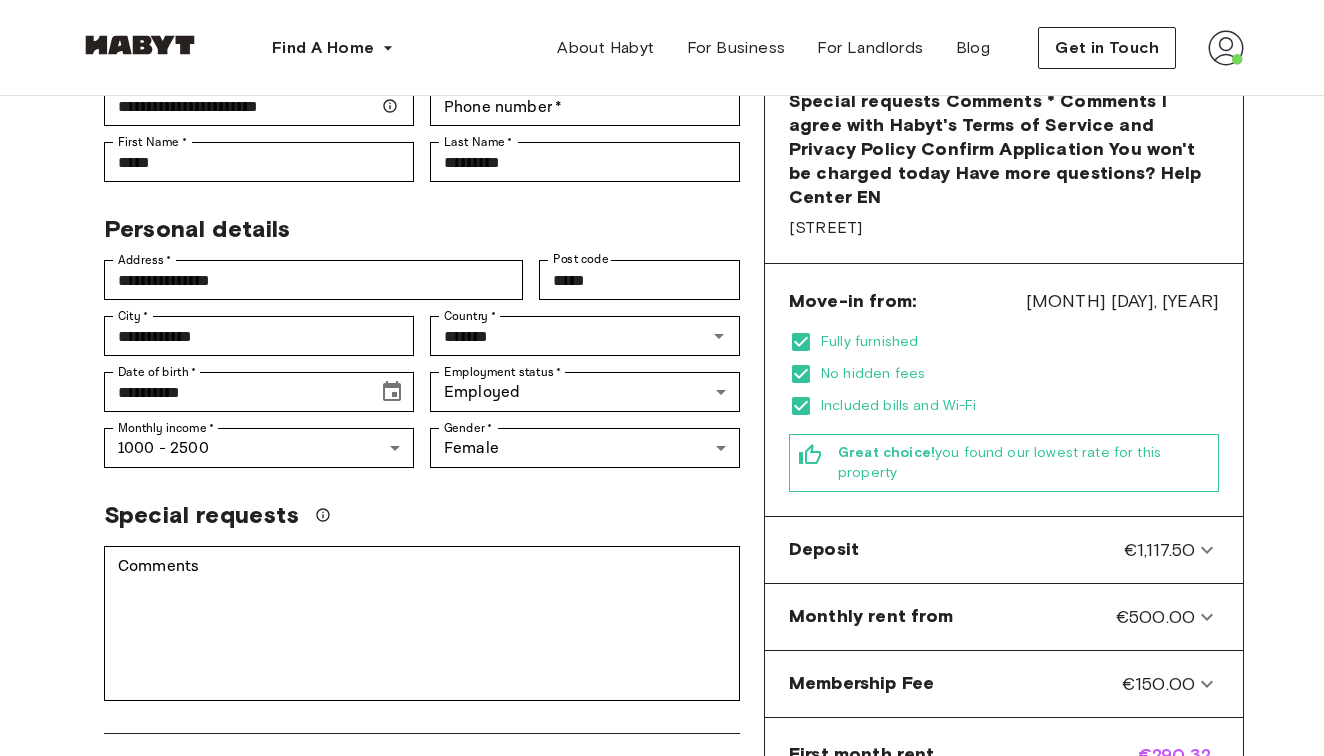 click on "I agree with Habyt's  Terms of Service  and  Privacy Policy Confirm Application You won't be charged today" at bounding box center (1004, 908) 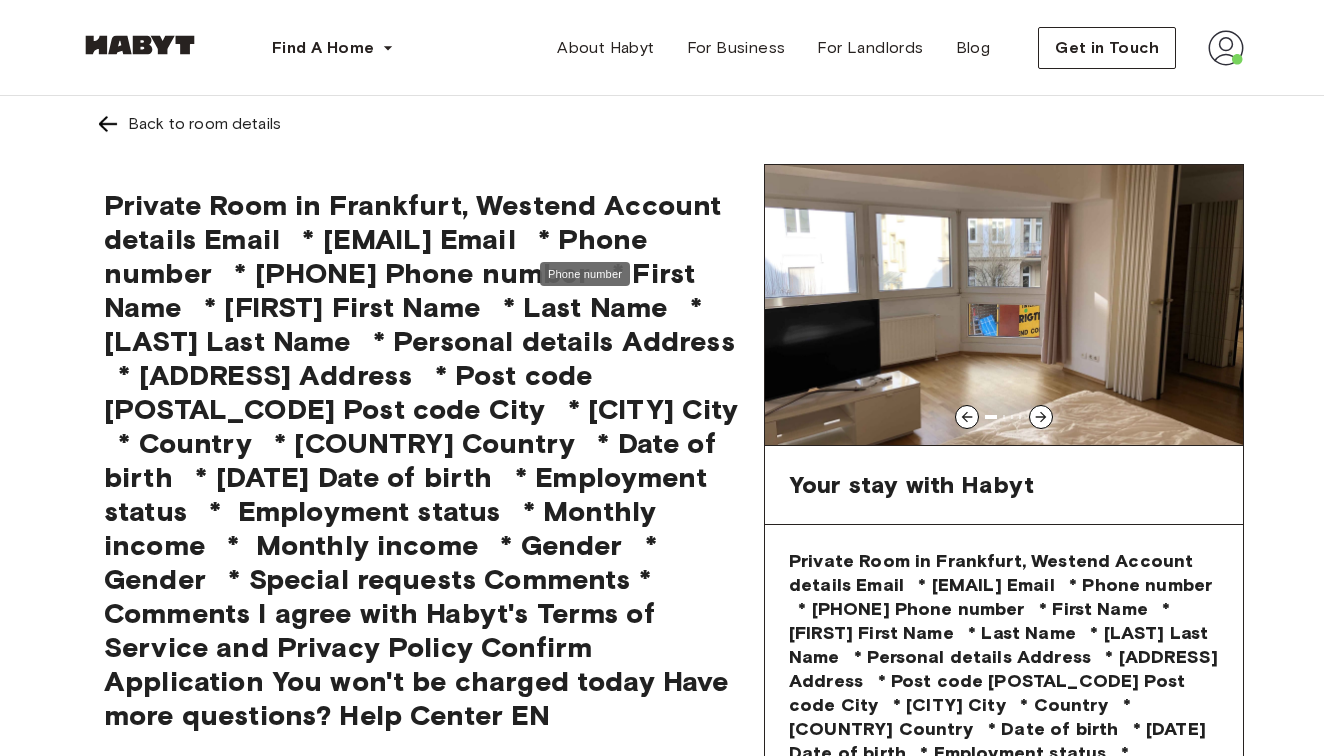 scroll, scrollTop: 0, scrollLeft: 0, axis: both 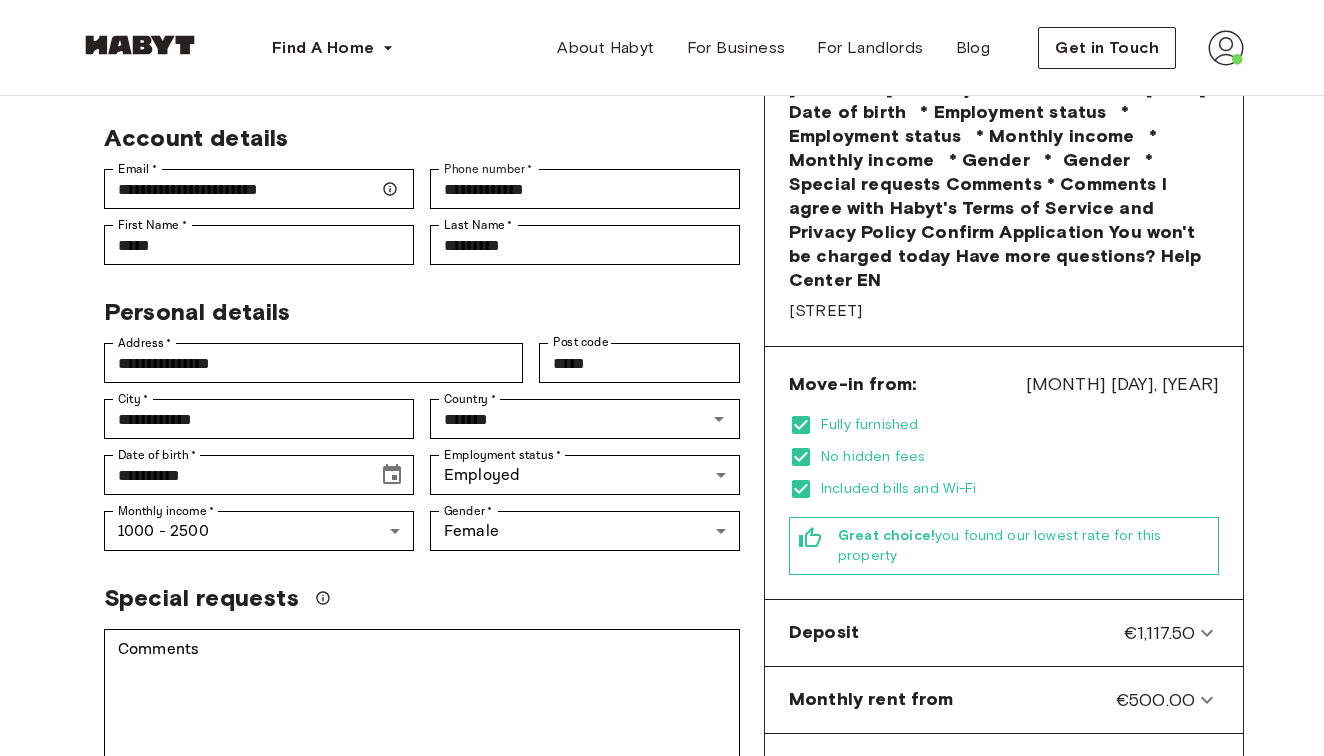 click on "Confirm Application" at bounding box center [1004, 1002] 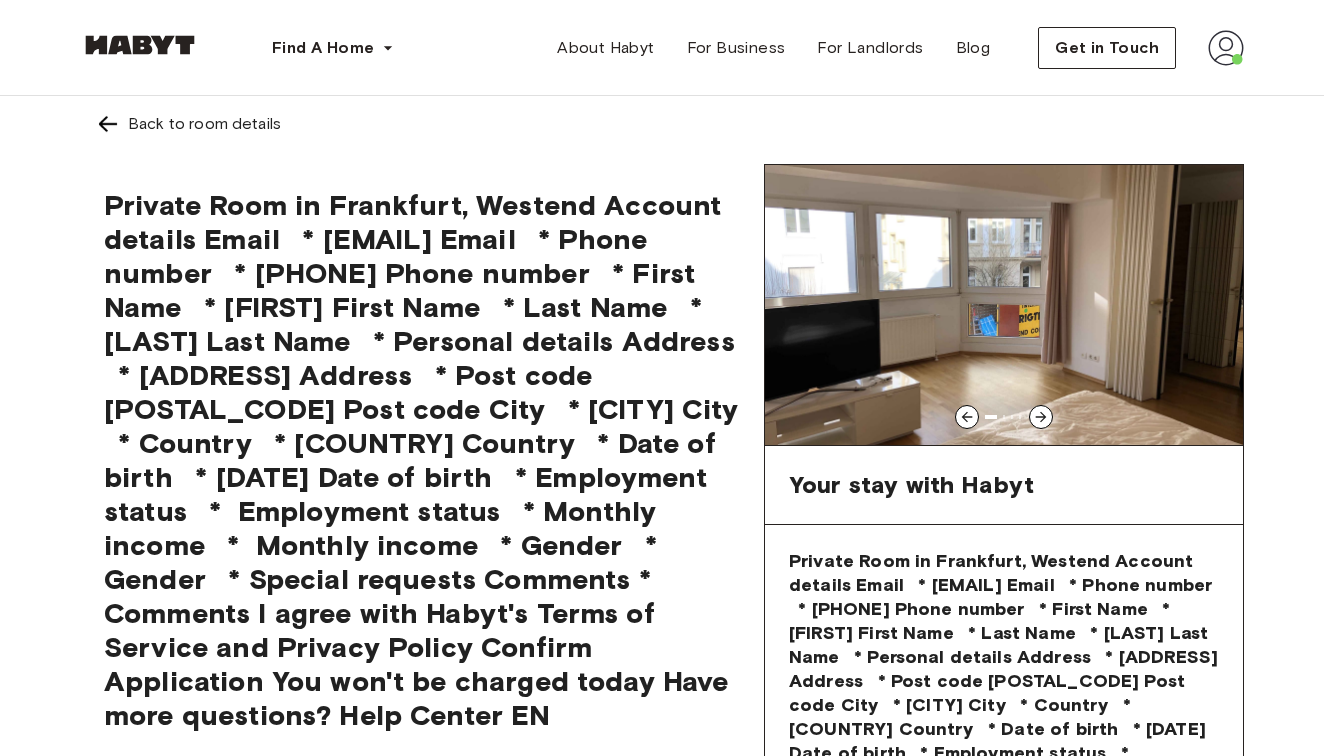 scroll, scrollTop: 0, scrollLeft: 0, axis: both 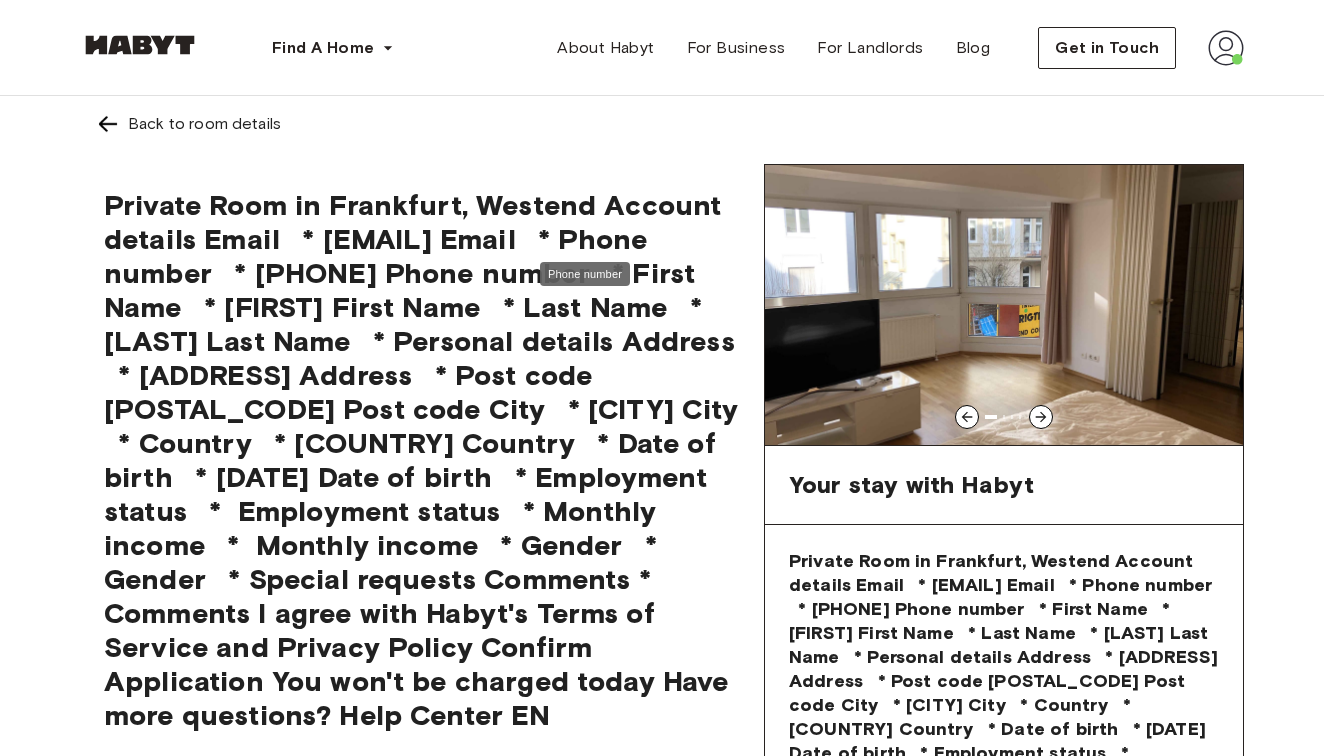 click on "**********" at bounding box center [585, 830] 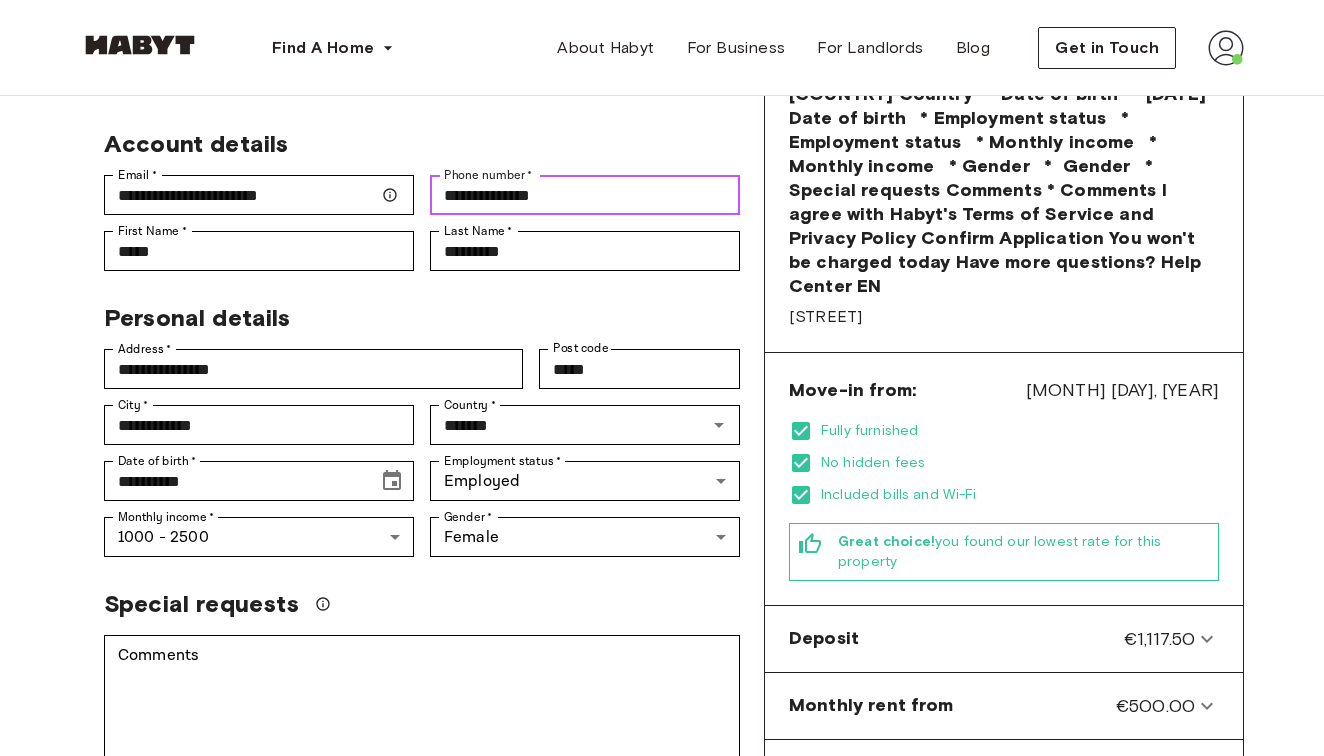 scroll, scrollTop: 637, scrollLeft: 0, axis: vertical 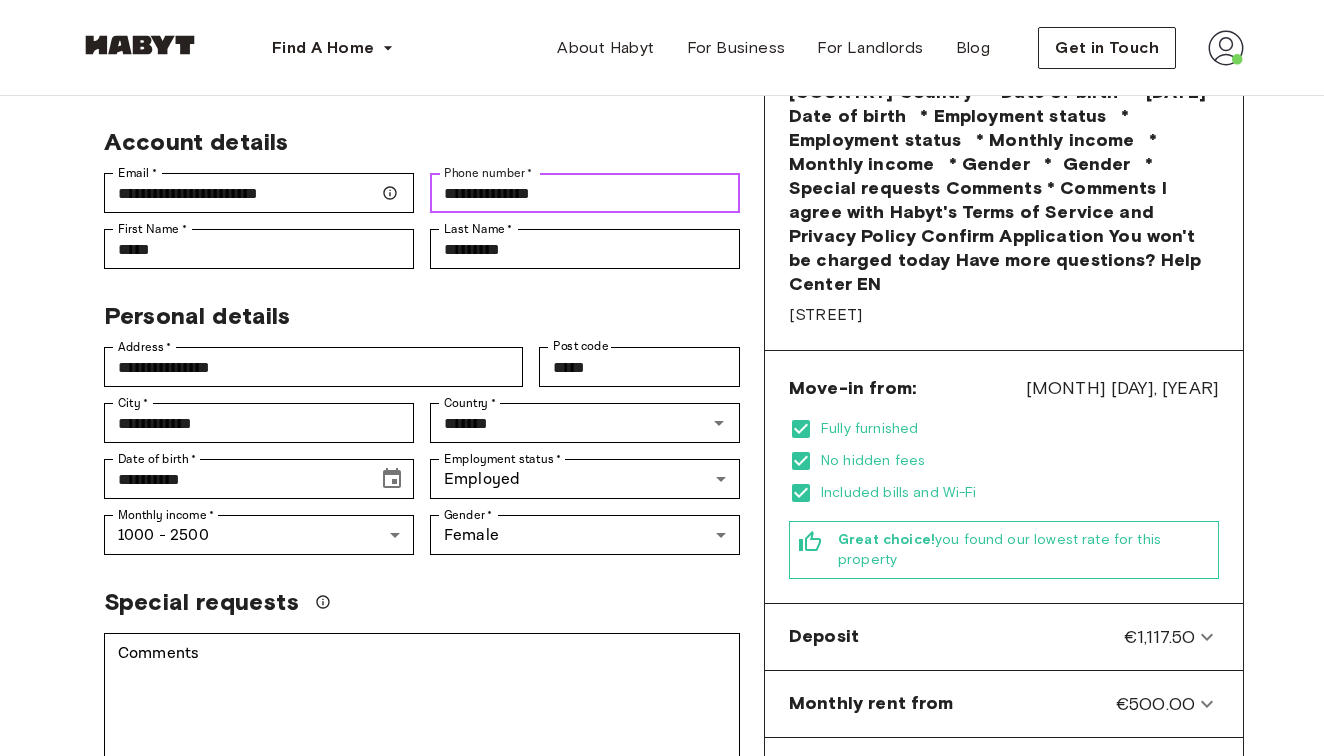 type on "**********" 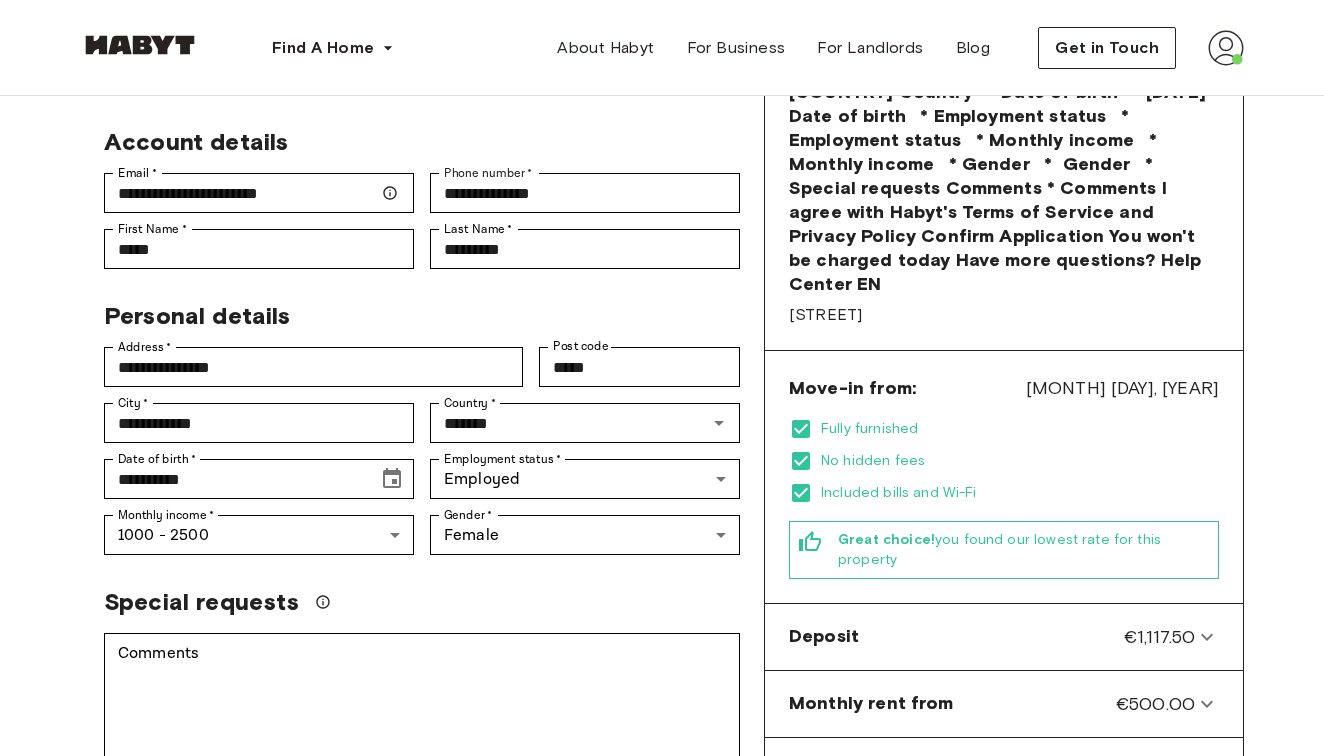 click on "Confirm Application" at bounding box center (1004, 1006) 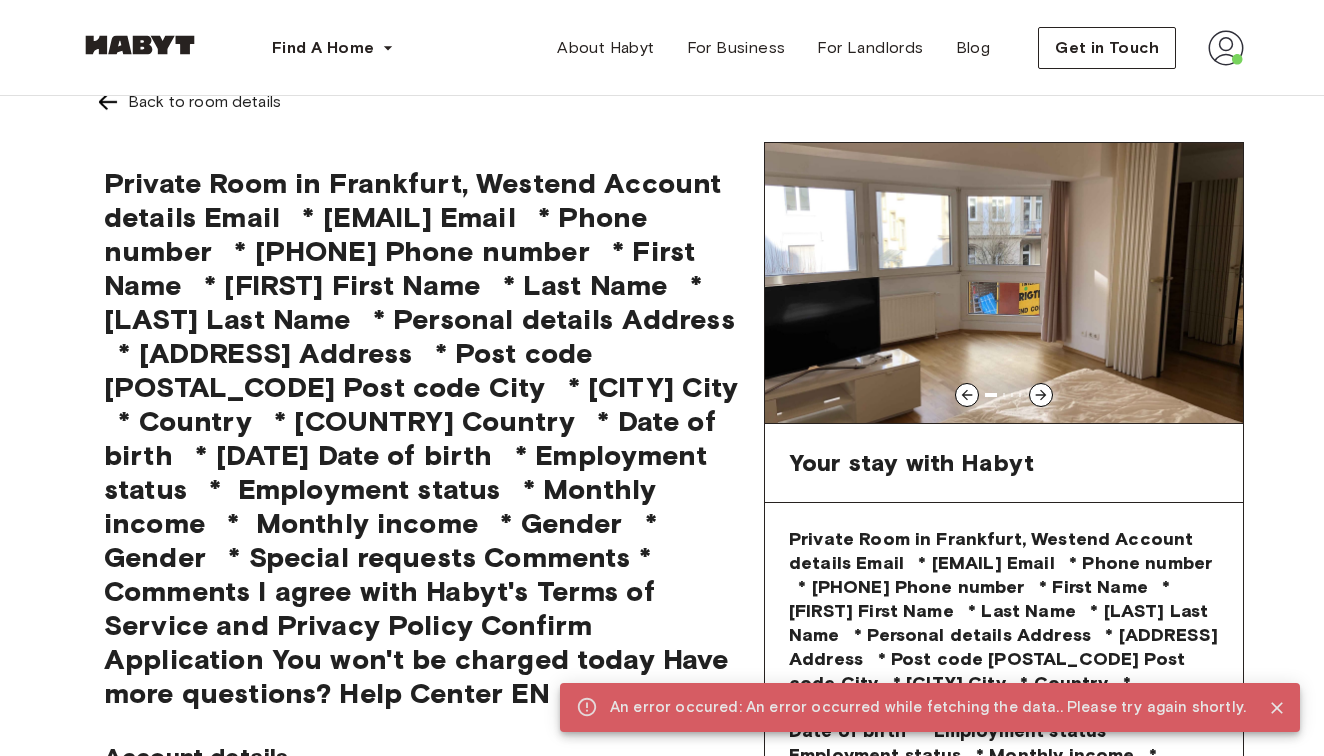 scroll, scrollTop: 22, scrollLeft: 0, axis: vertical 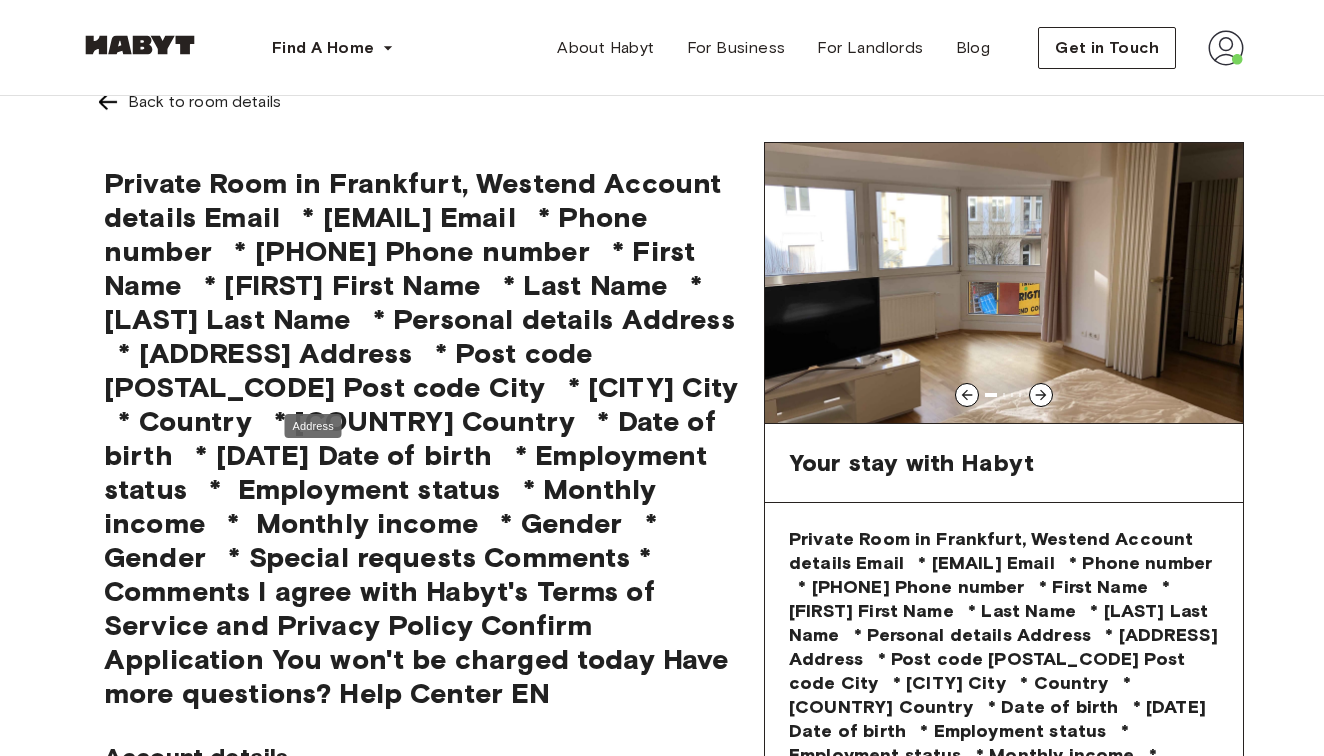 click on "**********" at bounding box center (313, 982) 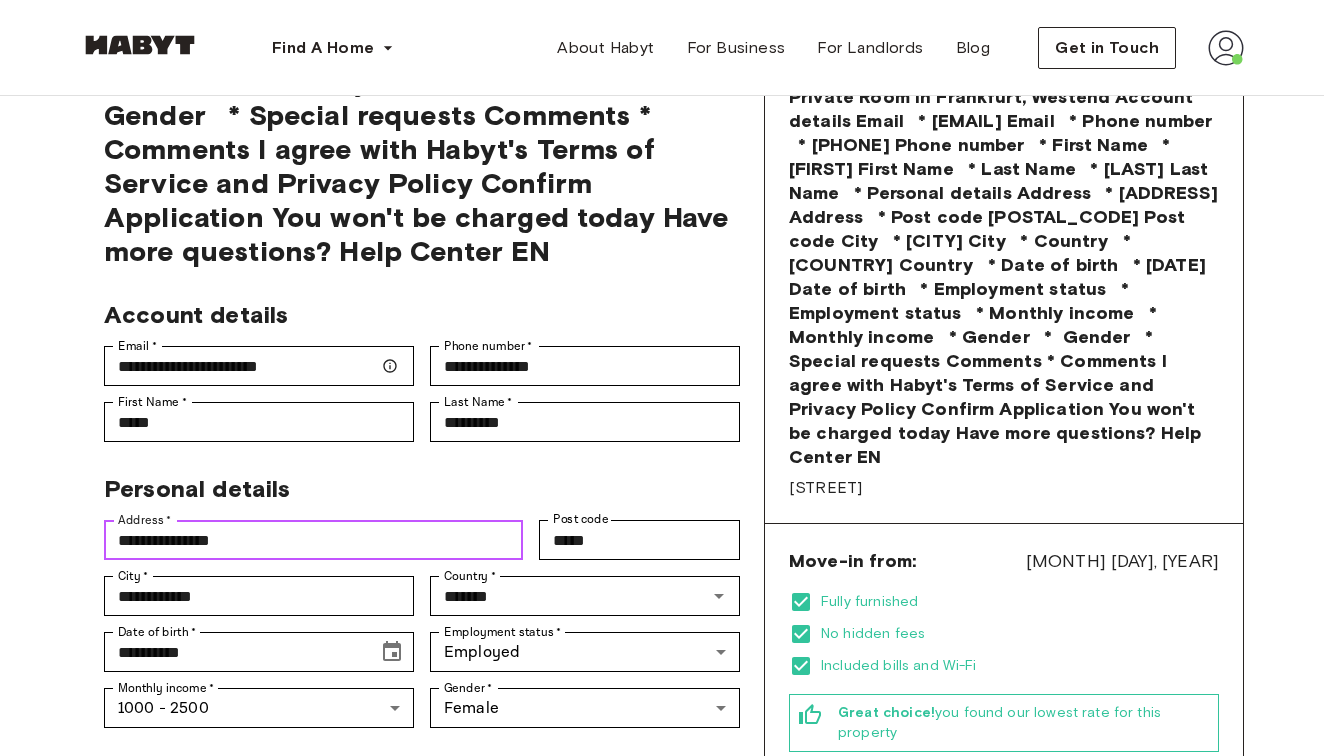 scroll, scrollTop: 467, scrollLeft: 0, axis: vertical 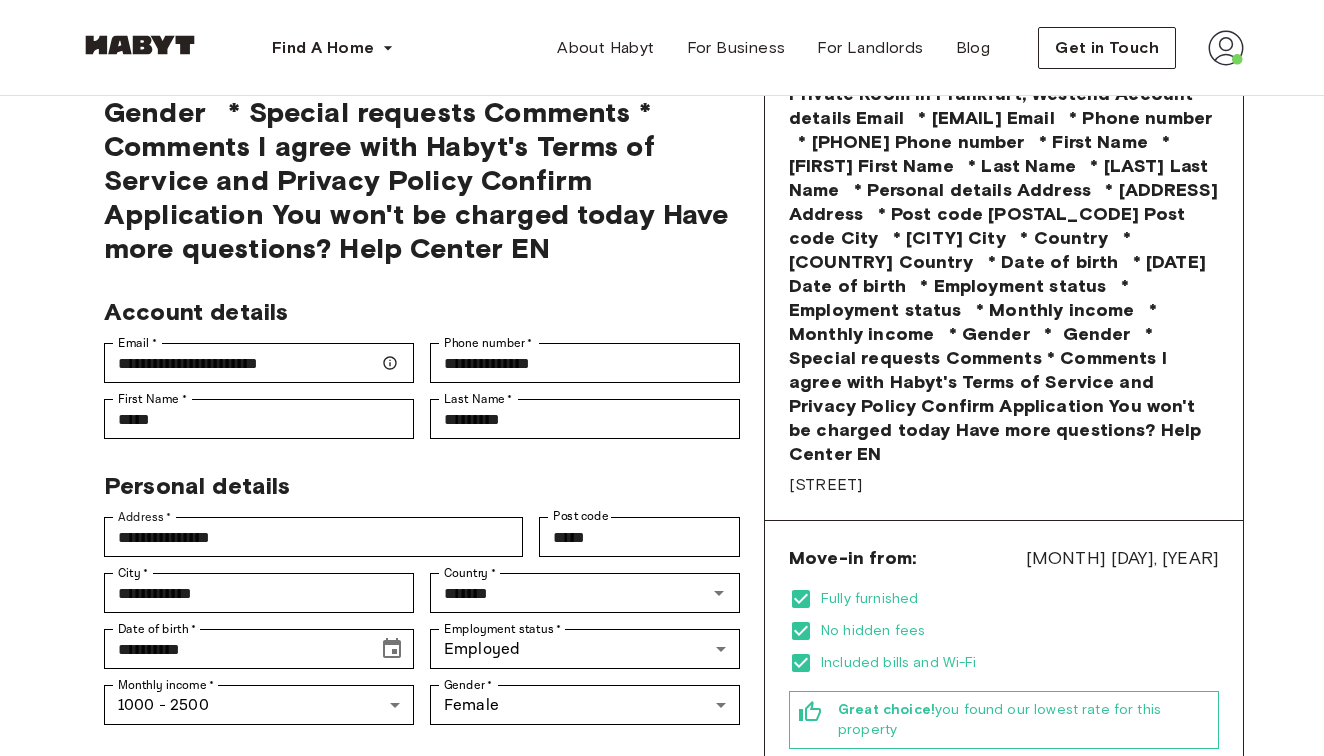 click on "Help Center" at bounding box center [674, 1044] 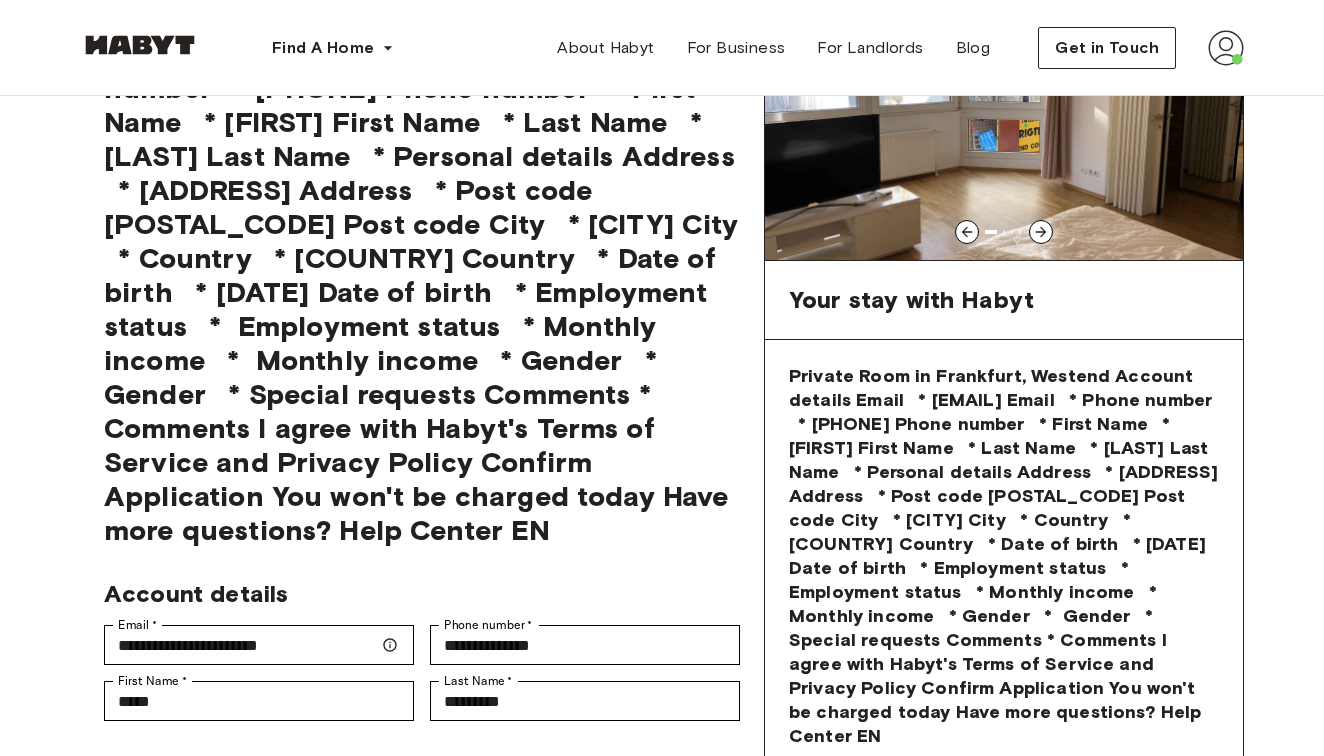 scroll, scrollTop: 182, scrollLeft: 0, axis: vertical 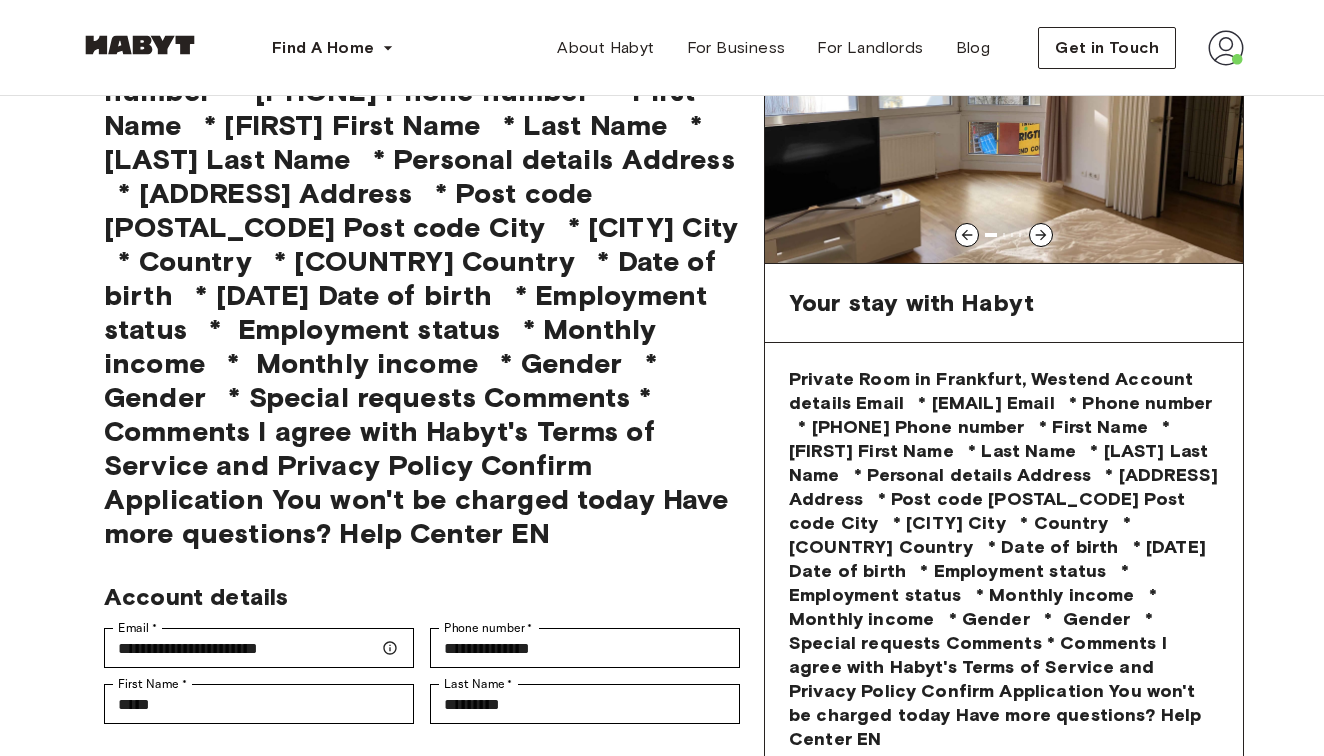 click 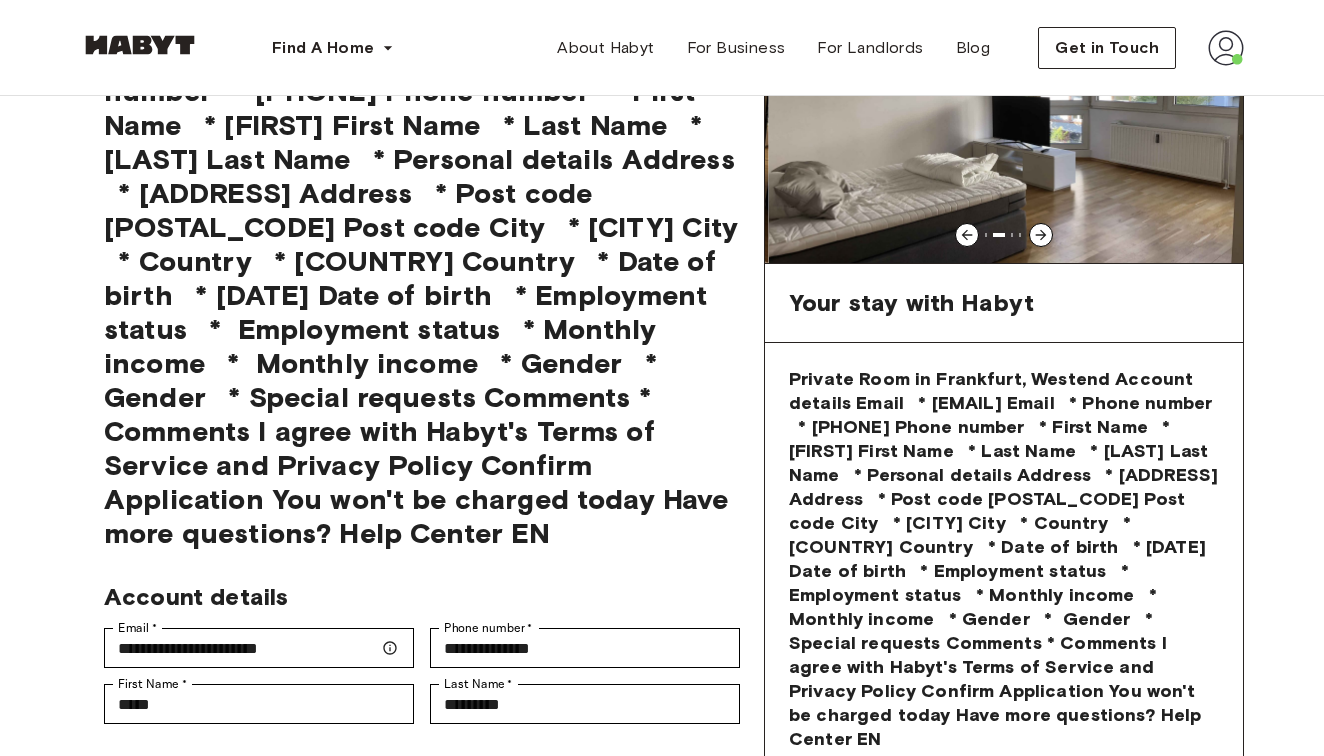click 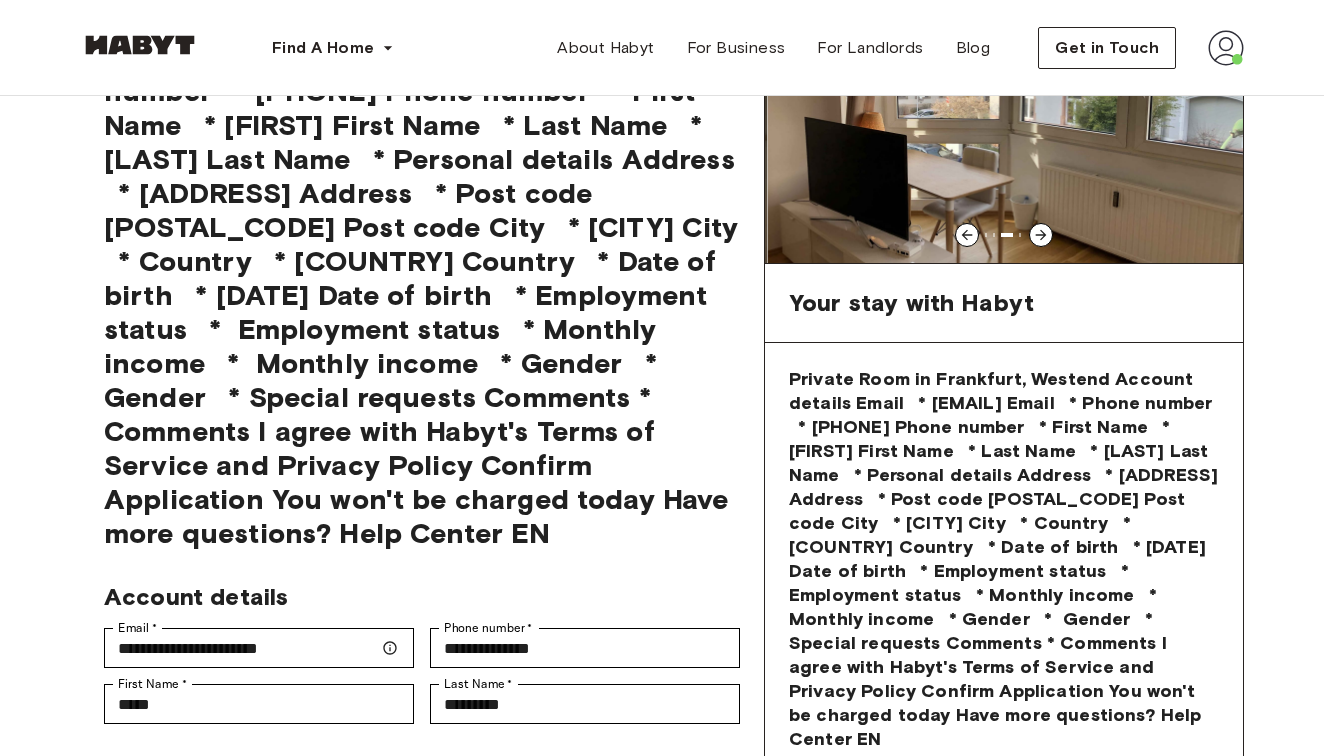 click 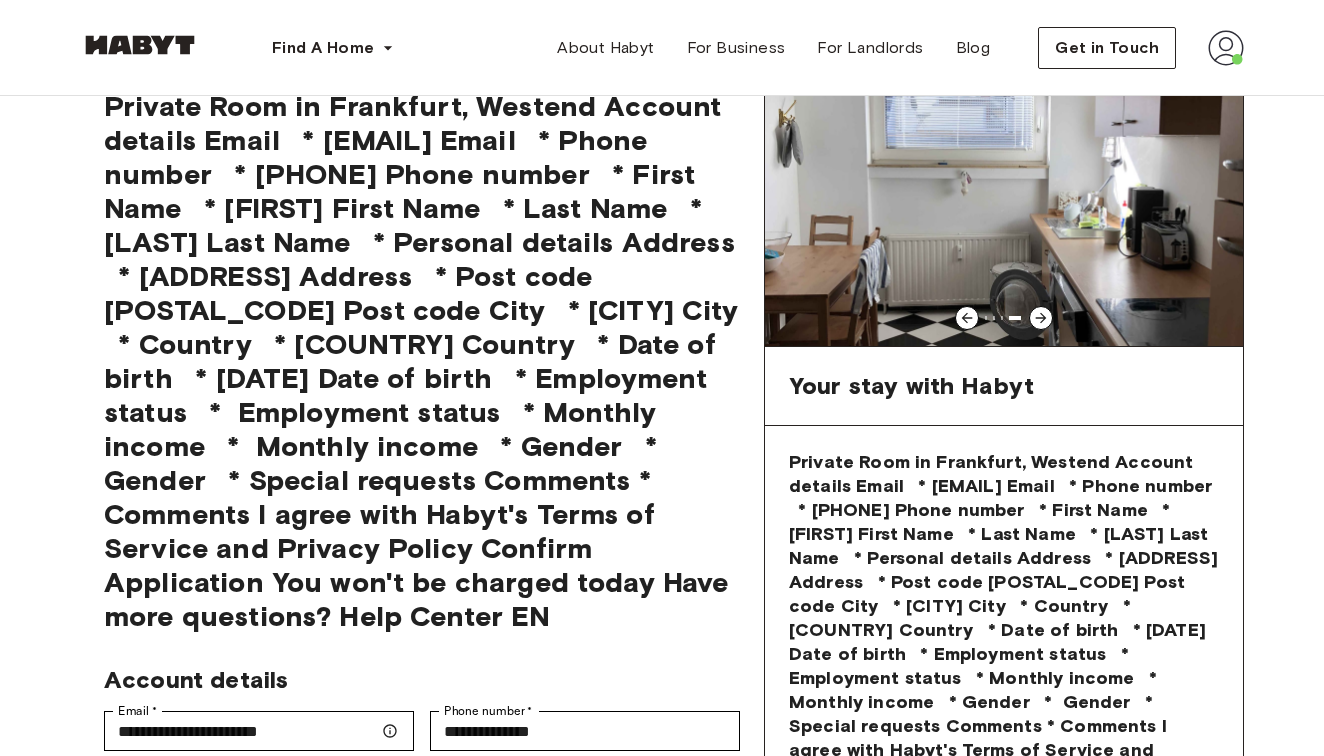 scroll, scrollTop: 101, scrollLeft: 0, axis: vertical 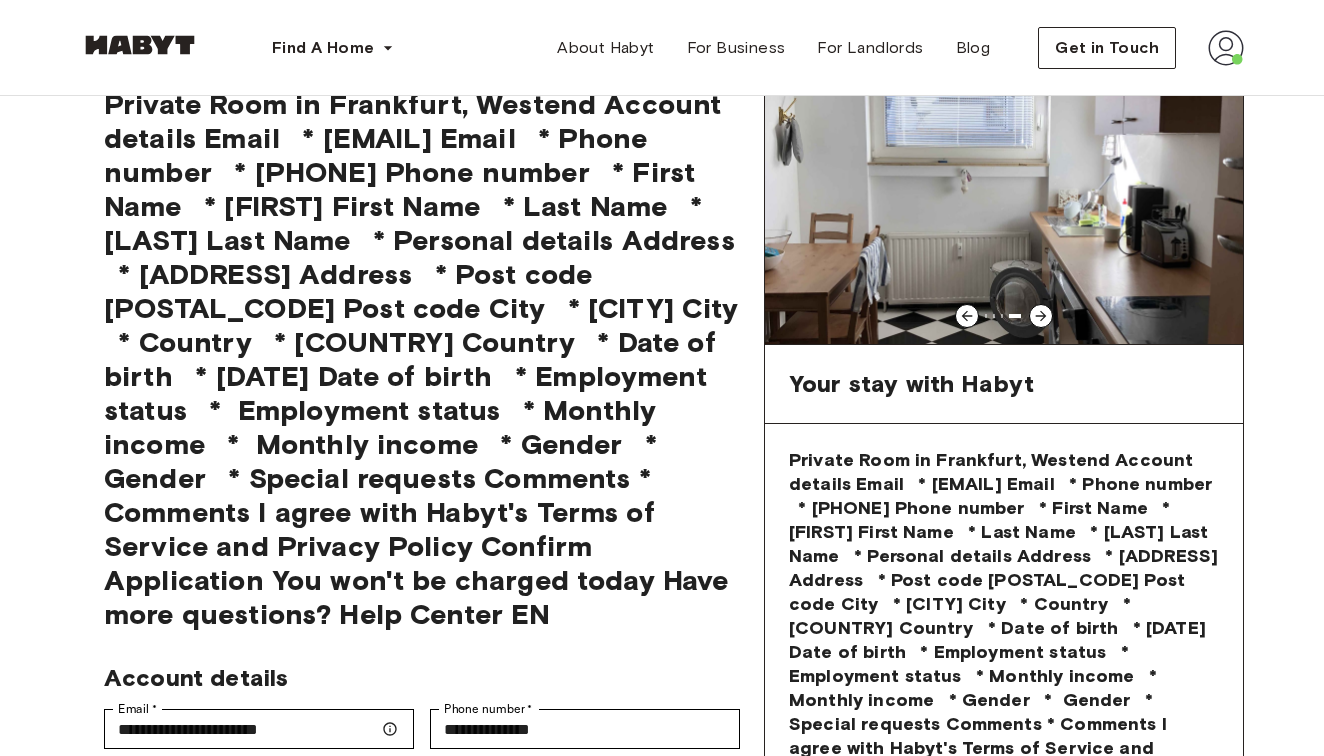 click 